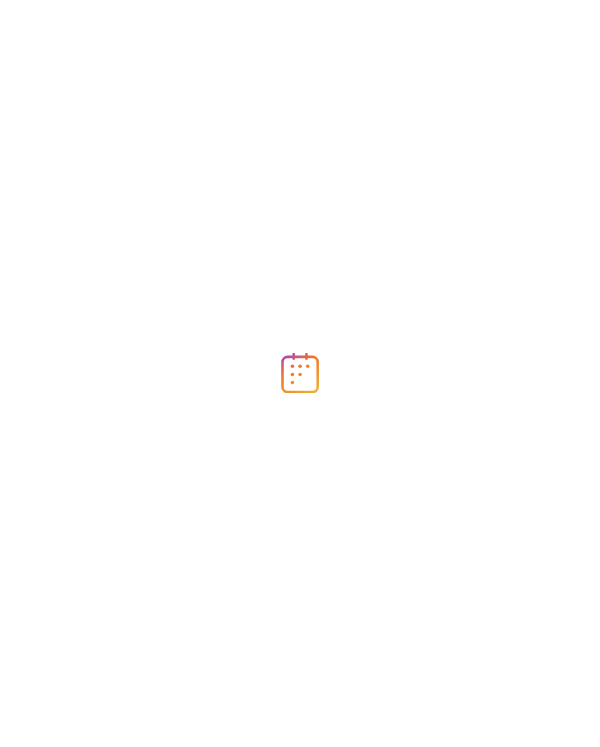 scroll, scrollTop: 0, scrollLeft: 0, axis: both 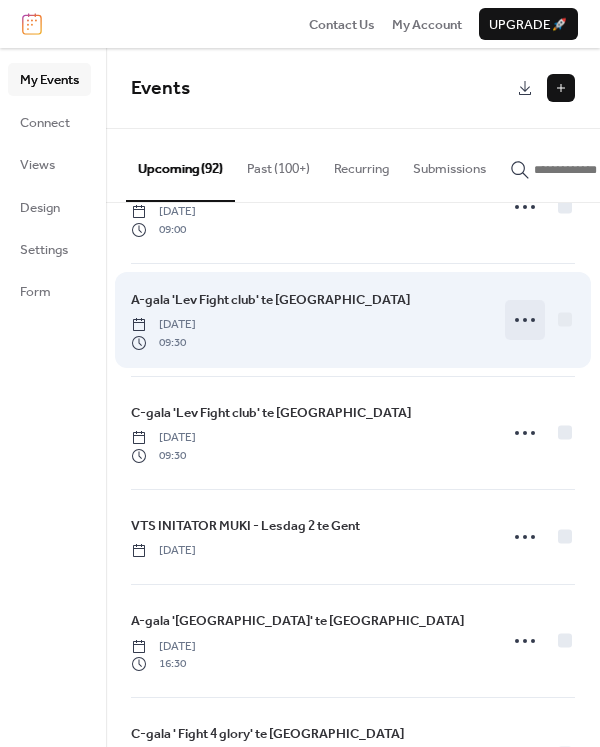 click 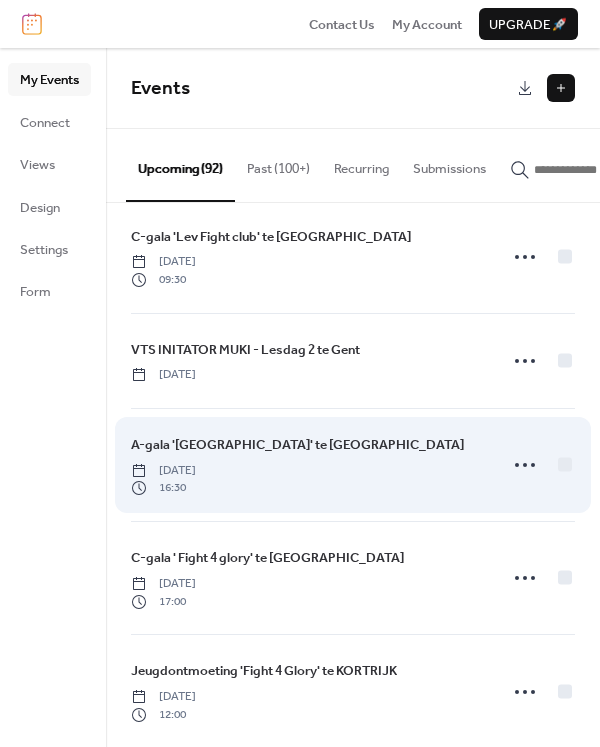 scroll, scrollTop: 1700, scrollLeft: 0, axis: vertical 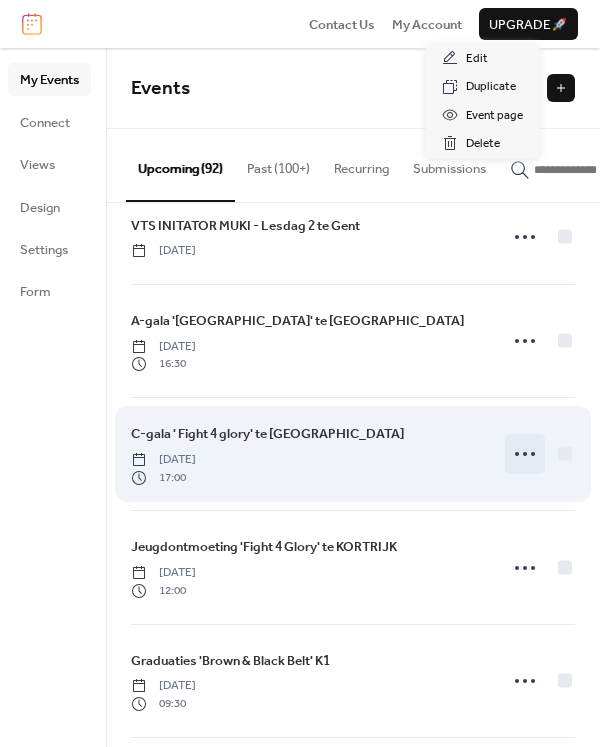 click 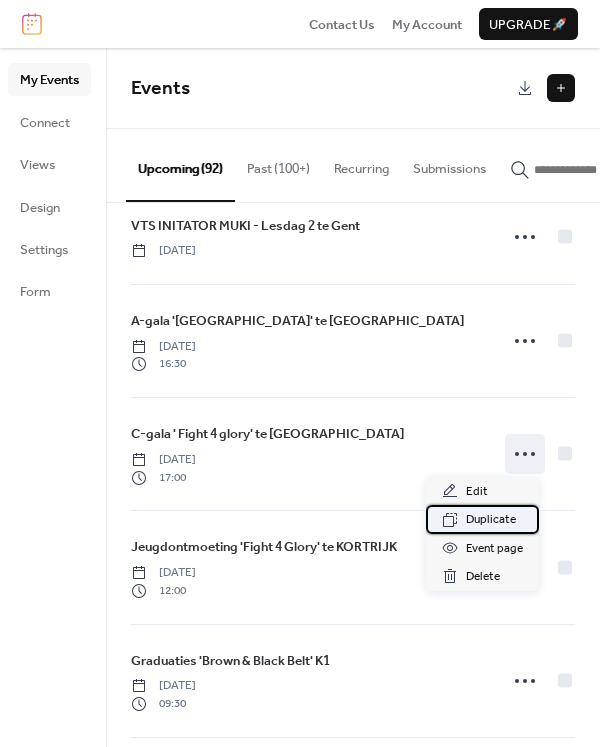 click on "Duplicate" at bounding box center [491, 520] 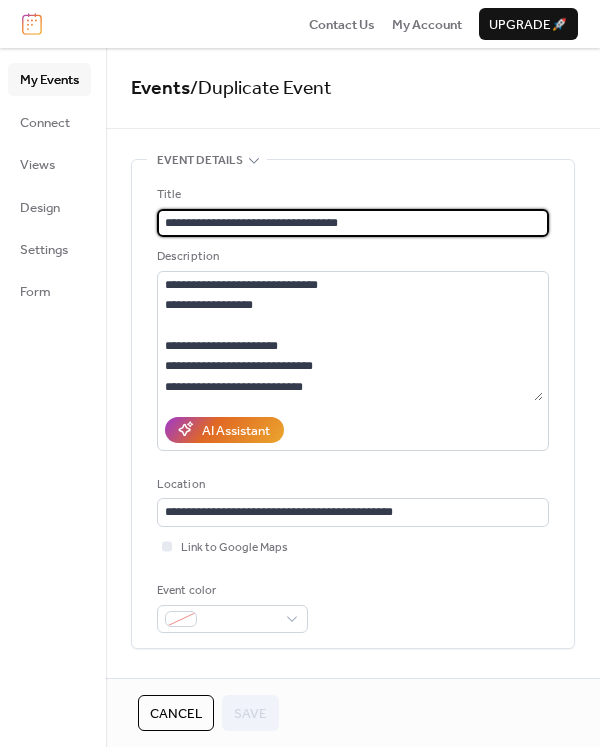 drag, startPoint x: 210, startPoint y: 218, endPoint x: 268, endPoint y: 218, distance: 58 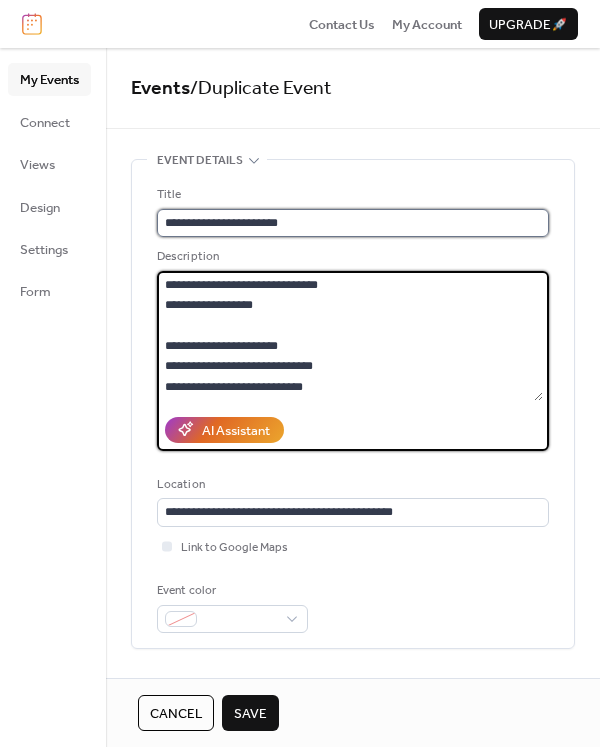 click on "**********" at bounding box center [353, 223] 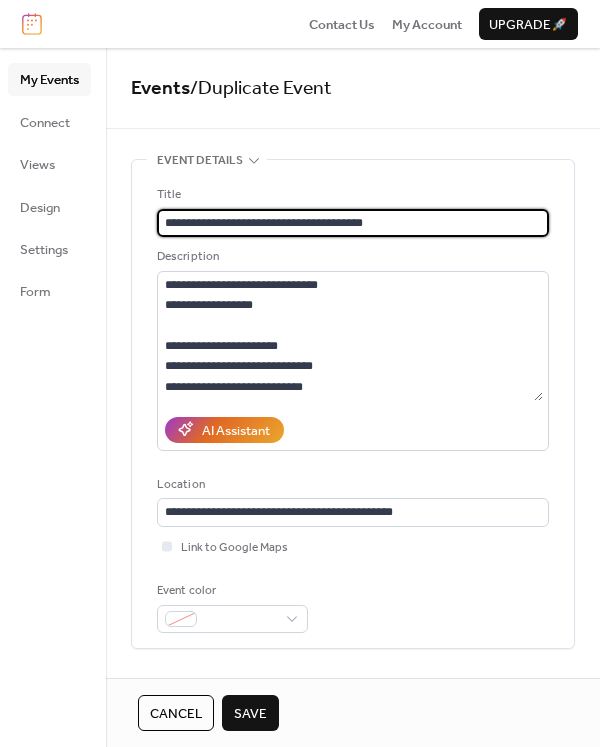 scroll, scrollTop: 0, scrollLeft: 0, axis: both 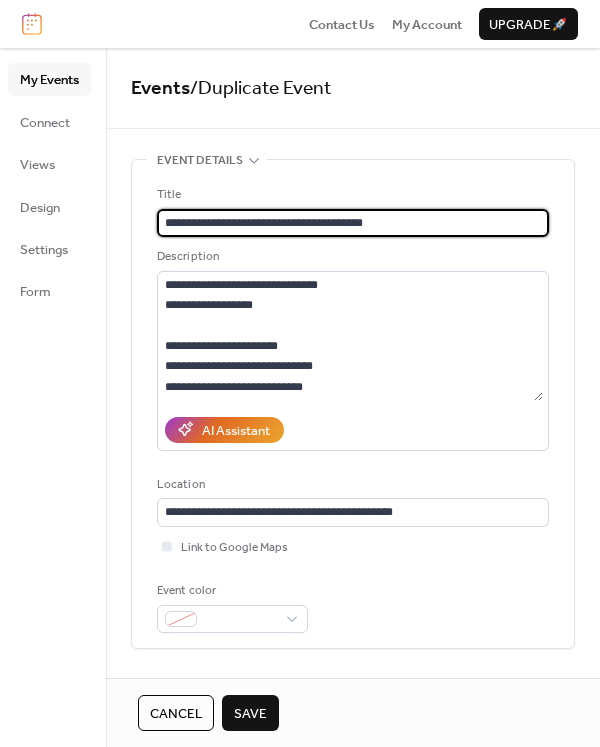 drag, startPoint x: 397, startPoint y: 224, endPoint x: 312, endPoint y: 228, distance: 85.09406 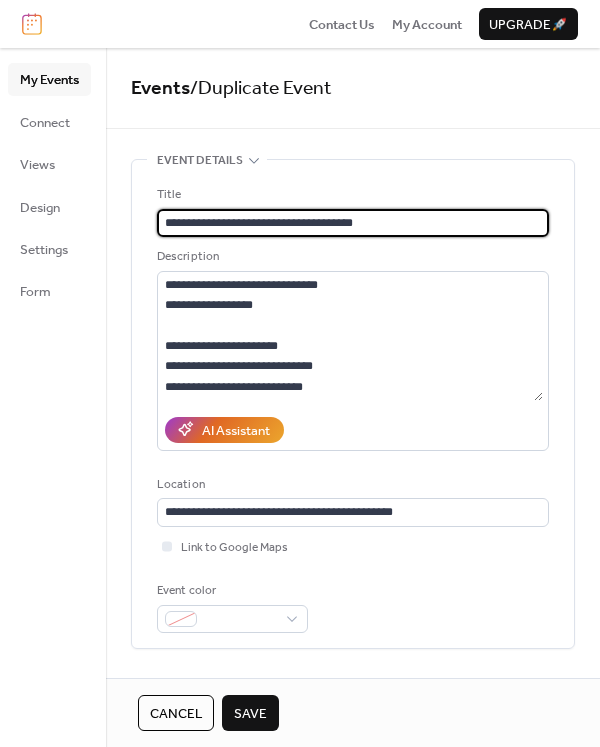 type on "**********" 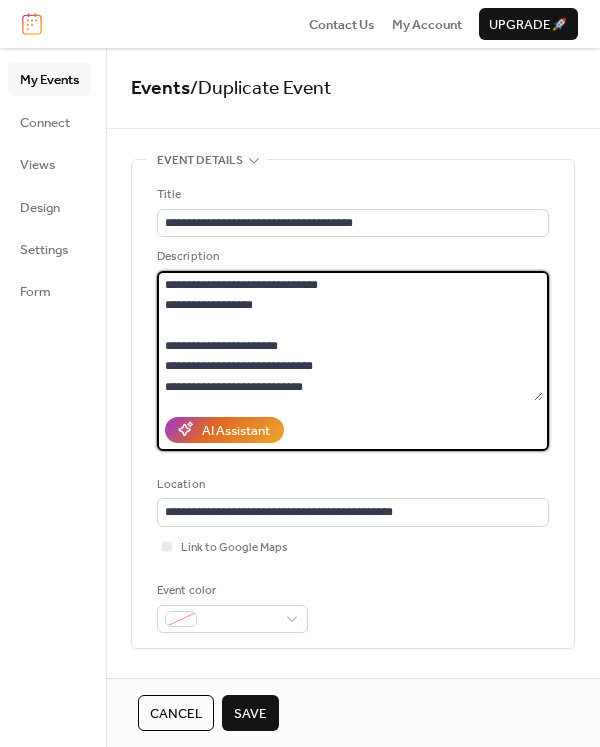 click on "**********" at bounding box center (350, 336) 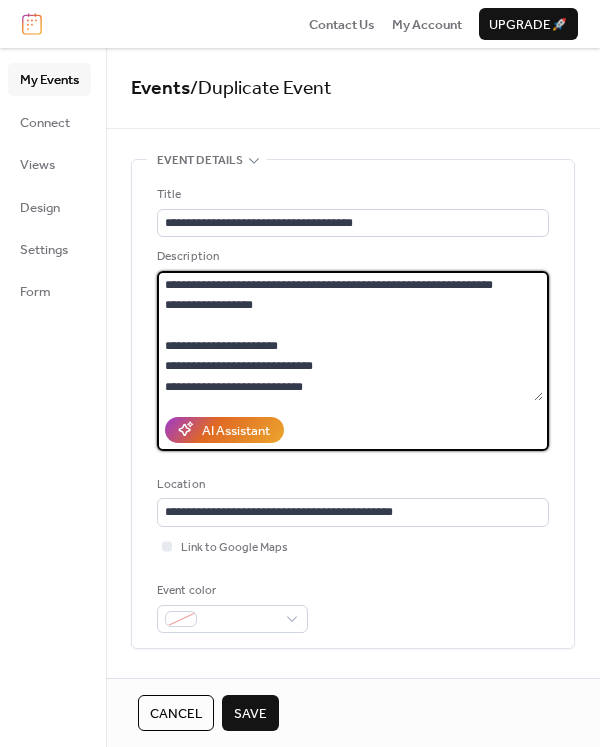 click on "**********" at bounding box center [350, 336] 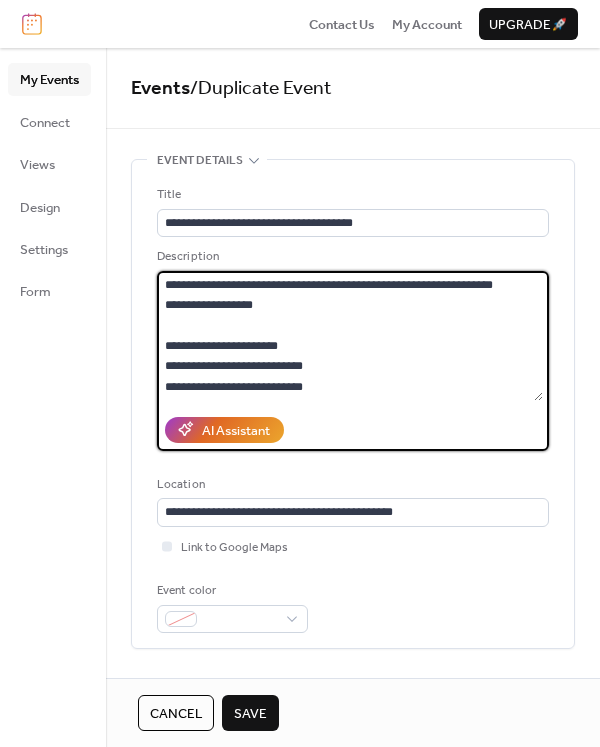 click on "**********" at bounding box center (350, 336) 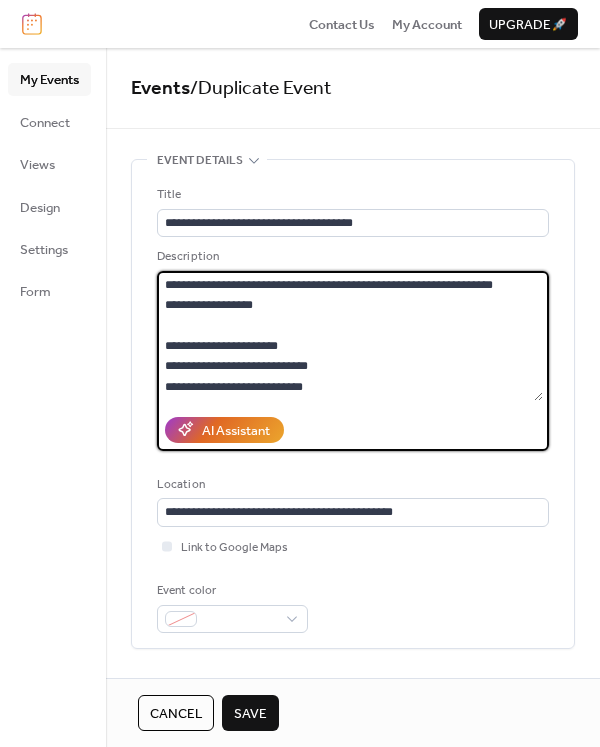 click on "**********" at bounding box center [350, 336] 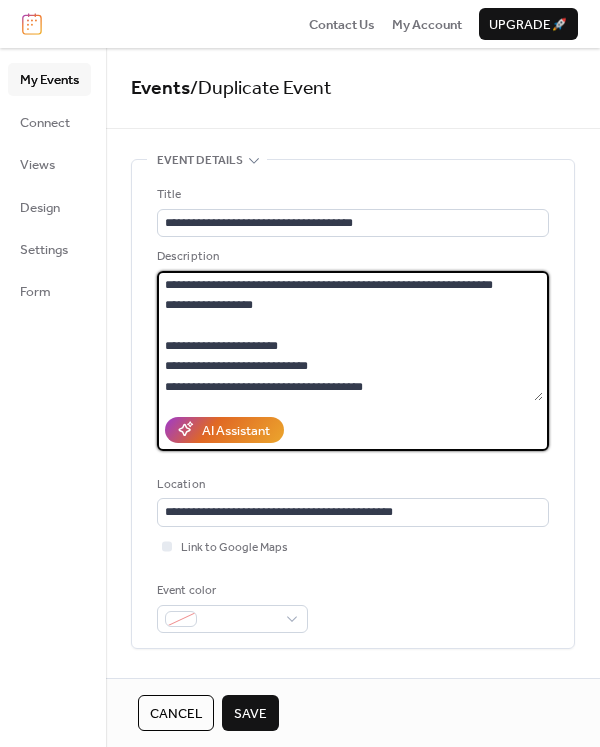 type on "**********" 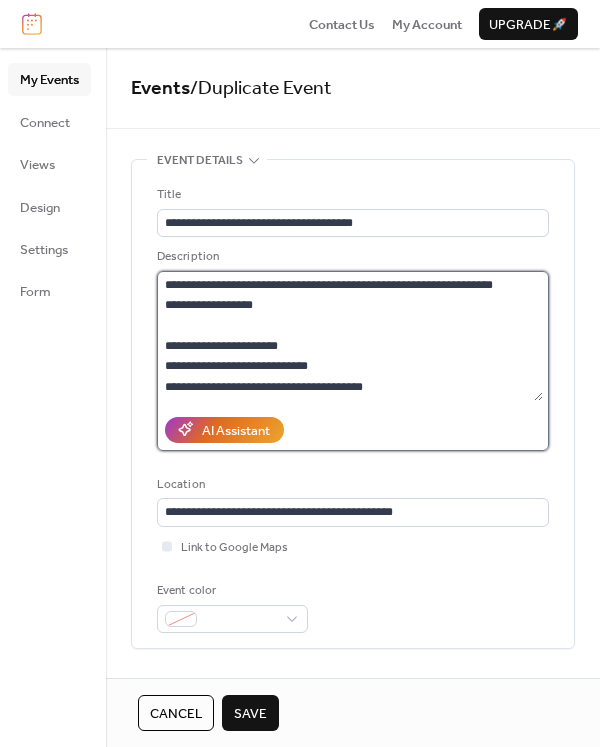 click on "**********" at bounding box center [350, 336] 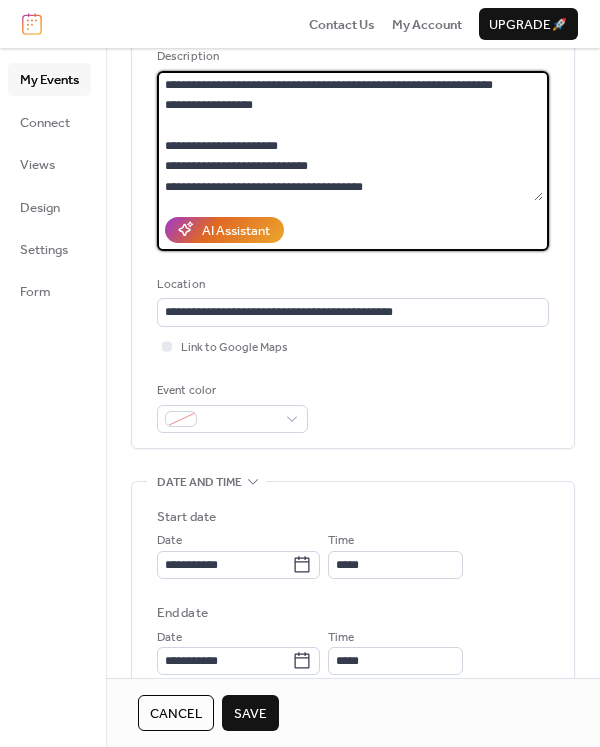 scroll, scrollTop: 0, scrollLeft: 0, axis: both 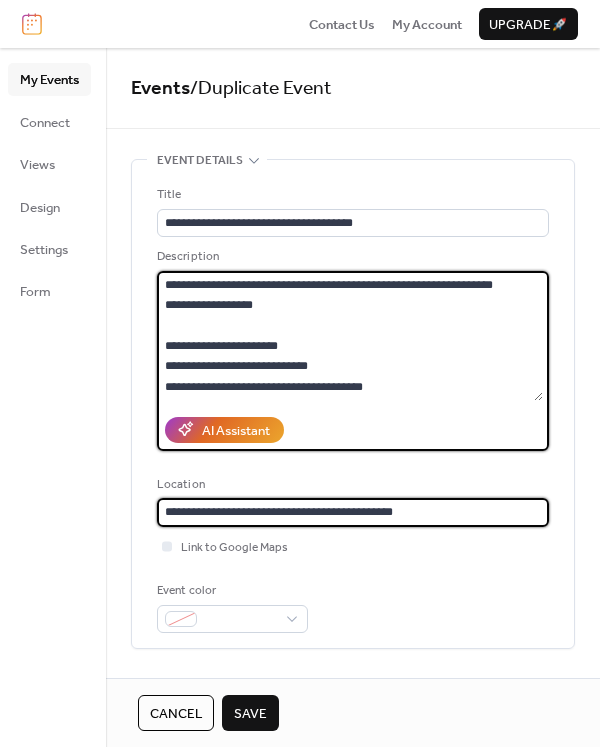 drag, startPoint x: 468, startPoint y: 510, endPoint x: 38, endPoint y: 498, distance: 430.16742 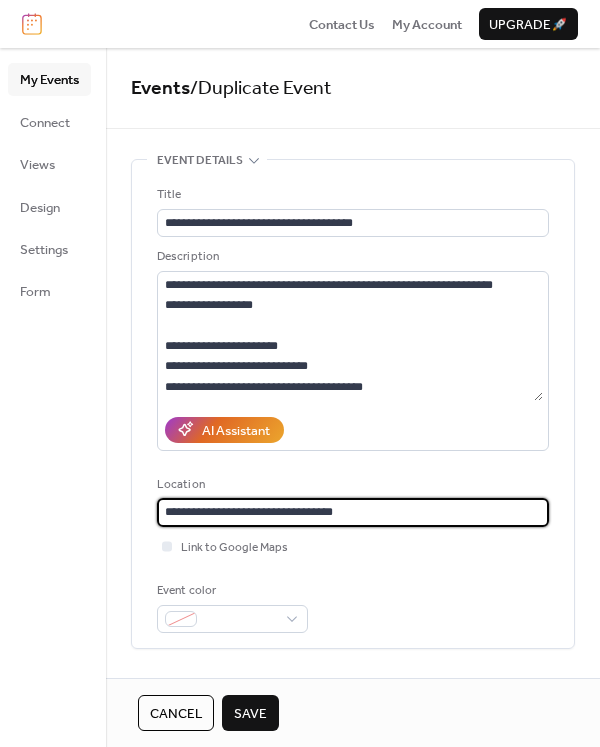 type on "**********" 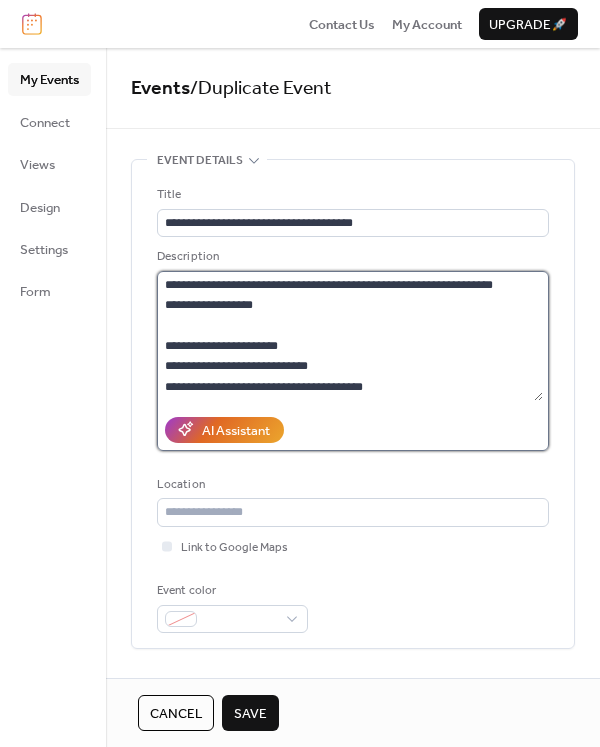 click on "**********" at bounding box center [350, 336] 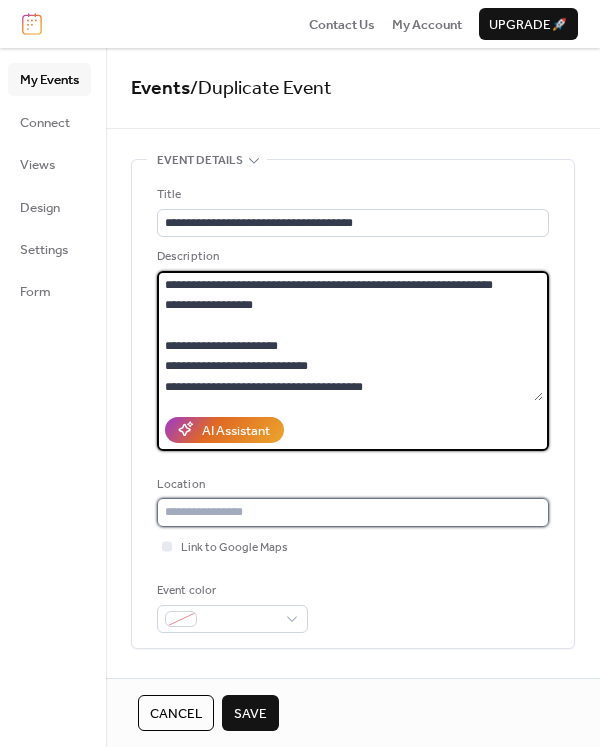 click at bounding box center [353, 512] 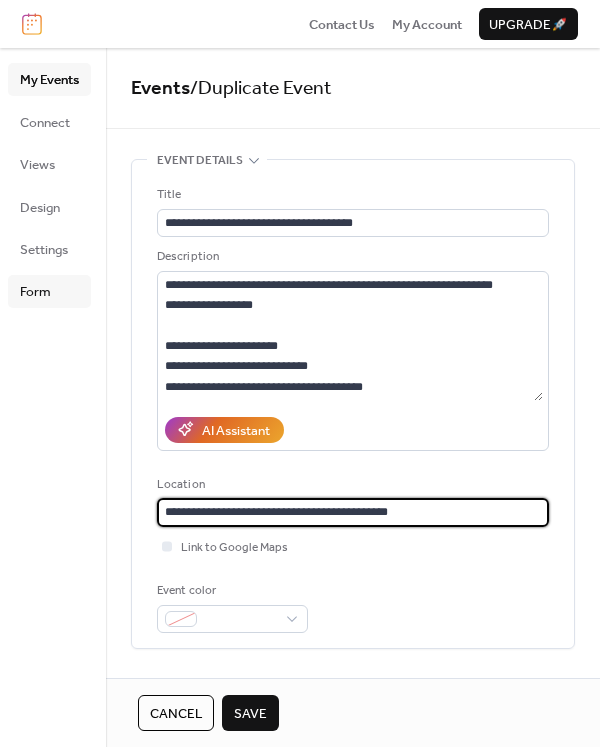 type on "**********" 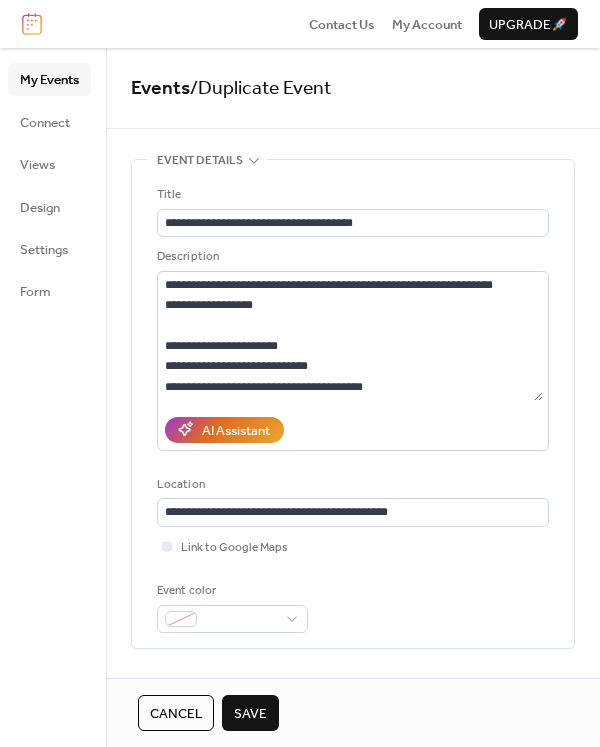 type 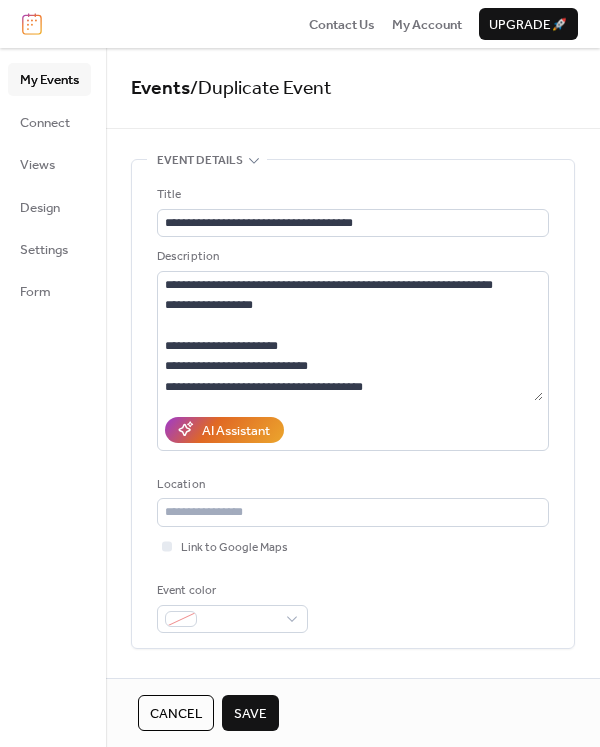 click on "**********" at bounding box center [353, 409] 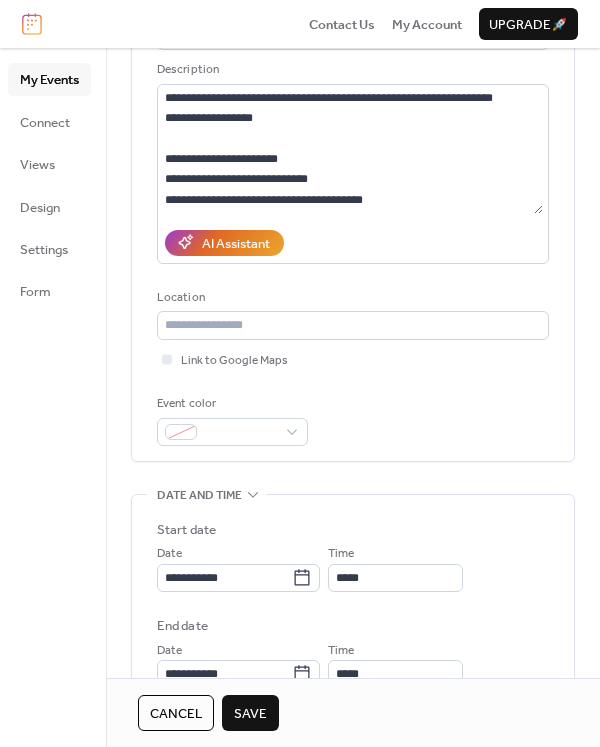 scroll, scrollTop: 200, scrollLeft: 0, axis: vertical 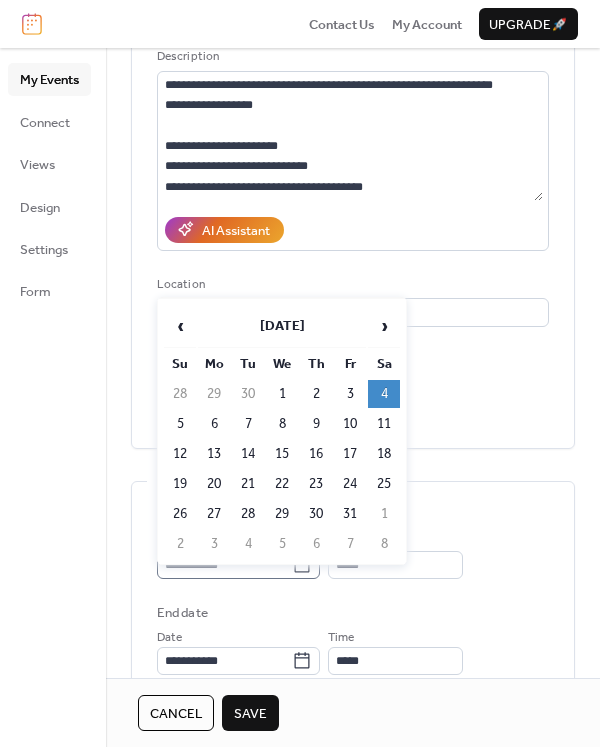 click 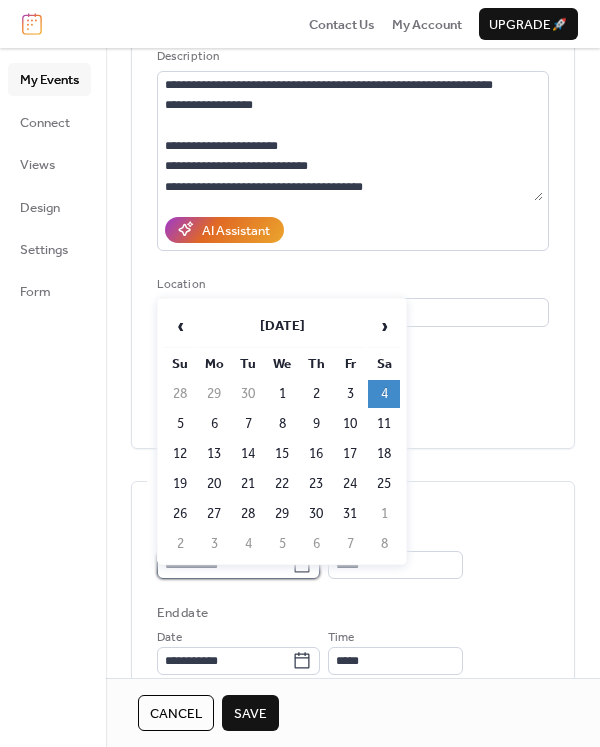 click on "**********" at bounding box center [224, 565] 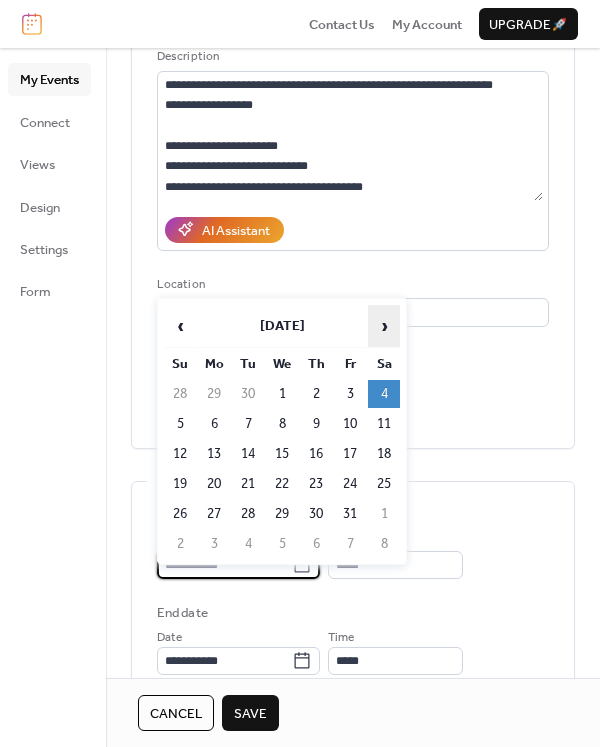 click on "›" at bounding box center (384, 326) 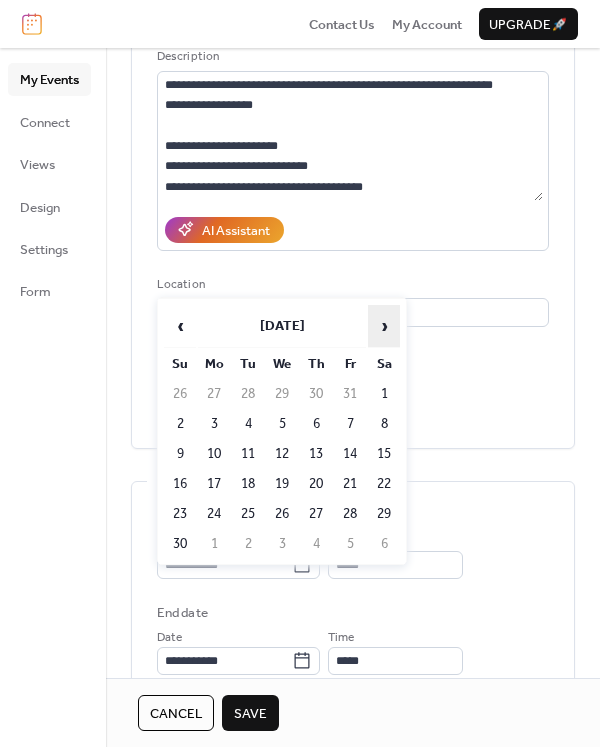 click on "›" at bounding box center (384, 326) 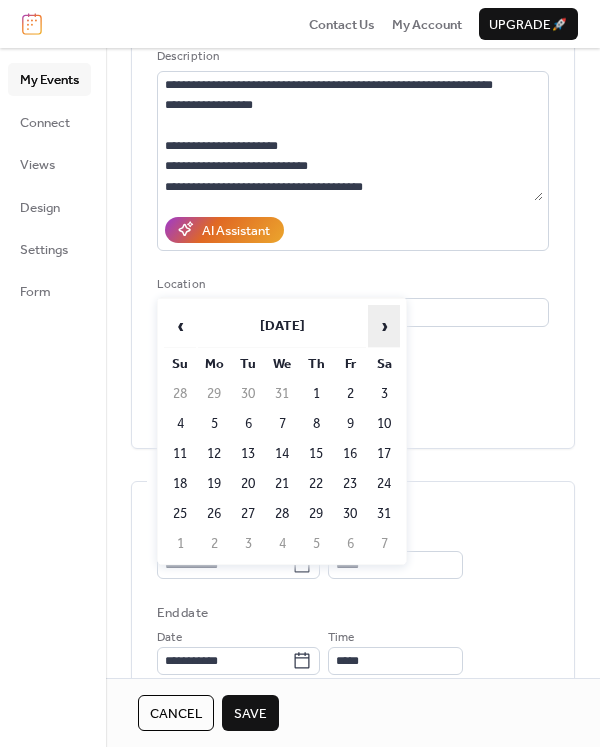click on "›" at bounding box center (384, 326) 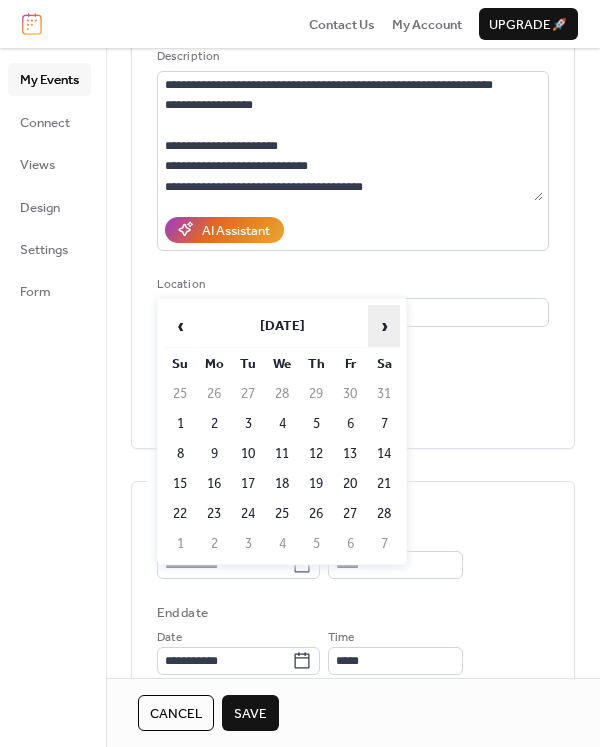 click on "›" at bounding box center [384, 326] 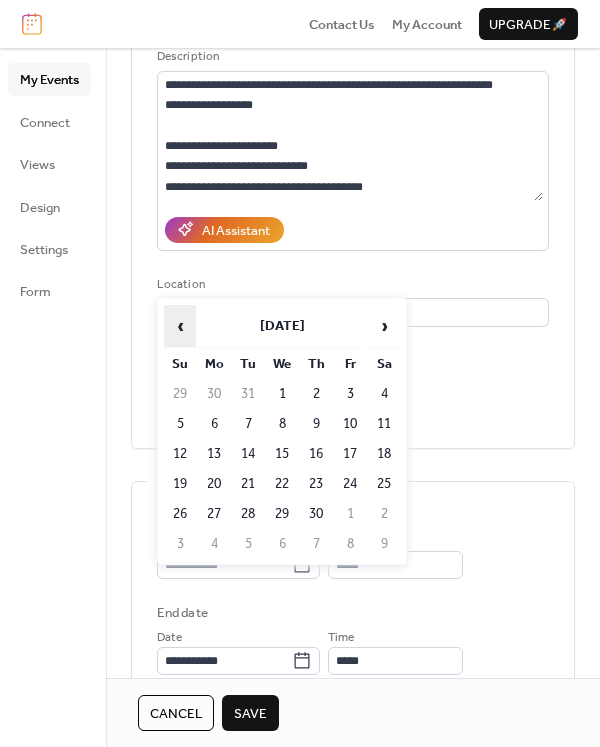 click on "‹" at bounding box center (180, 326) 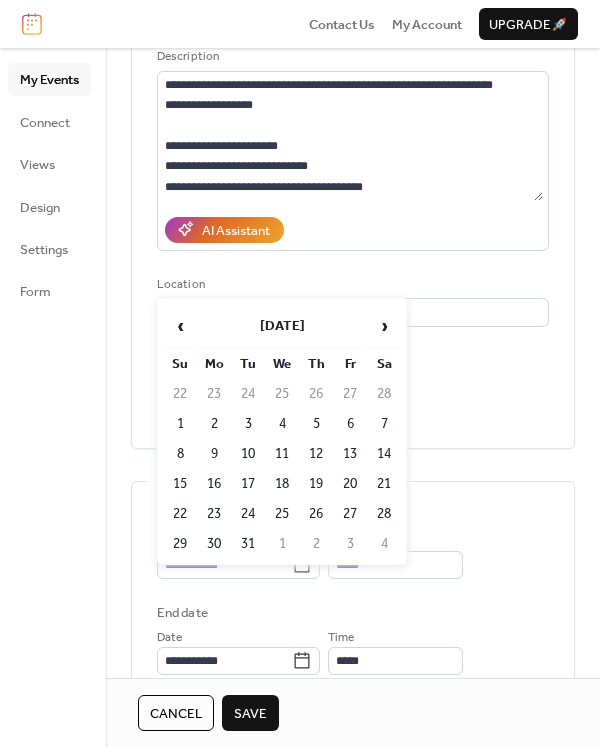click on "21" at bounding box center [384, 484] 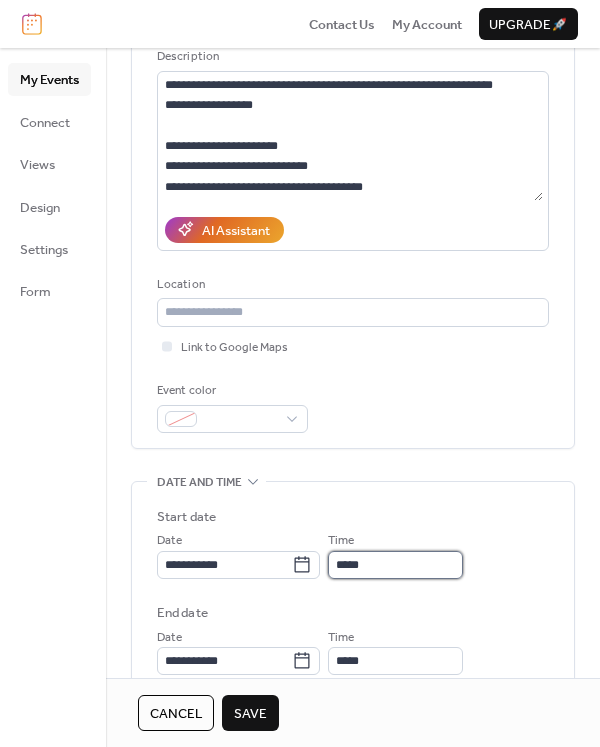 click on "*****" at bounding box center (395, 565) 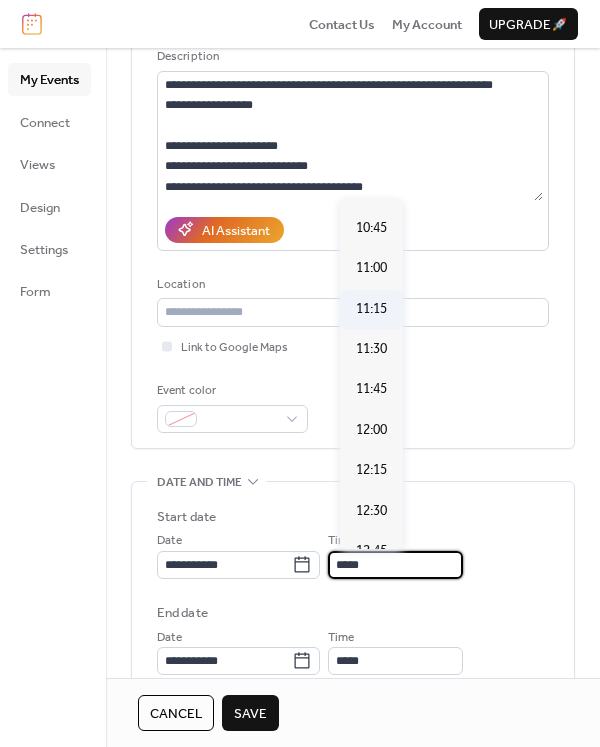 scroll, scrollTop: 1601, scrollLeft: 0, axis: vertical 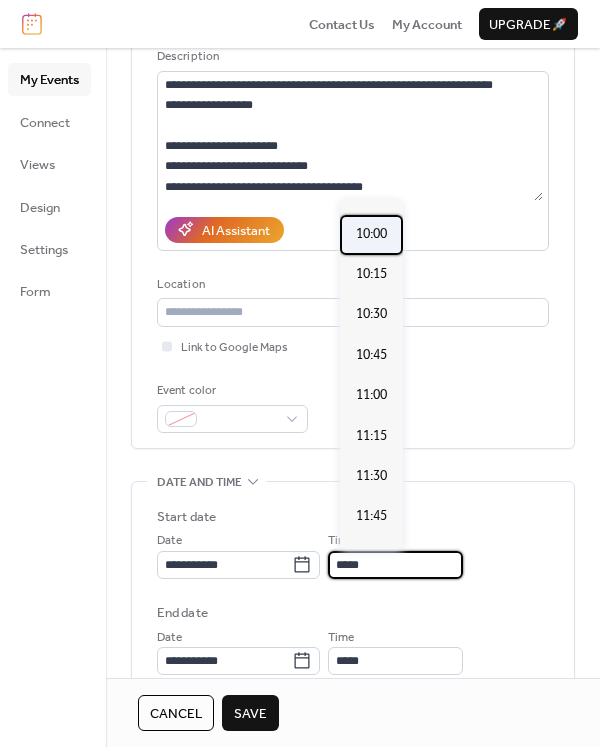 click on "10:00" at bounding box center [371, 234] 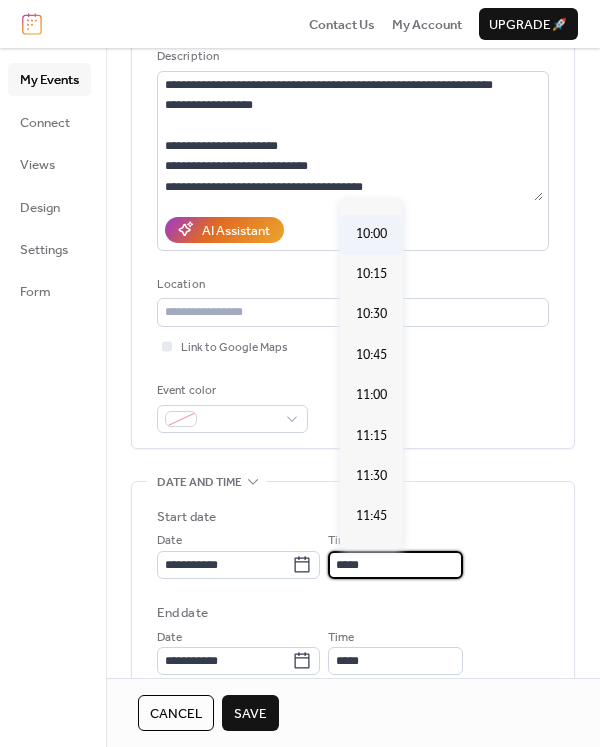 type on "*****" 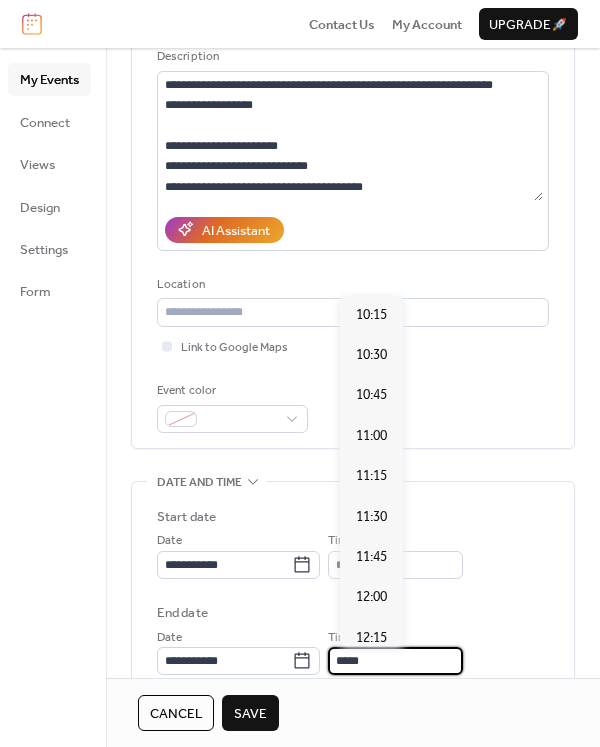 click on "*****" at bounding box center [395, 661] 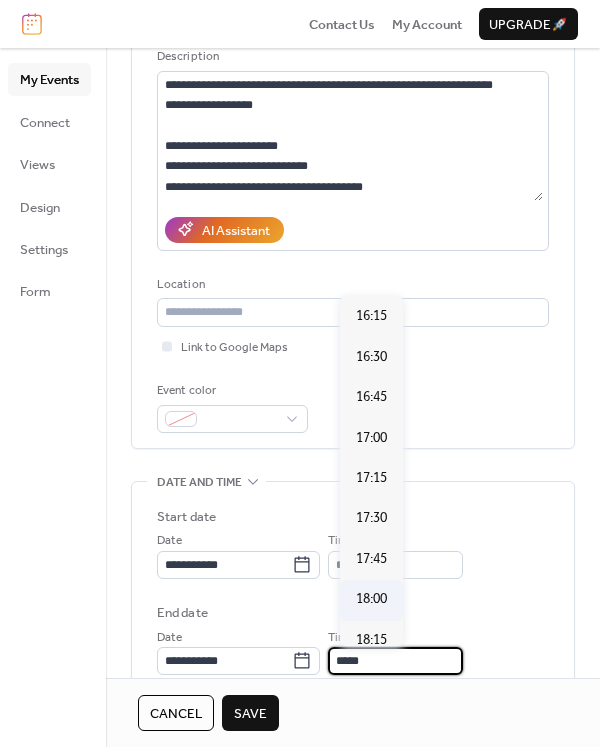 scroll, scrollTop: 1000, scrollLeft: 0, axis: vertical 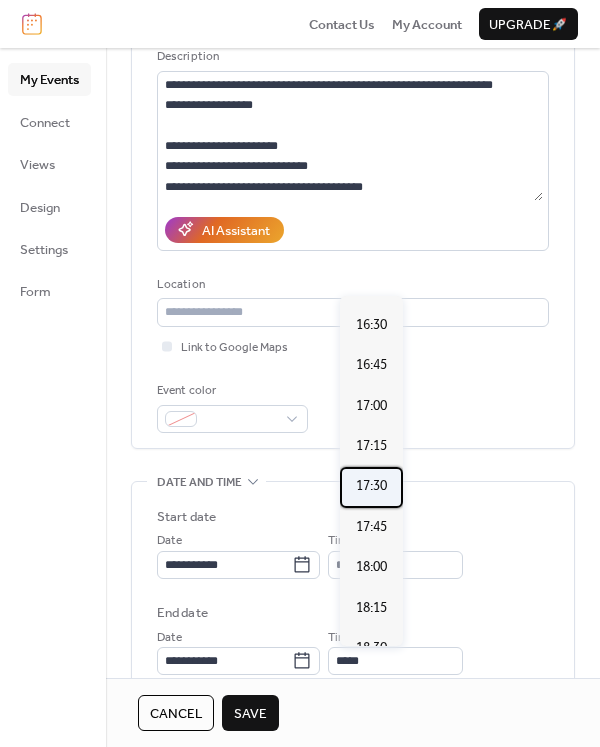 click on "17:30" at bounding box center (371, 486) 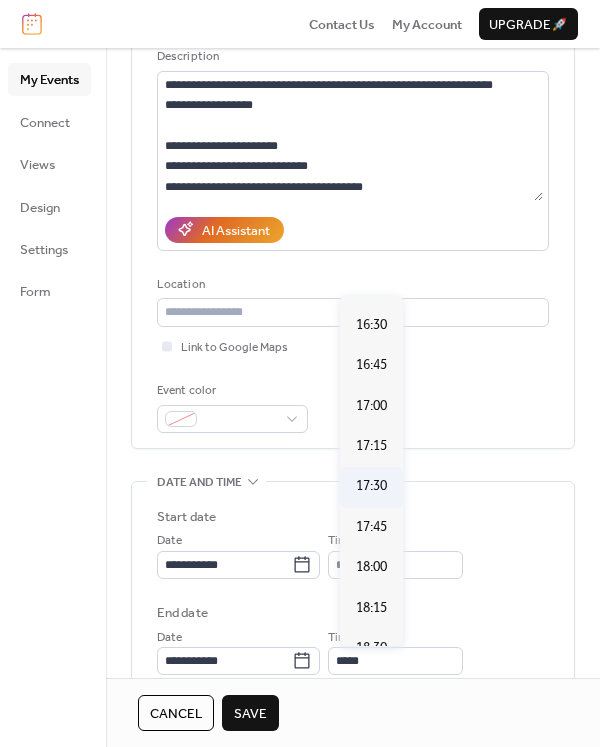 type on "*****" 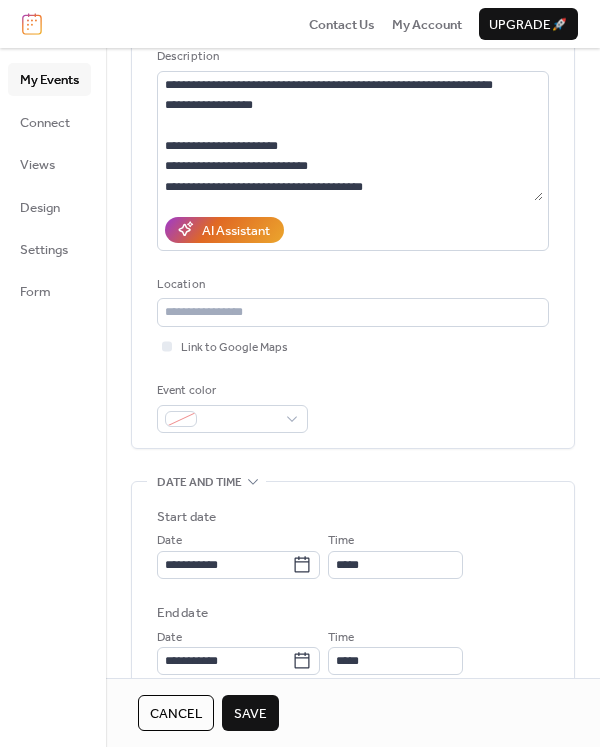 click on "**********" at bounding box center [353, 629] 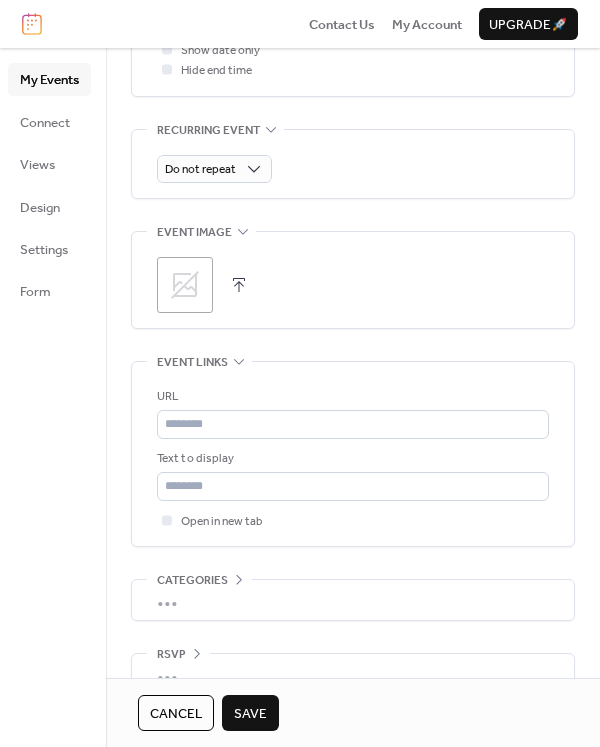 scroll, scrollTop: 911, scrollLeft: 0, axis: vertical 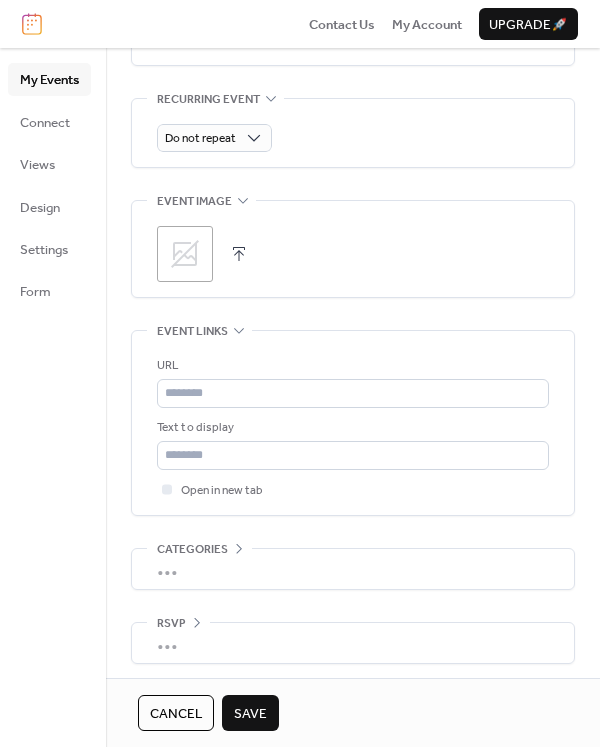 click on "Save" at bounding box center (250, 714) 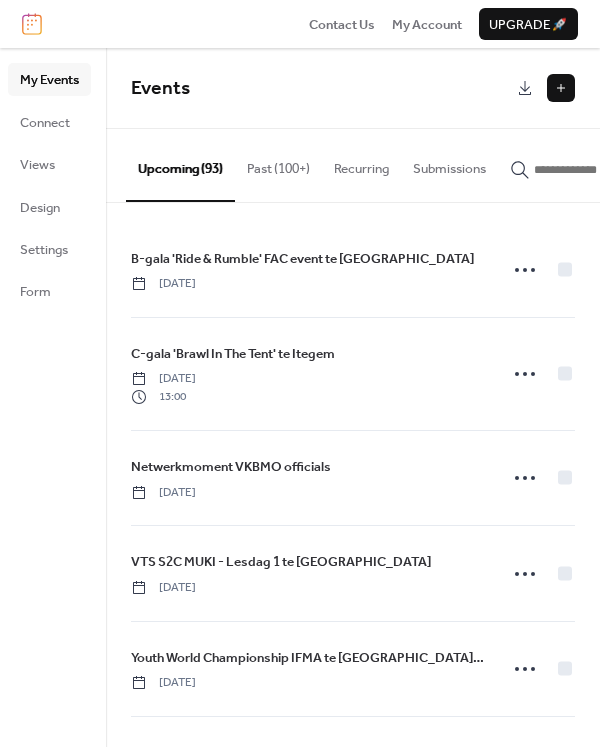 drag, startPoint x: 591, startPoint y: 238, endPoint x: 598, endPoint y: 258, distance: 21.189621 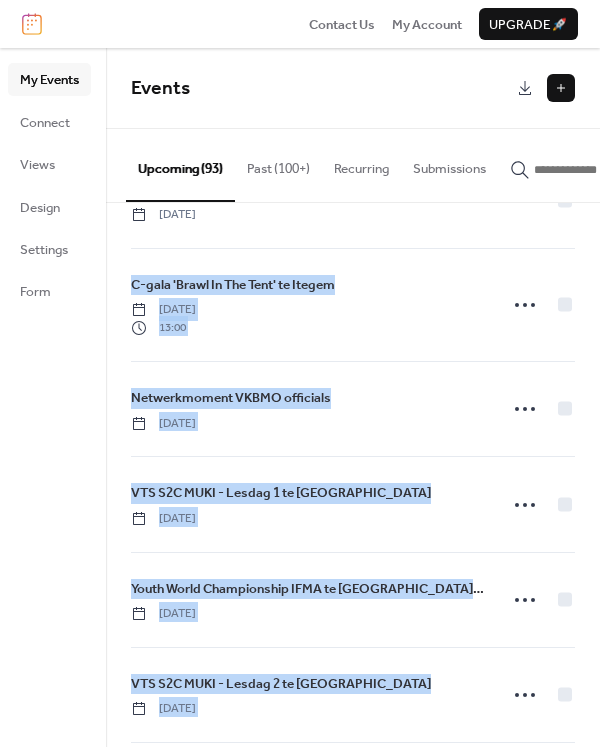drag, startPoint x: 593, startPoint y: 248, endPoint x: 589, endPoint y: 718, distance: 470.01703 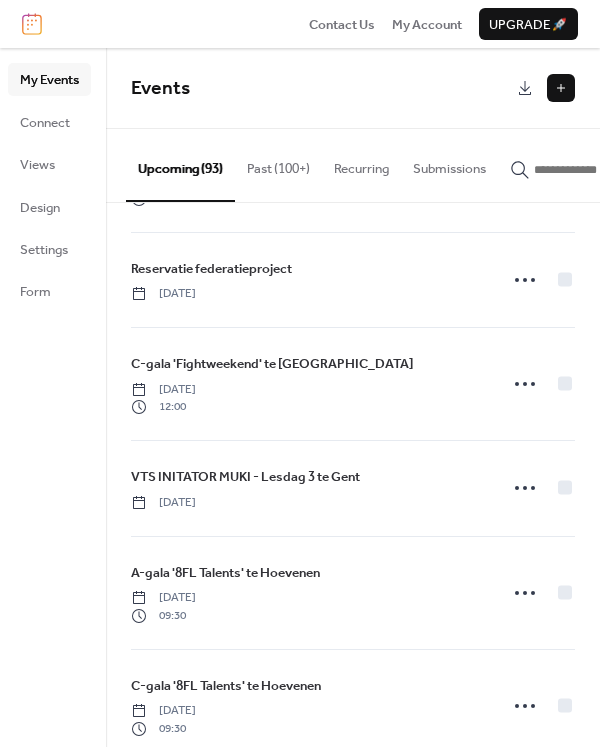 scroll, scrollTop: 2686, scrollLeft: 0, axis: vertical 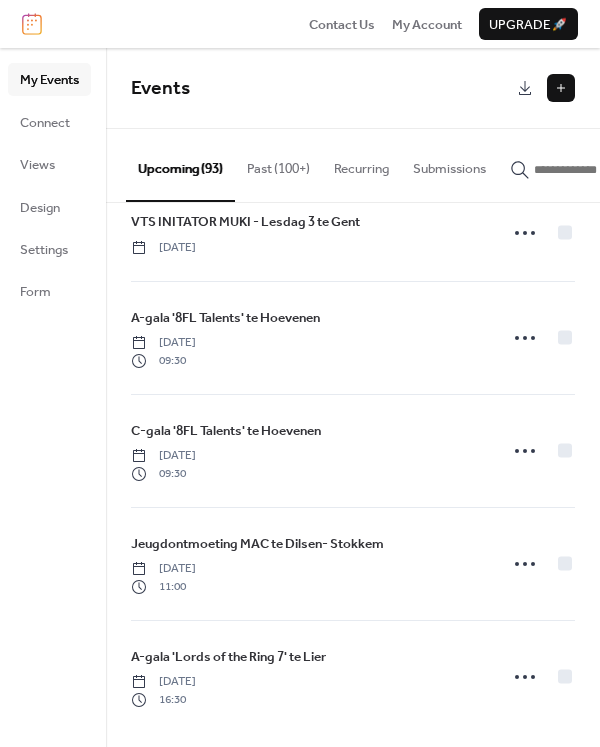 click on "Upcoming (93)" at bounding box center [180, 165] 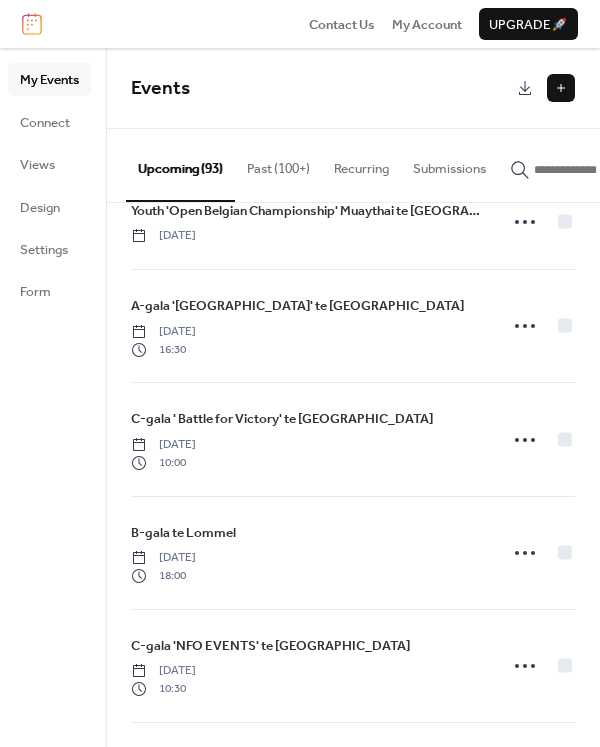 scroll, scrollTop: 6523, scrollLeft: 0, axis: vertical 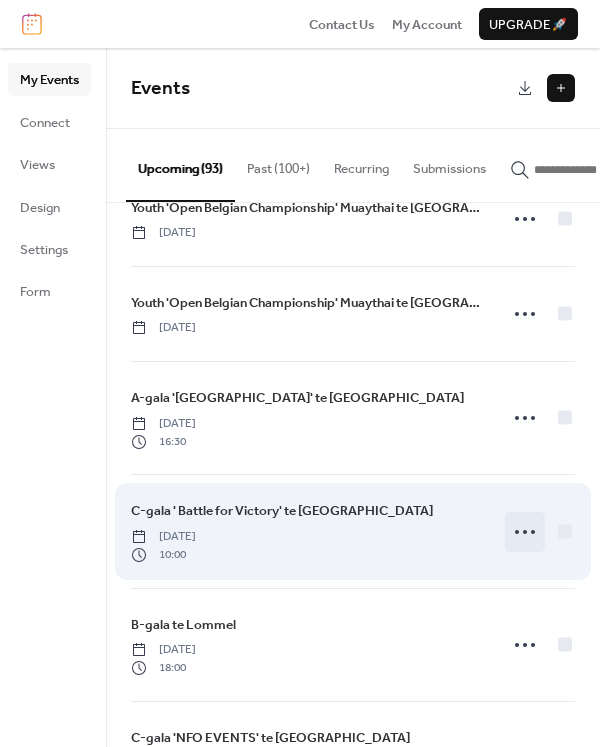 click 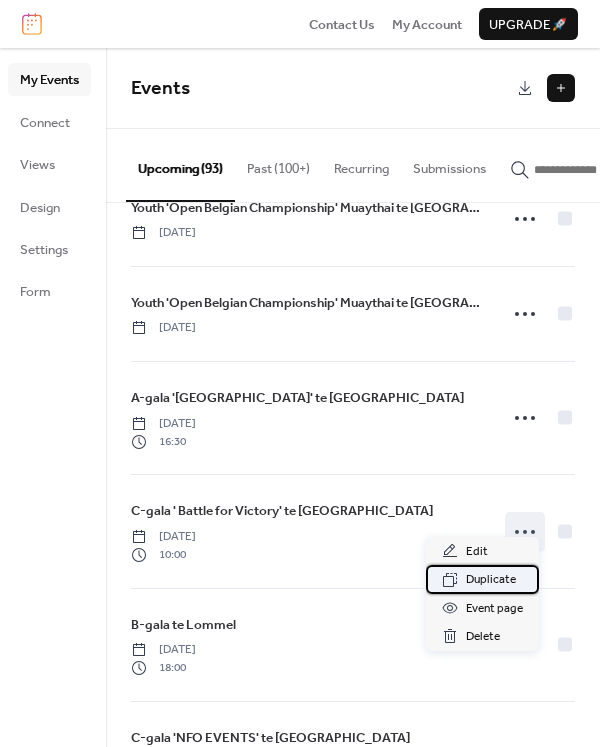 click on "Duplicate" at bounding box center (491, 580) 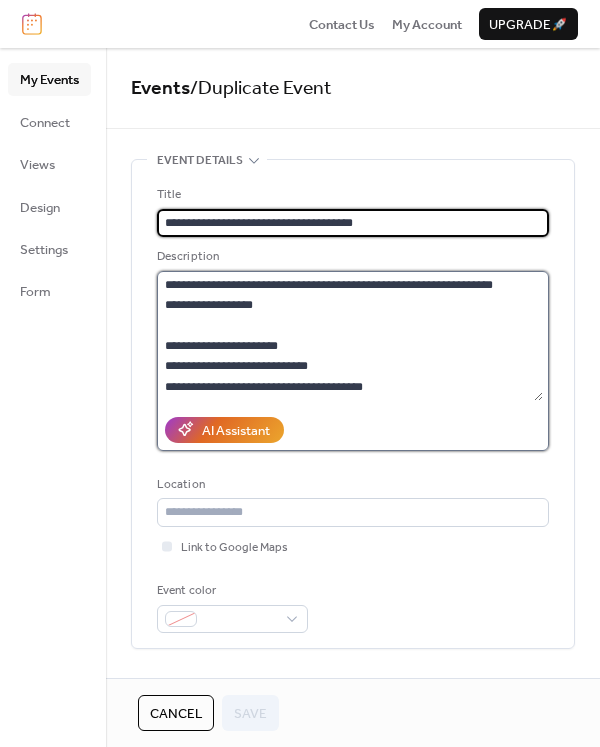 click on "**********" at bounding box center [350, 336] 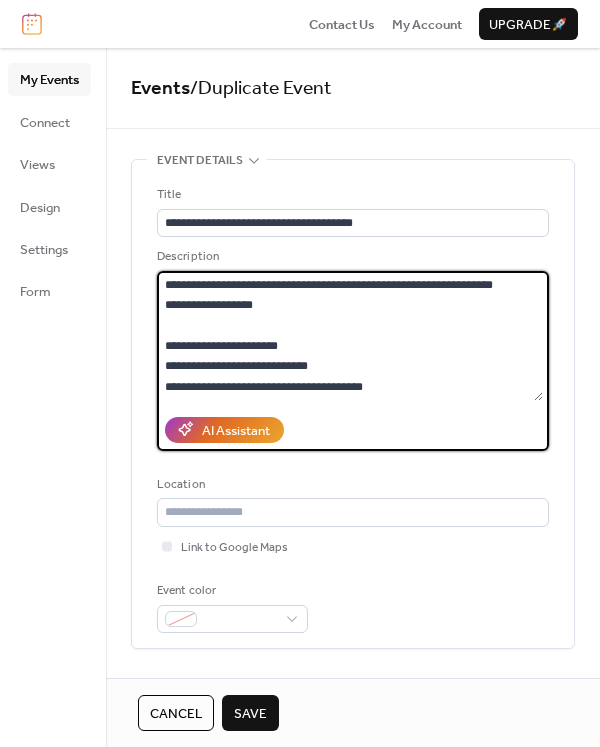 click on "**********" at bounding box center (350, 336) 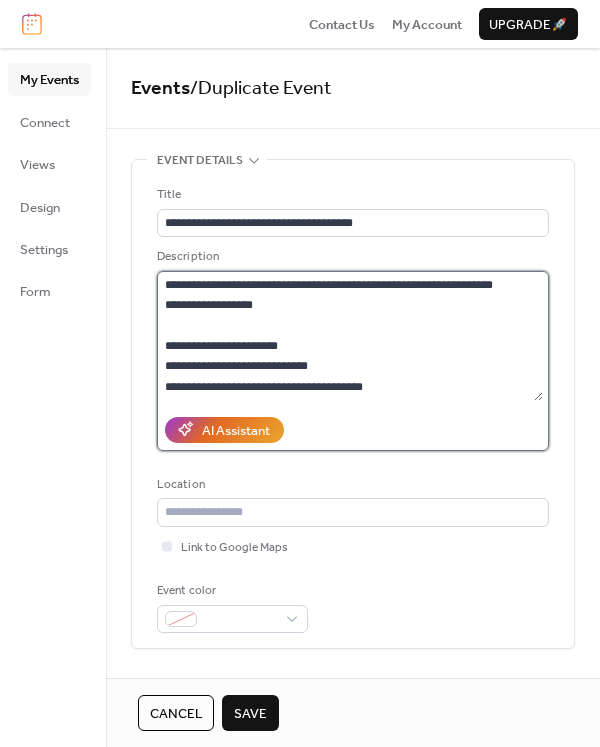 click on "**********" at bounding box center (350, 336) 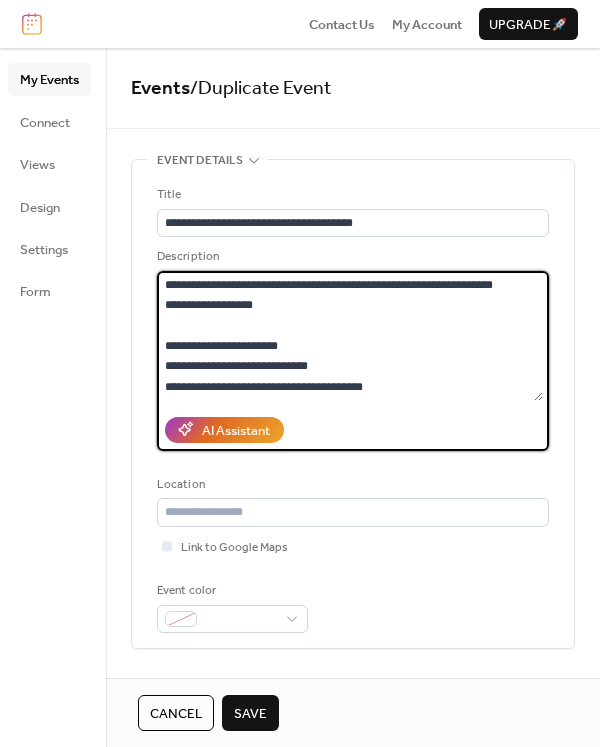 scroll, scrollTop: 0, scrollLeft: 0, axis: both 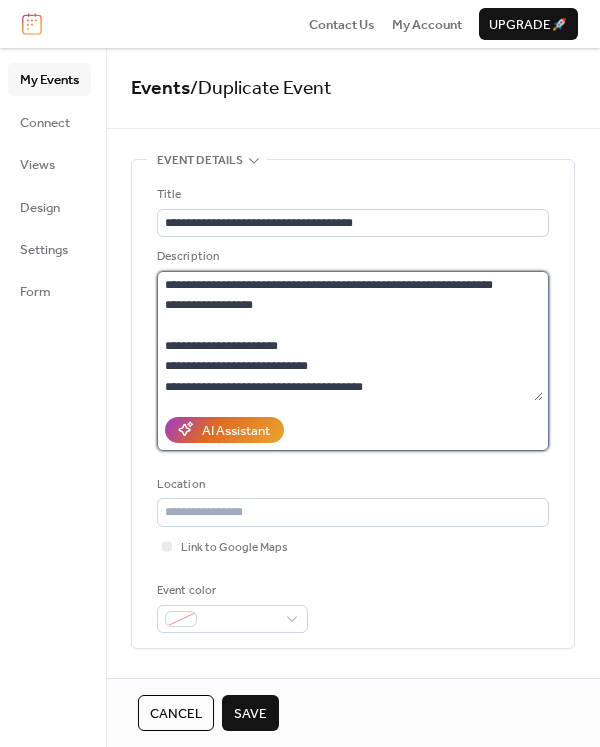 click on "**********" at bounding box center (350, 336) 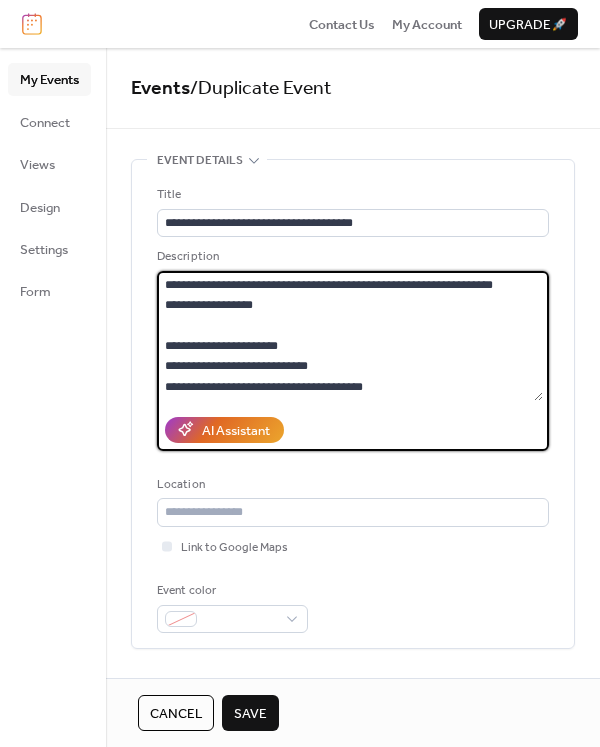 scroll, scrollTop: 200, scrollLeft: 0, axis: vertical 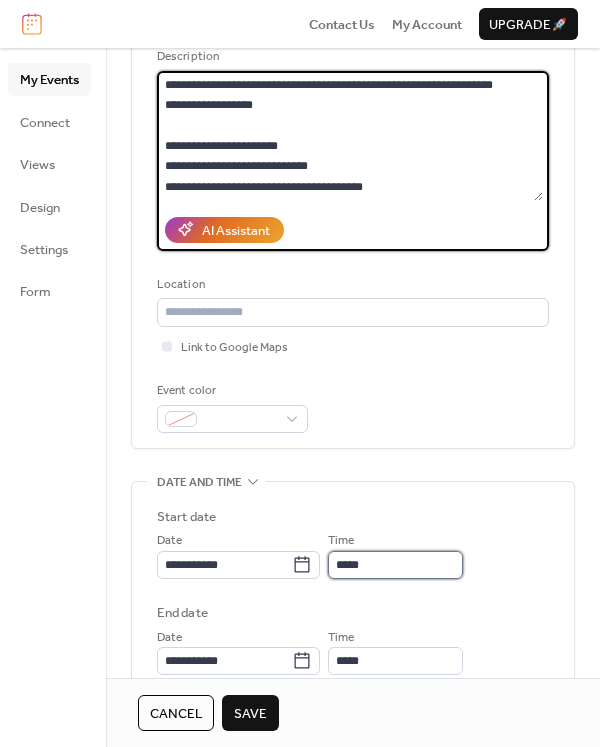 click on "*****" at bounding box center [395, 565] 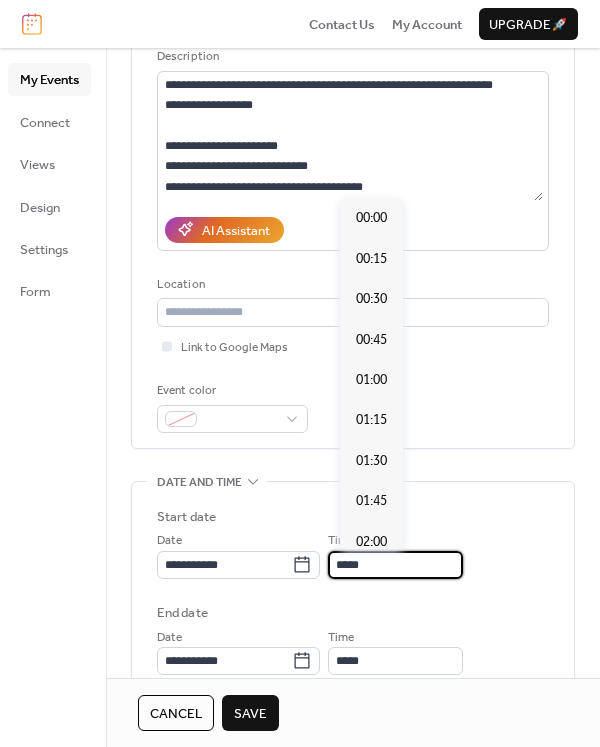 scroll, scrollTop: 1589, scrollLeft: 0, axis: vertical 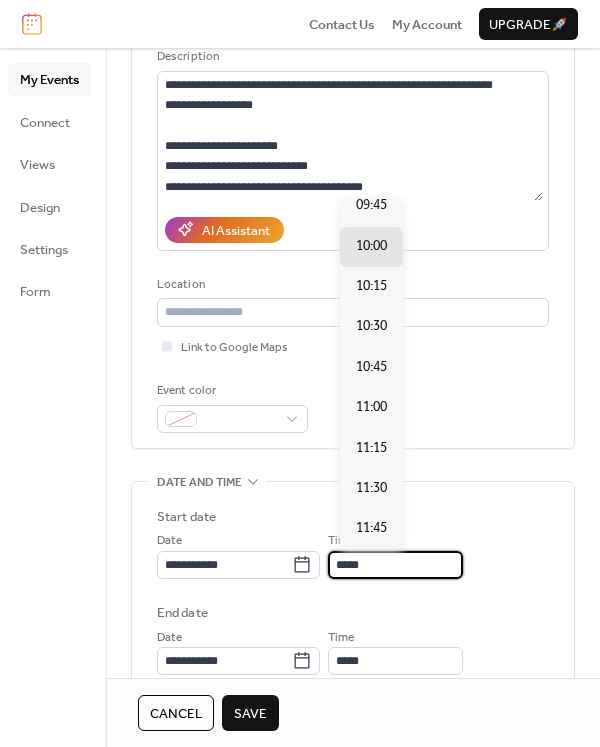 click on "**********" at bounding box center (353, 629) 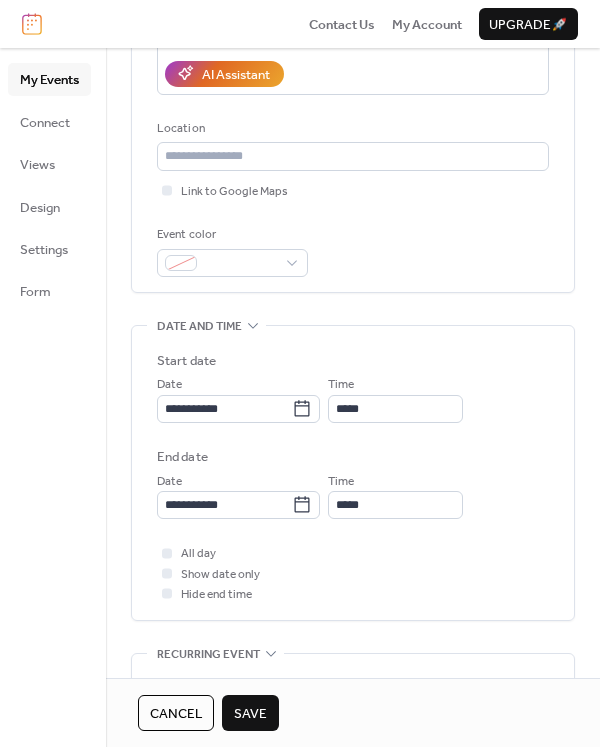 scroll, scrollTop: 400, scrollLeft: 0, axis: vertical 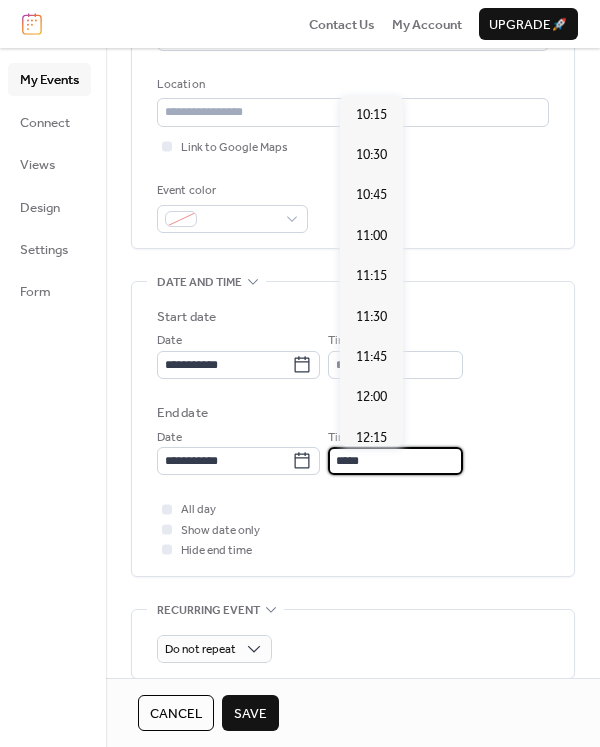 click on "*****" at bounding box center [395, 461] 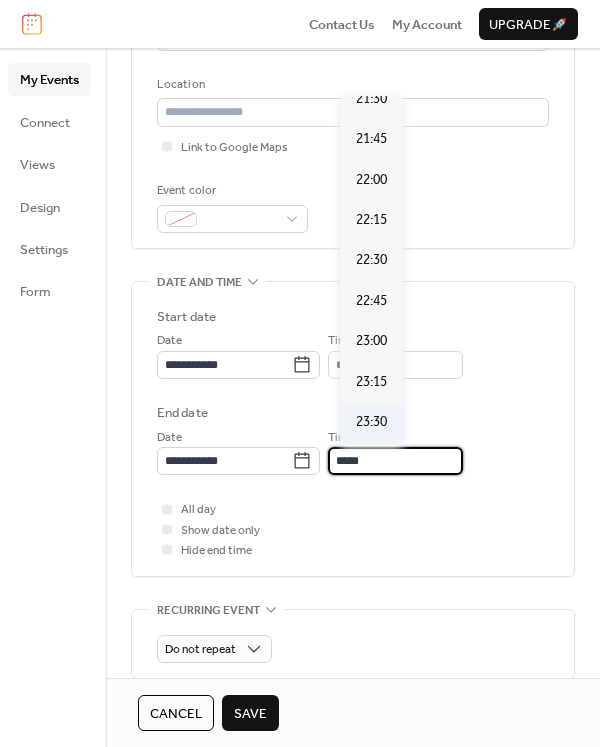 scroll, scrollTop: 1835, scrollLeft: 0, axis: vertical 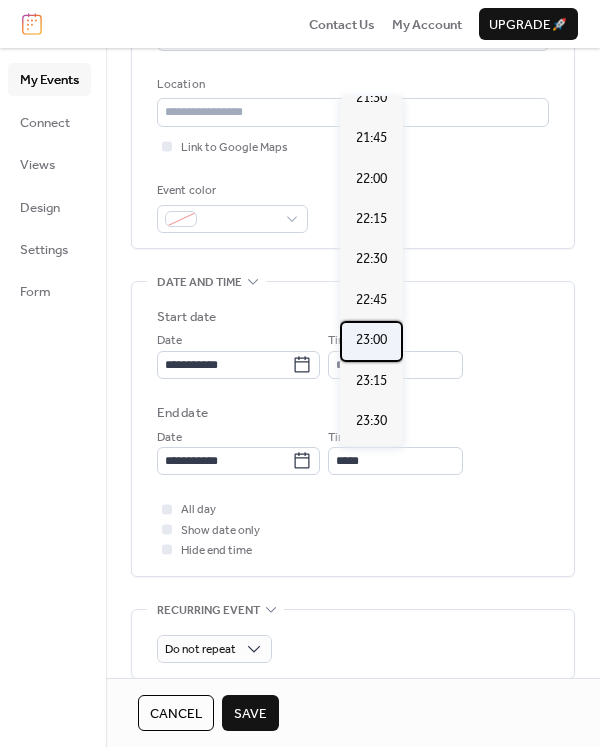 click on "23:00" at bounding box center [371, 340] 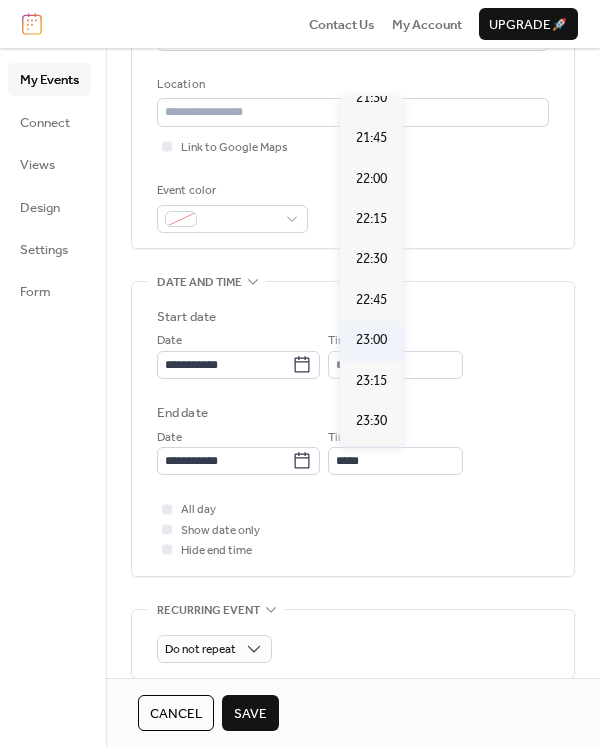 type on "*****" 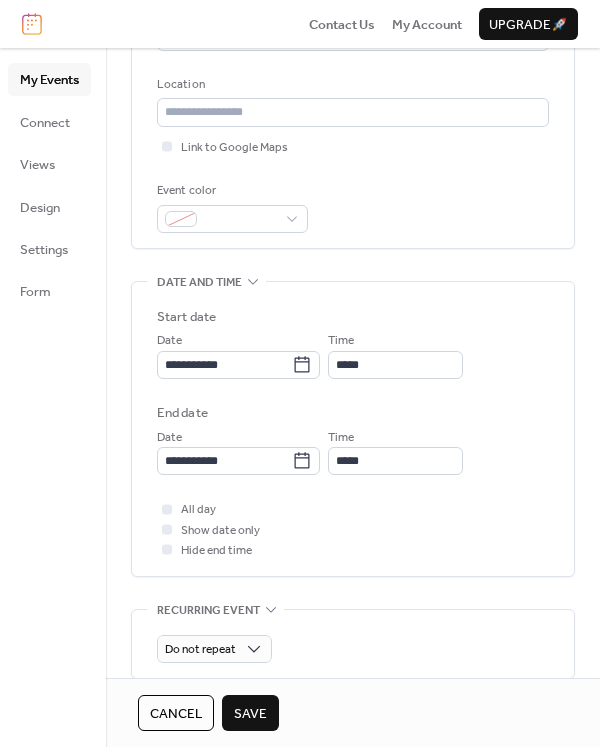 click on "**********" at bounding box center (353, 429) 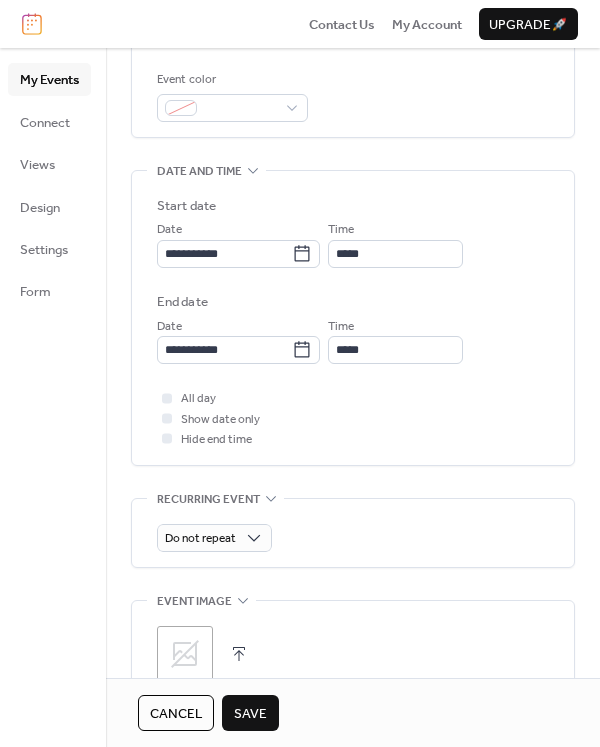 scroll, scrollTop: 600, scrollLeft: 0, axis: vertical 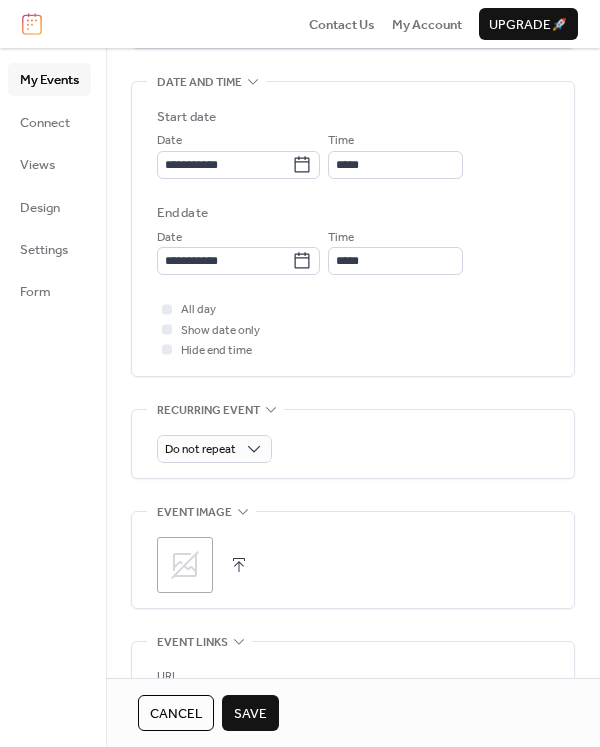 click on "Save" at bounding box center (250, 714) 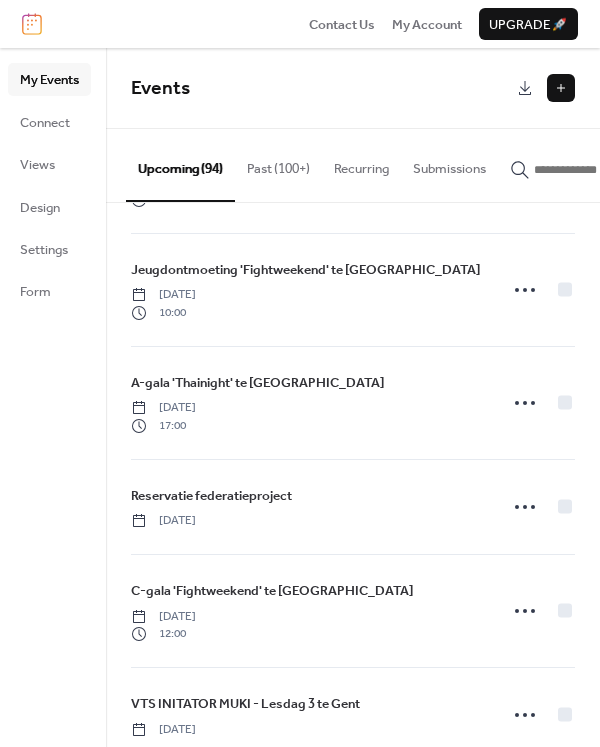scroll, scrollTop: 2179, scrollLeft: 0, axis: vertical 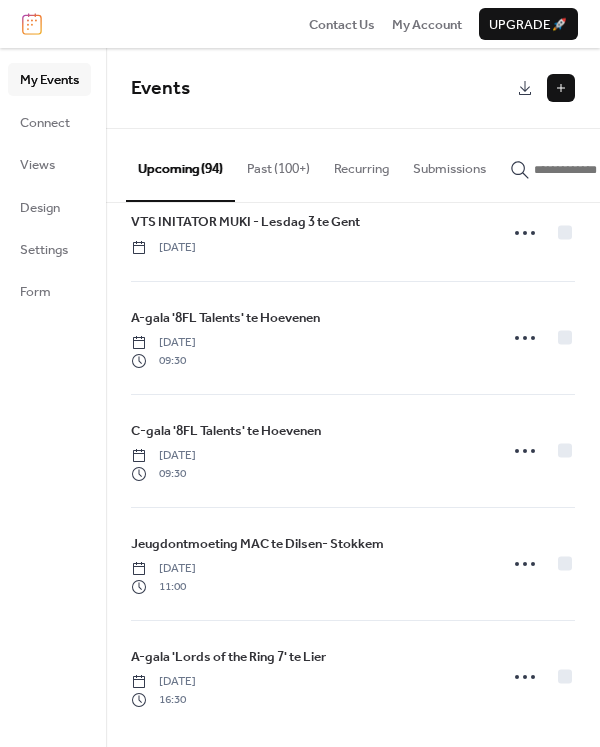 click on "Past (100+)" at bounding box center [278, 164] 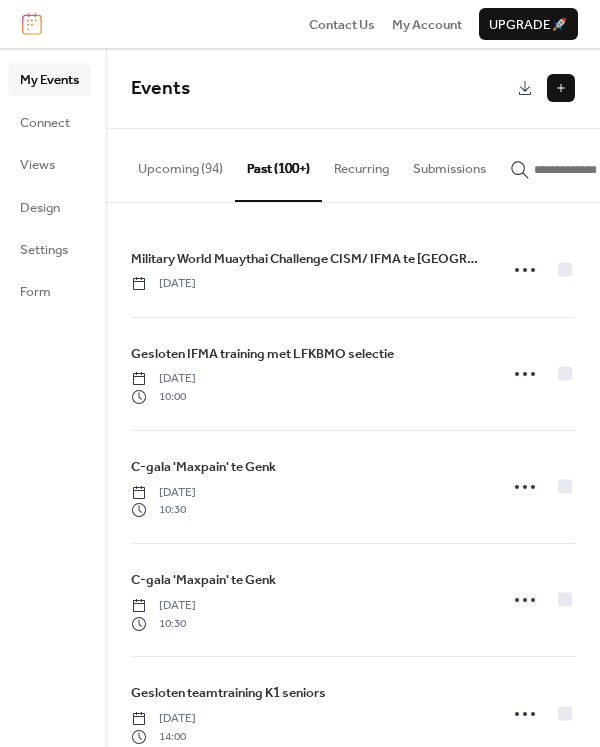 click on "Upcoming (94)" at bounding box center [180, 164] 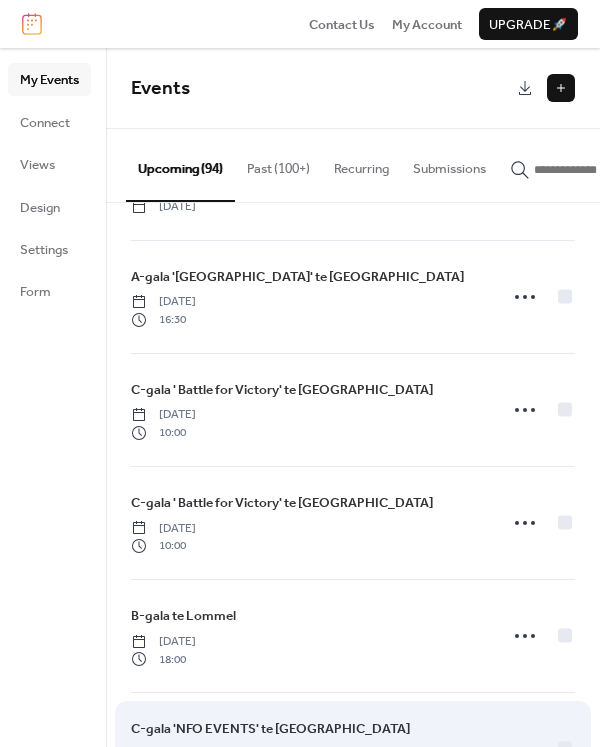 scroll, scrollTop: 7720, scrollLeft: 0, axis: vertical 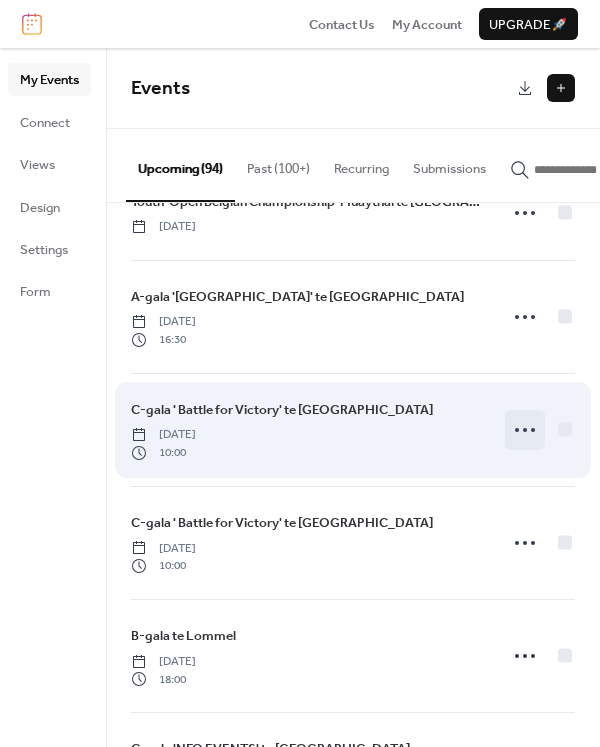 click 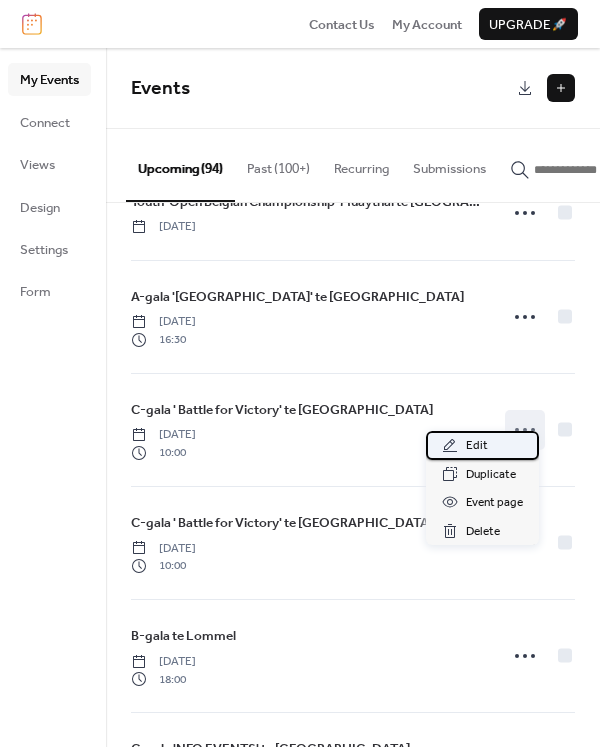 click on "Edit" at bounding box center (482, 445) 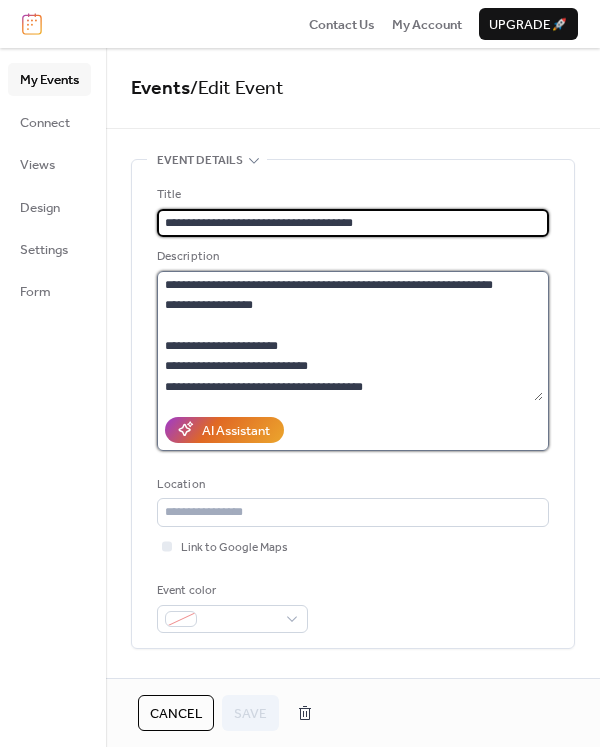drag, startPoint x: 227, startPoint y: 361, endPoint x: 247, endPoint y: 357, distance: 20.396078 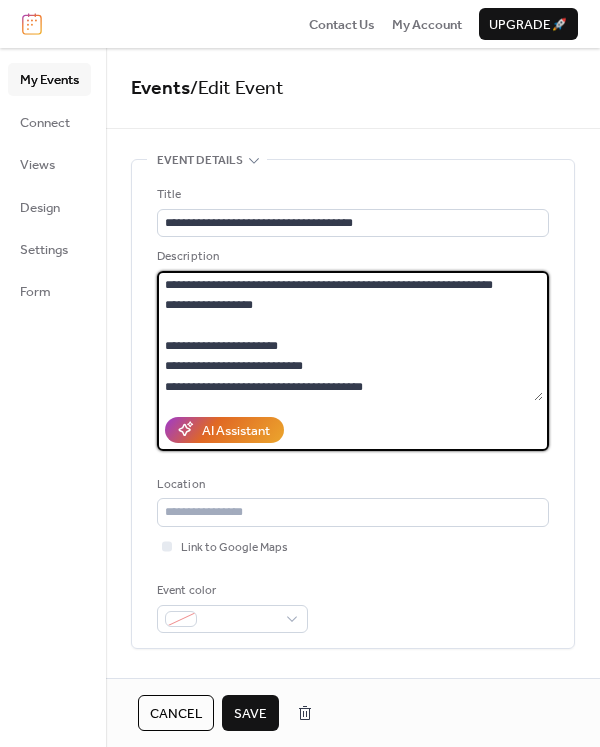 type on "**********" 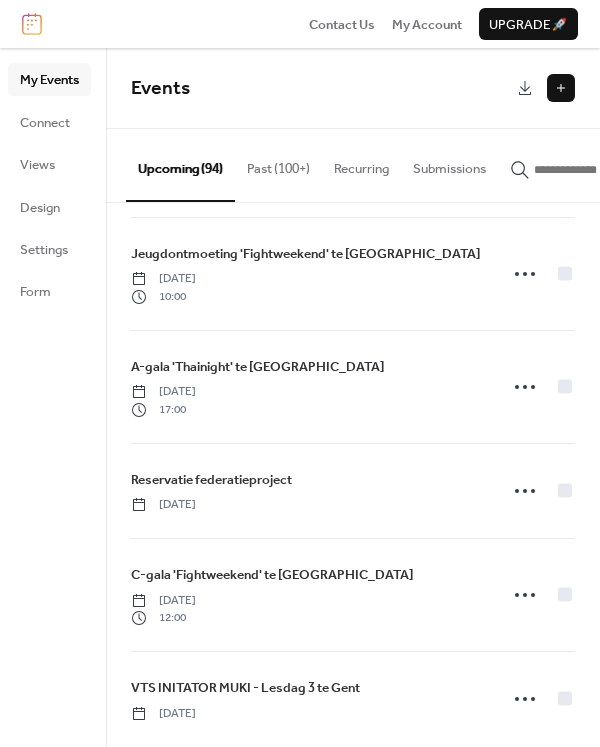 scroll, scrollTop: 2686, scrollLeft: 0, axis: vertical 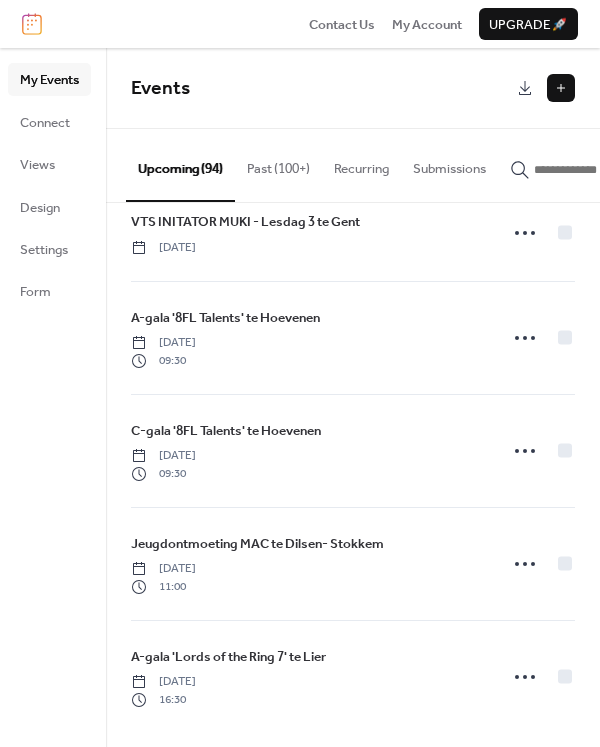 click on "Past (100+)" at bounding box center (278, 164) 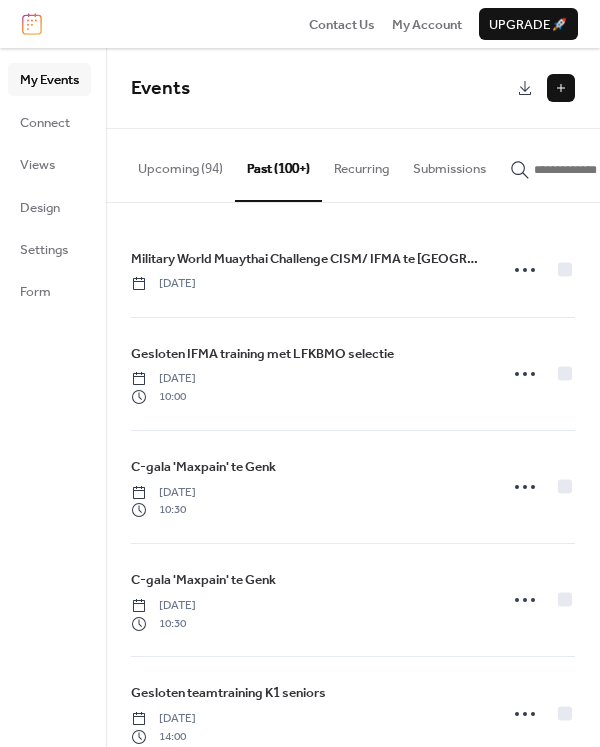 click on "Upcoming (94)" at bounding box center (180, 164) 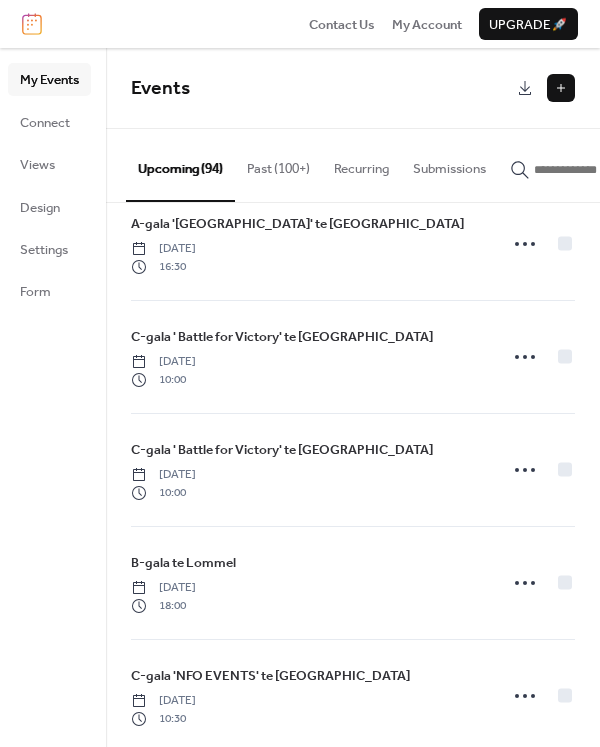 scroll, scrollTop: 5580, scrollLeft: 0, axis: vertical 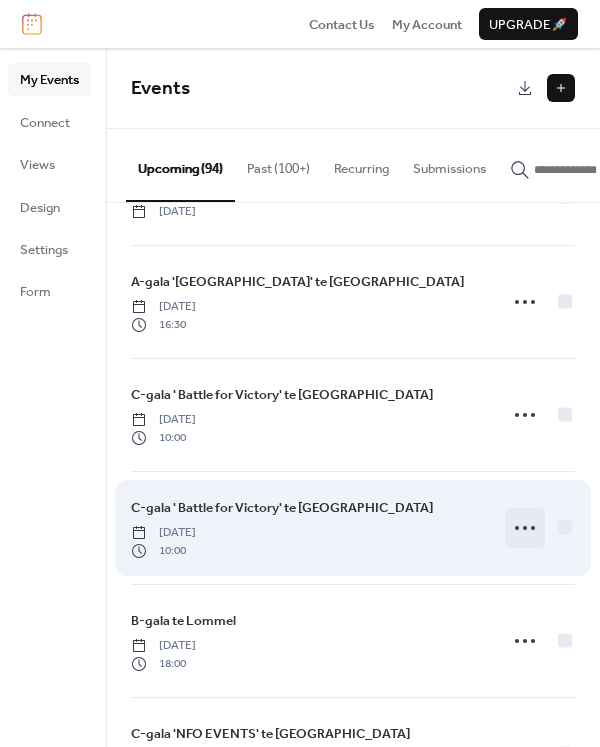 click 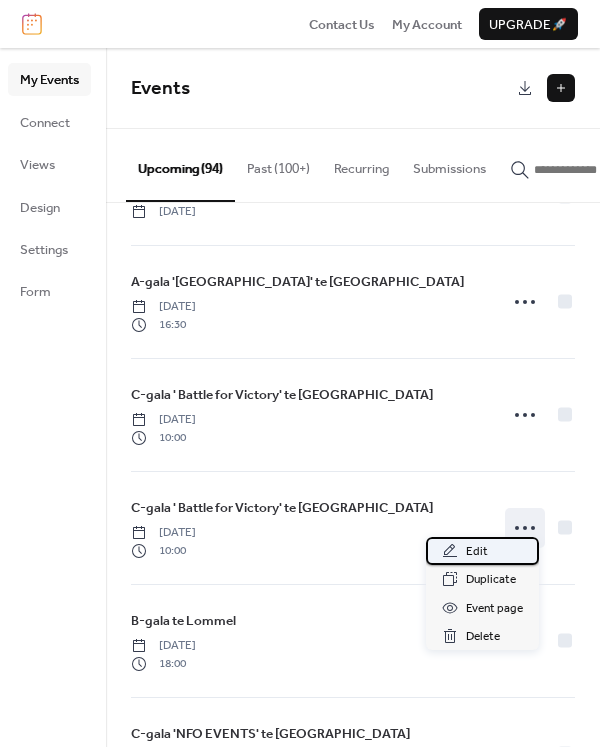 click on "Edit" at bounding box center [482, 551] 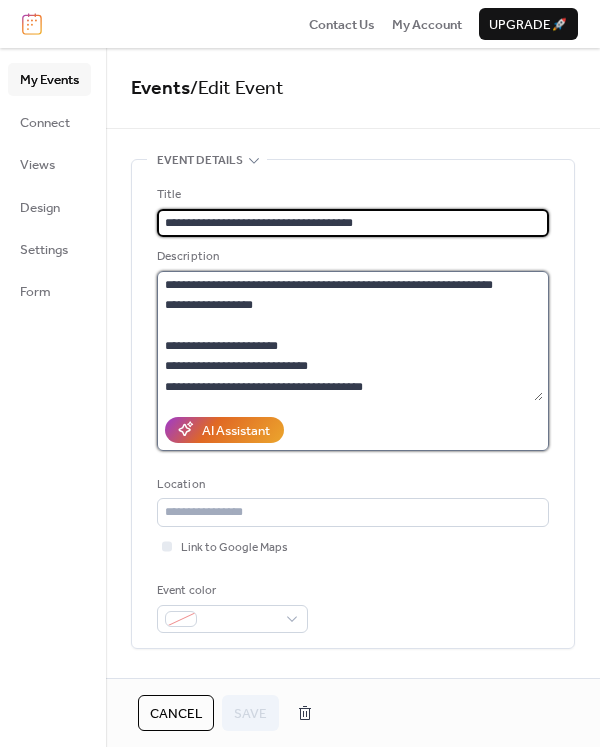 click on "**********" at bounding box center (350, 336) 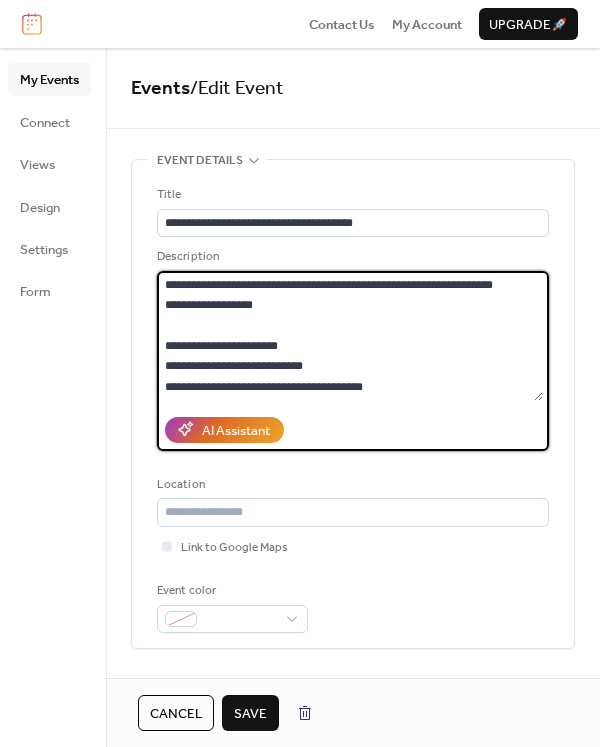 type on "**********" 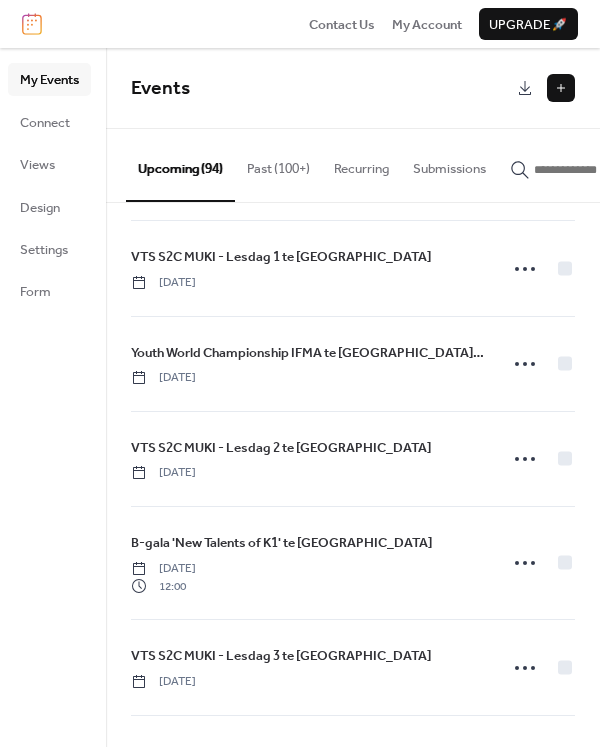 scroll, scrollTop: 600, scrollLeft: 0, axis: vertical 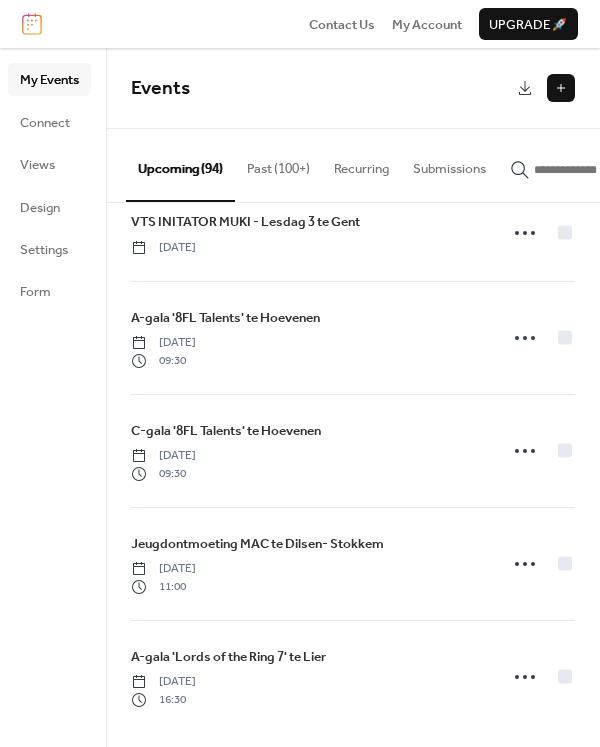 click on "Past (100+)" at bounding box center (278, 164) 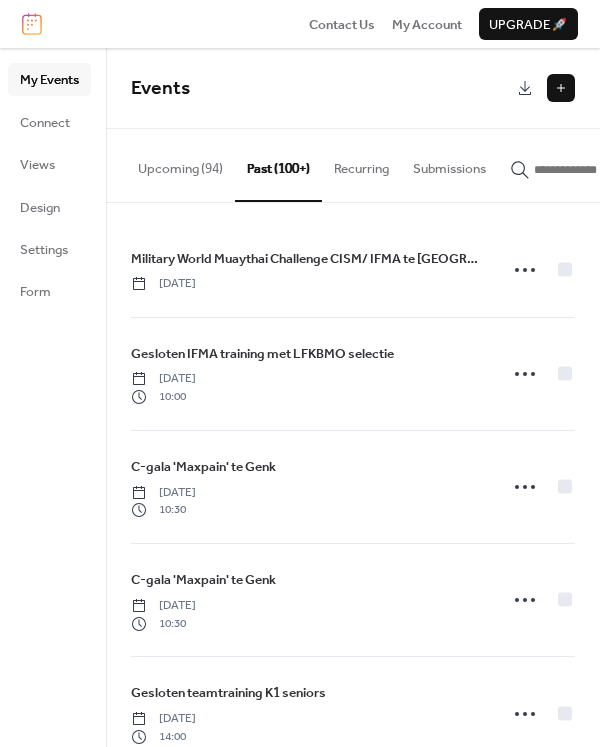 click on "Upcoming (94)" at bounding box center (180, 164) 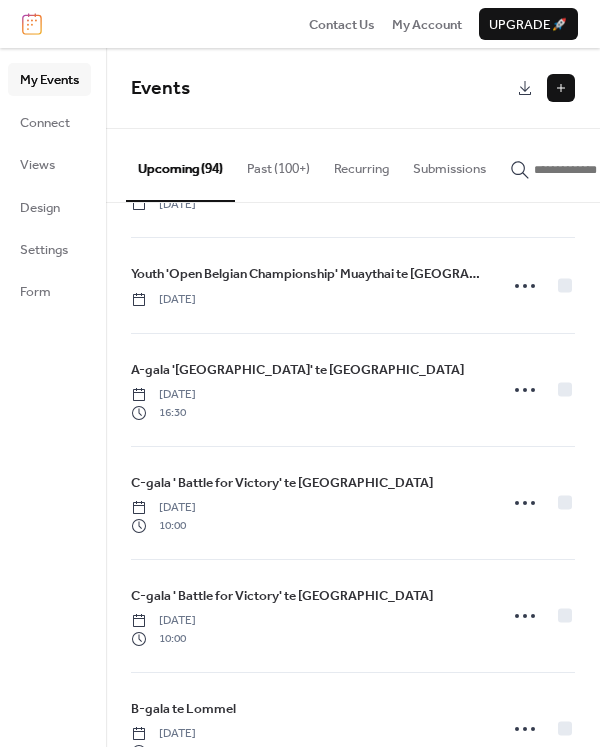 scroll, scrollTop: 5462, scrollLeft: 0, axis: vertical 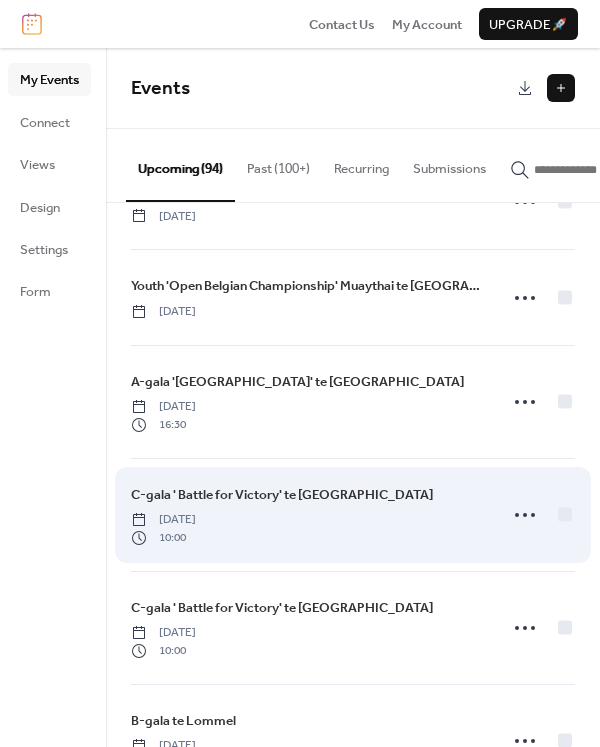 click at bounding box center (540, 515) 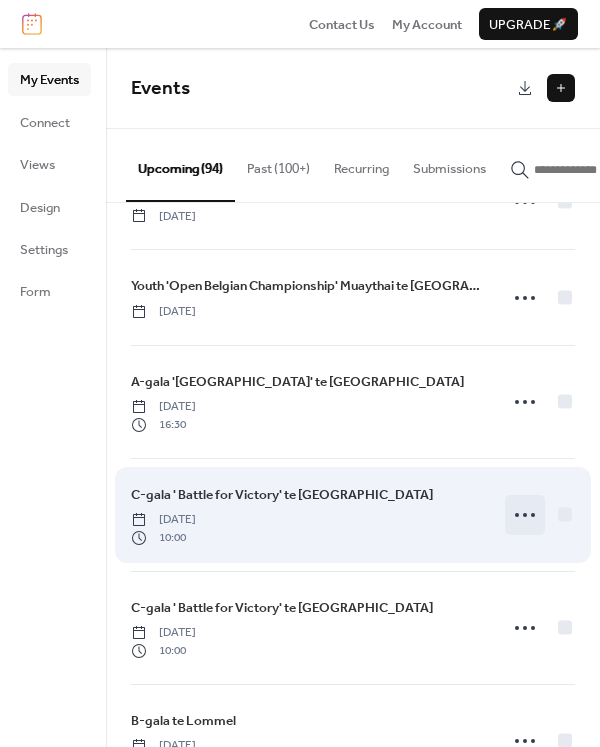 click 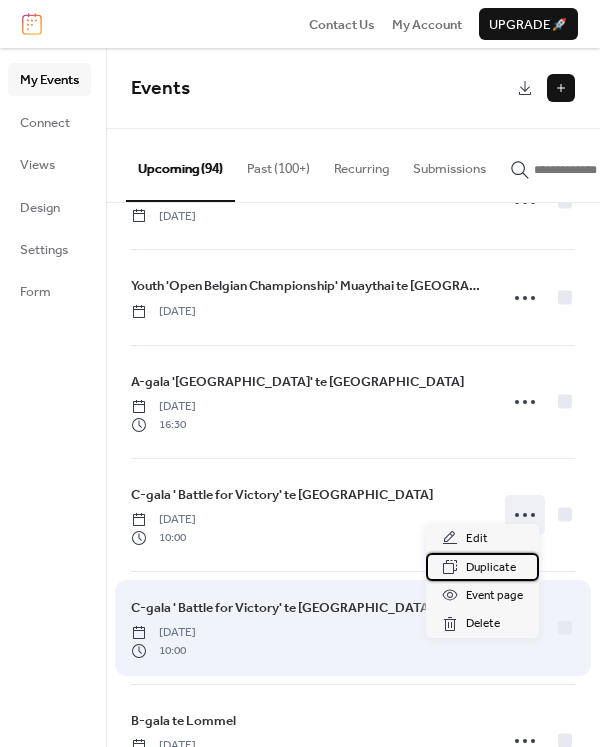 click on "Duplicate" at bounding box center [491, 568] 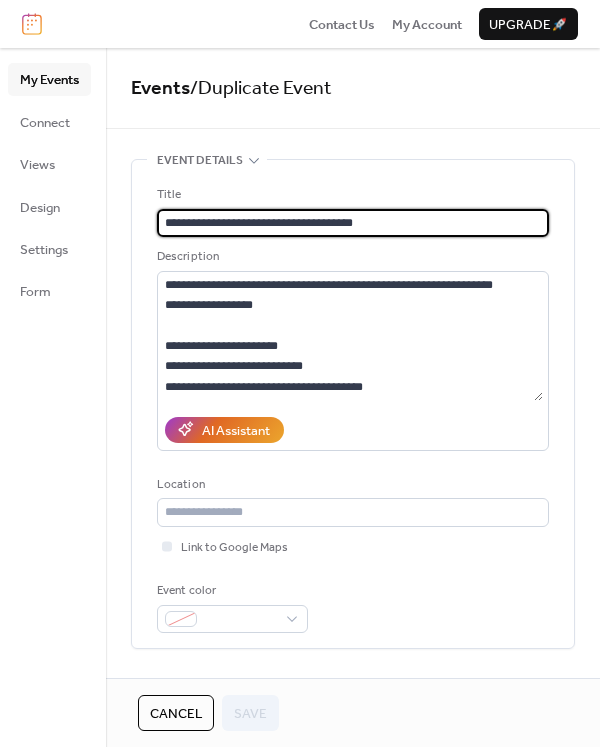 click on "**********" at bounding box center [353, 223] 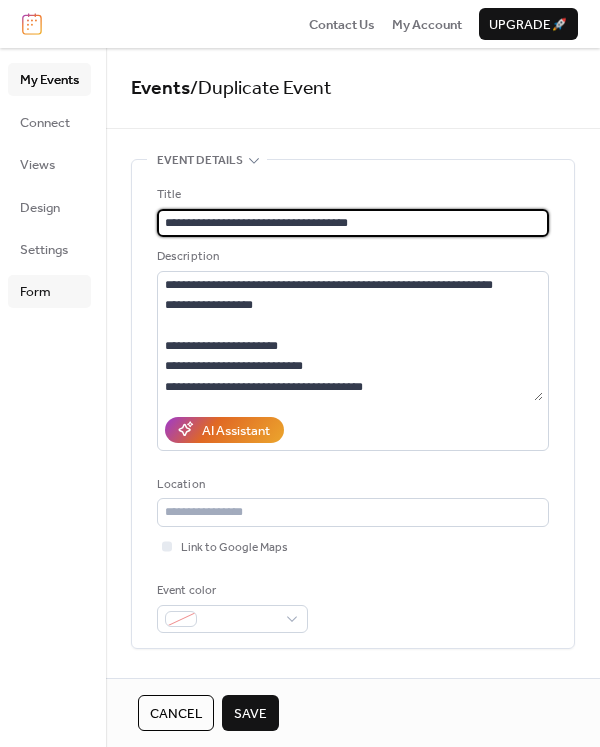 type on "**********" 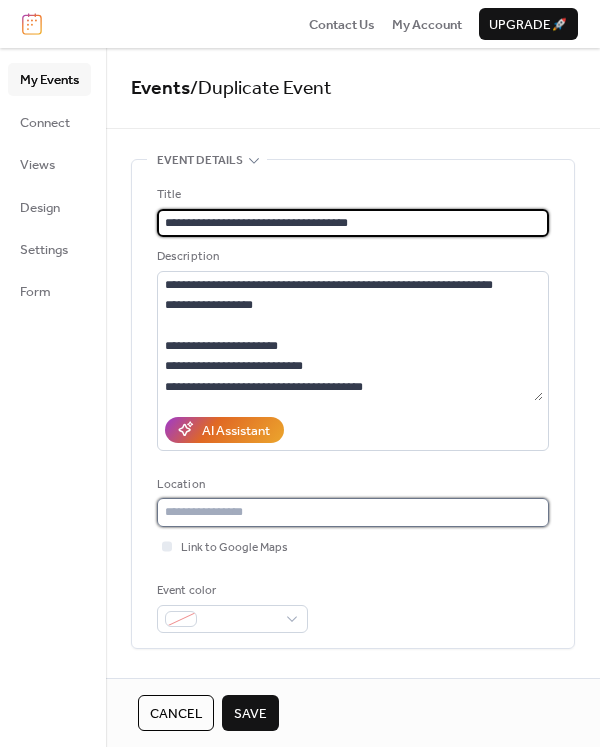 click at bounding box center [353, 512] 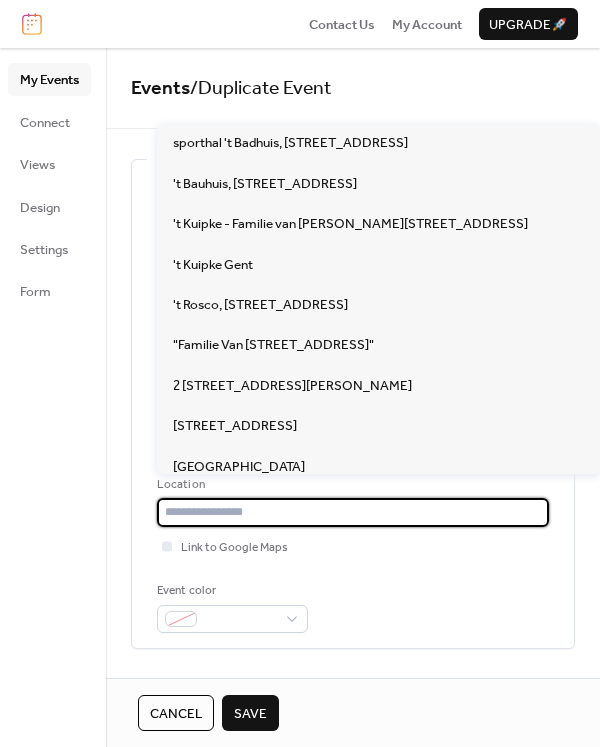 paste on "**********" 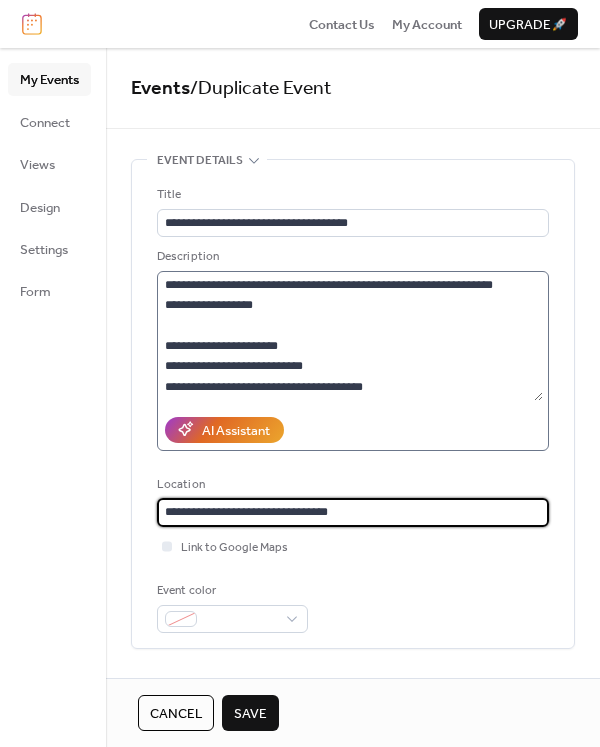 type on "**********" 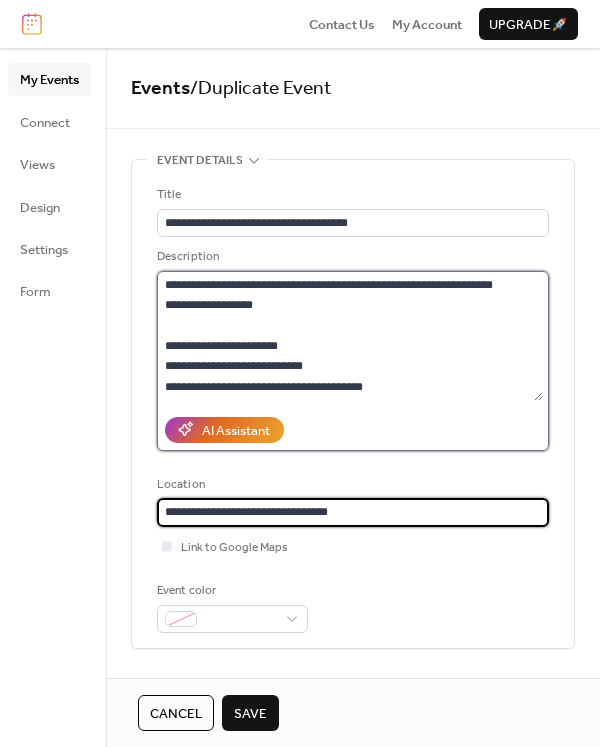 click on "**********" at bounding box center [350, 336] 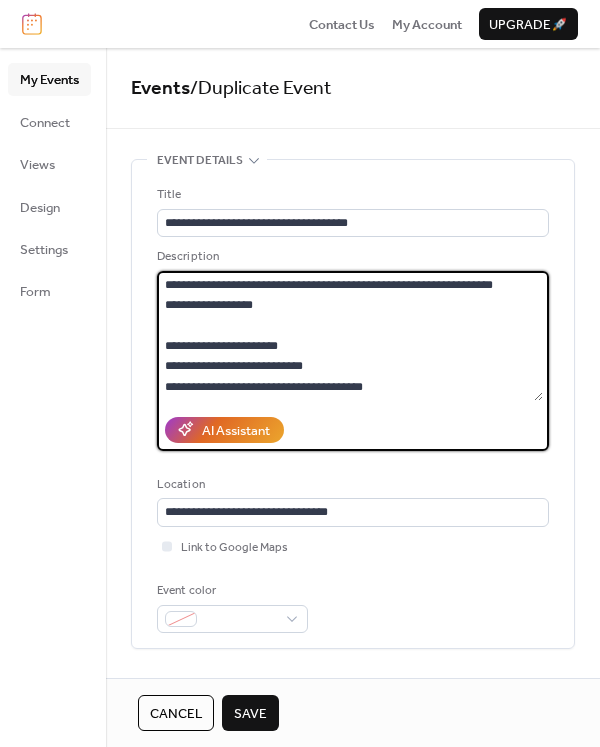 drag, startPoint x: 210, startPoint y: 282, endPoint x: 552, endPoint y: 265, distance: 342.42224 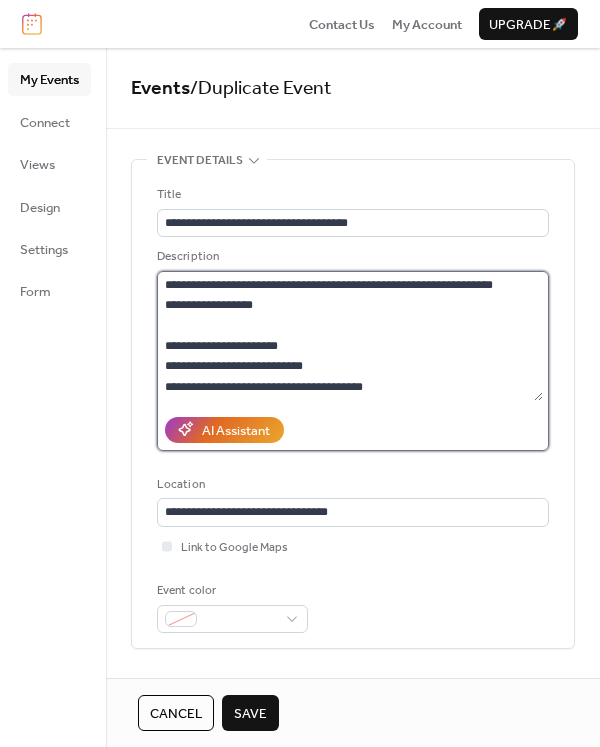 click on "**********" at bounding box center [350, 336] 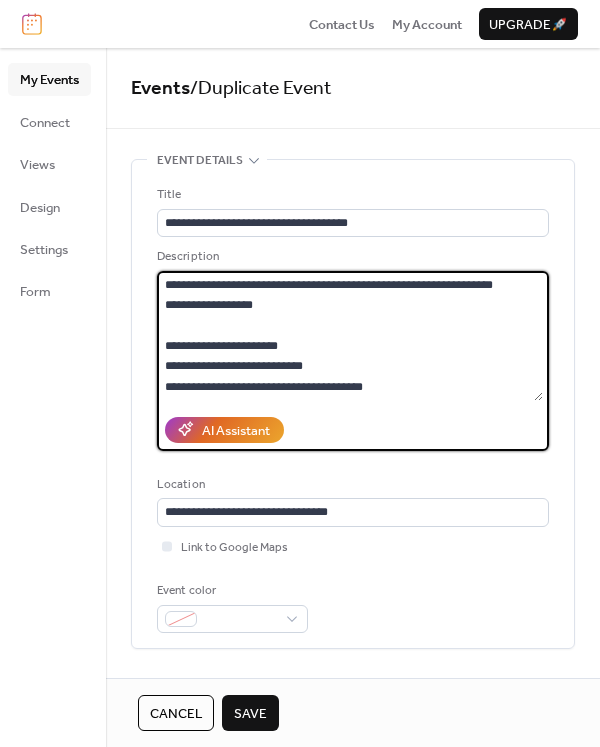 drag, startPoint x: 211, startPoint y: 280, endPoint x: 535, endPoint y: 282, distance: 324.00616 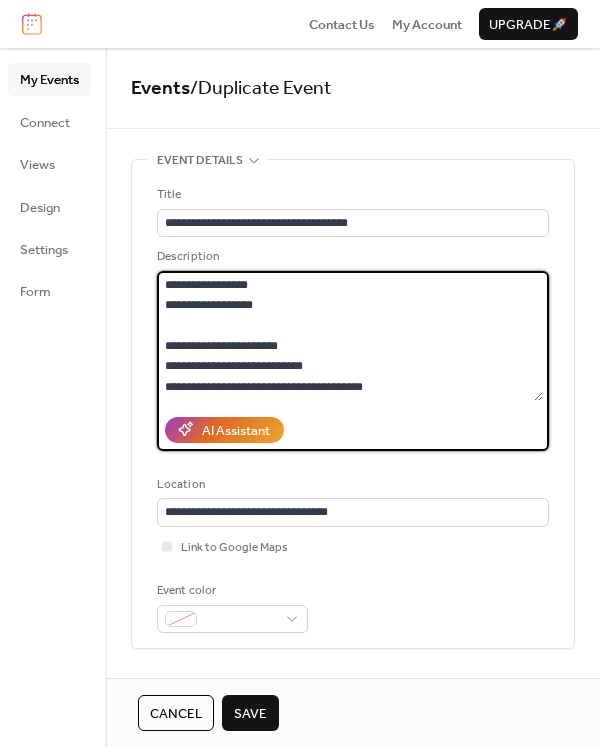 click on "**********" at bounding box center (350, 336) 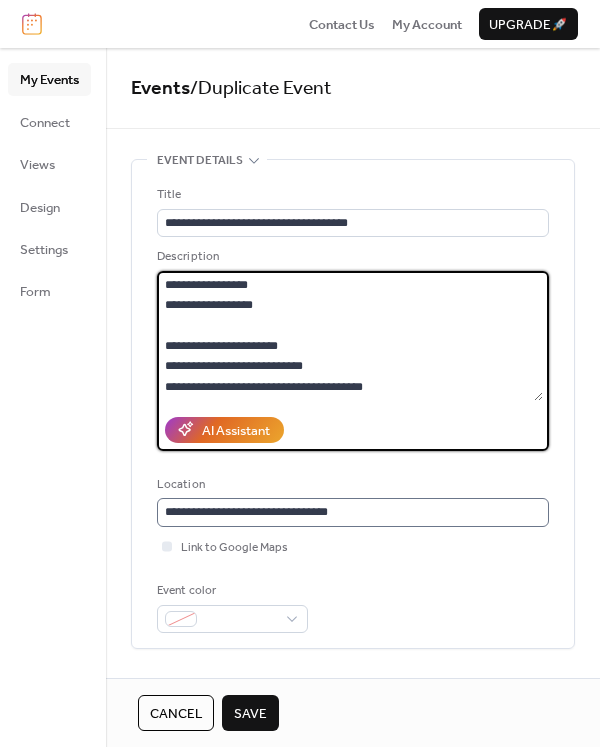 type on "**********" 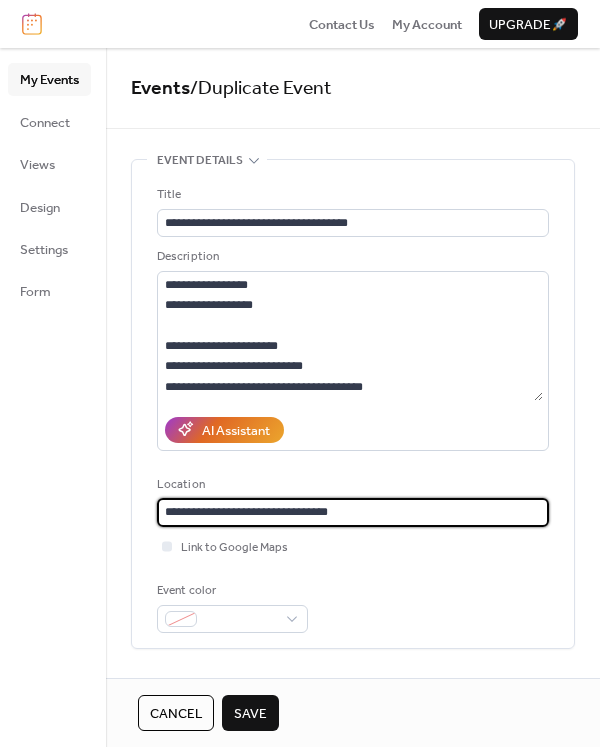 drag, startPoint x: 168, startPoint y: 506, endPoint x: 251, endPoint y: 492, distance: 84.17244 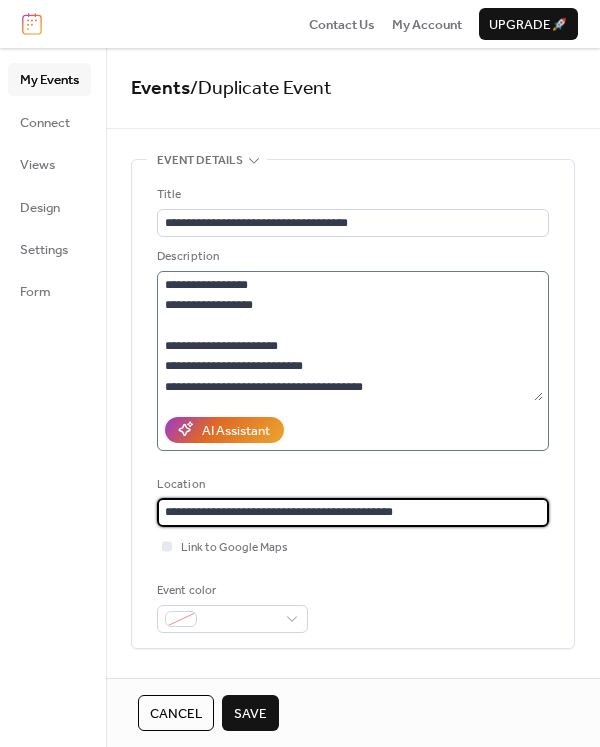 type on "**********" 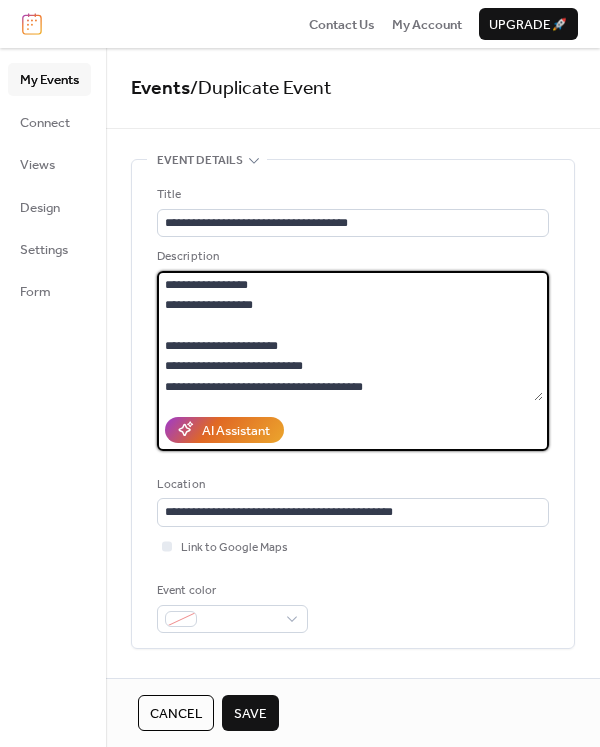 drag, startPoint x: 326, startPoint y: 340, endPoint x: 232, endPoint y: 347, distance: 94.26028 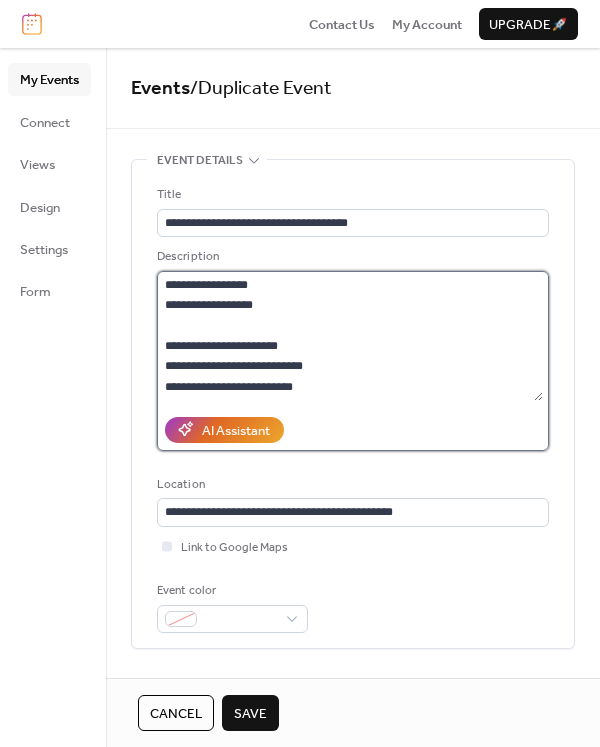 click on "**********" at bounding box center (350, 336) 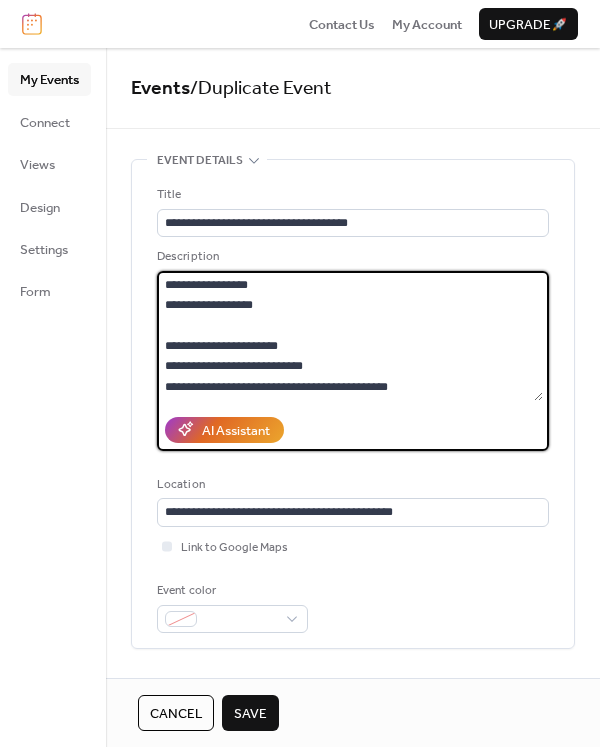 click on "**********" at bounding box center [350, 336] 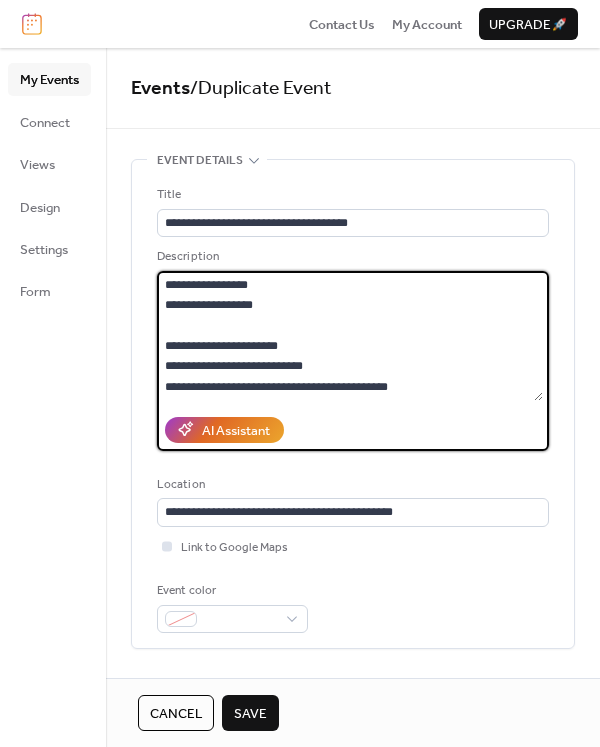 scroll, scrollTop: 200, scrollLeft: 0, axis: vertical 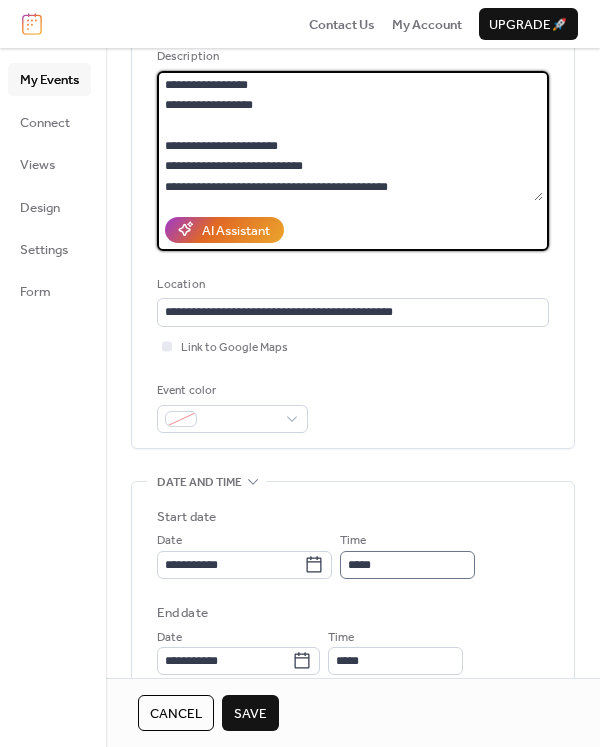 type on "**********" 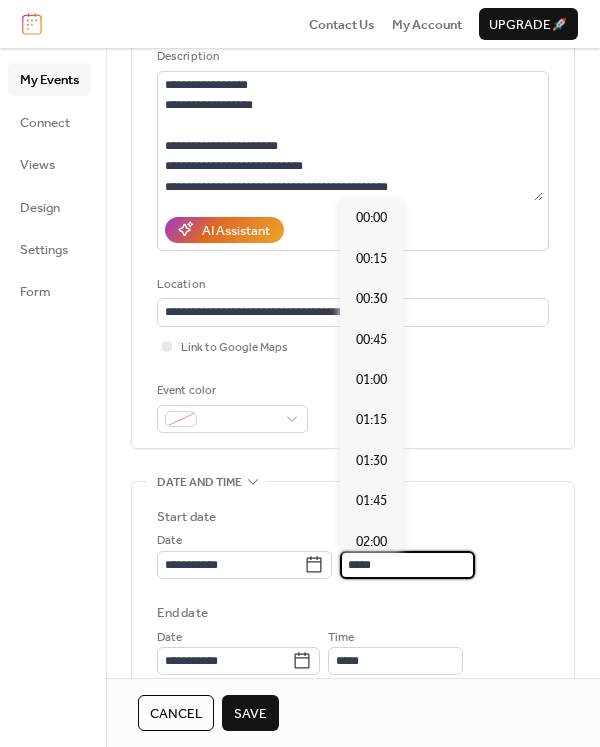 click on "*****" at bounding box center (407, 565) 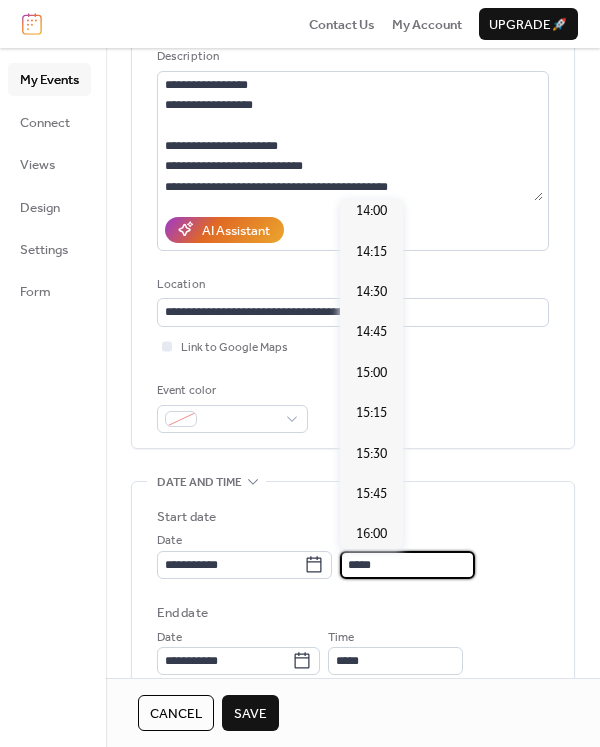 scroll, scrollTop: 2289, scrollLeft: 0, axis: vertical 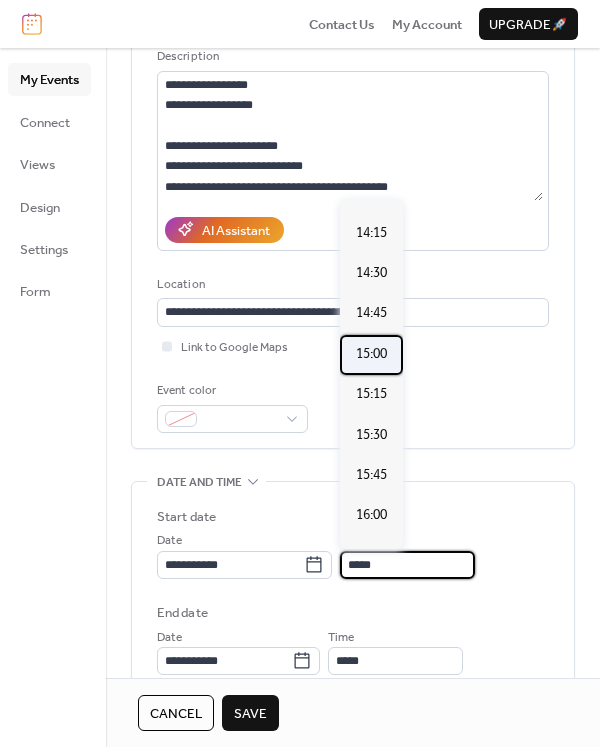 click on "15:00" at bounding box center [371, 354] 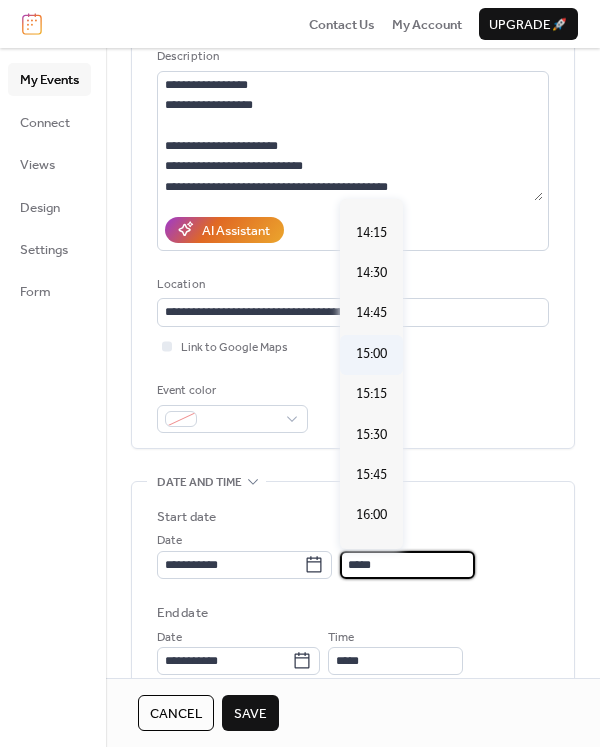 type on "*****" 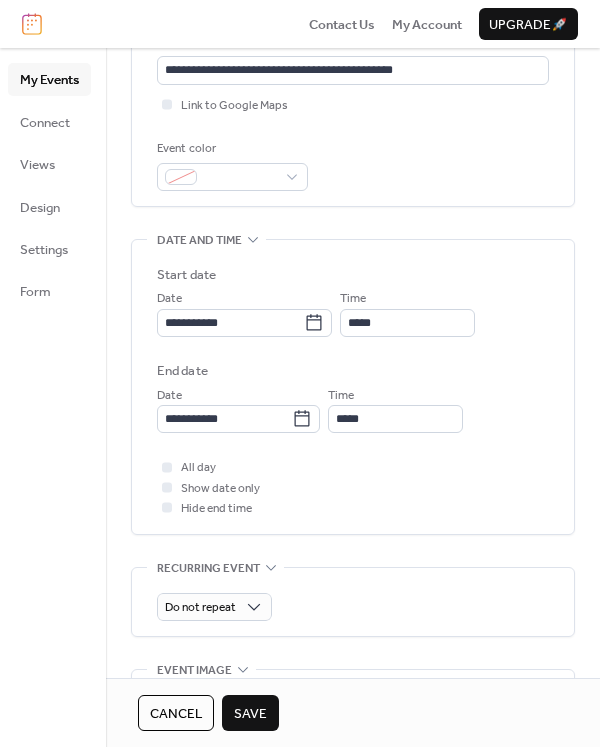 scroll, scrollTop: 500, scrollLeft: 0, axis: vertical 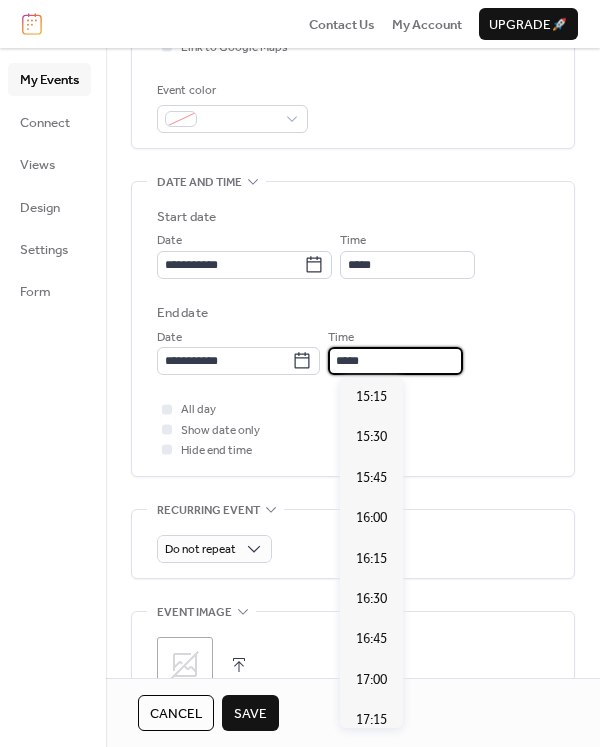 click on "*****" at bounding box center (395, 361) 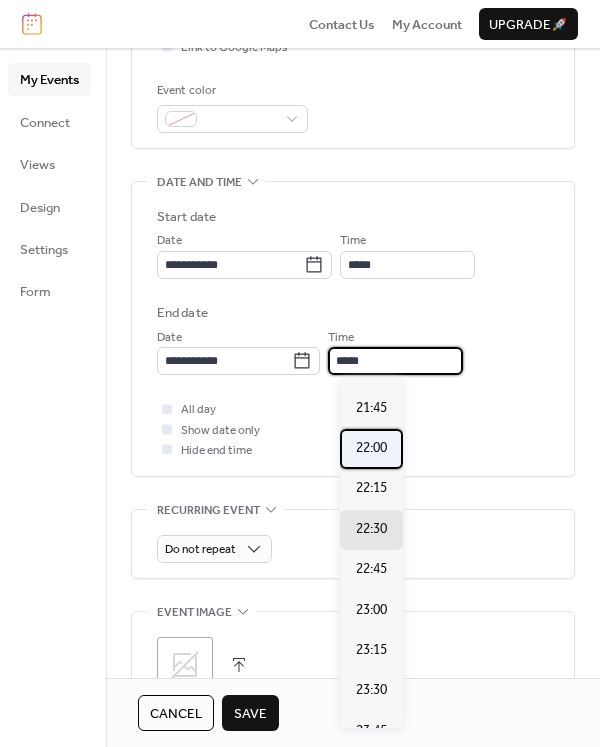 click on "22:00" at bounding box center [371, 448] 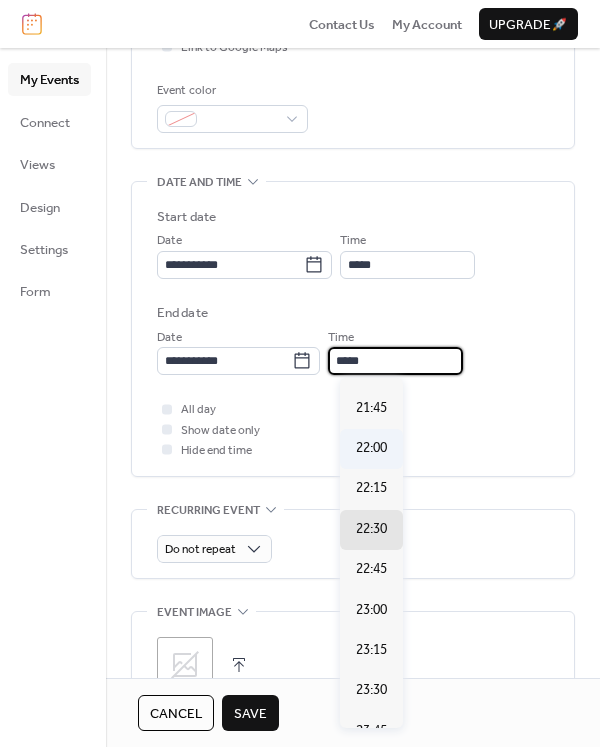 type on "*****" 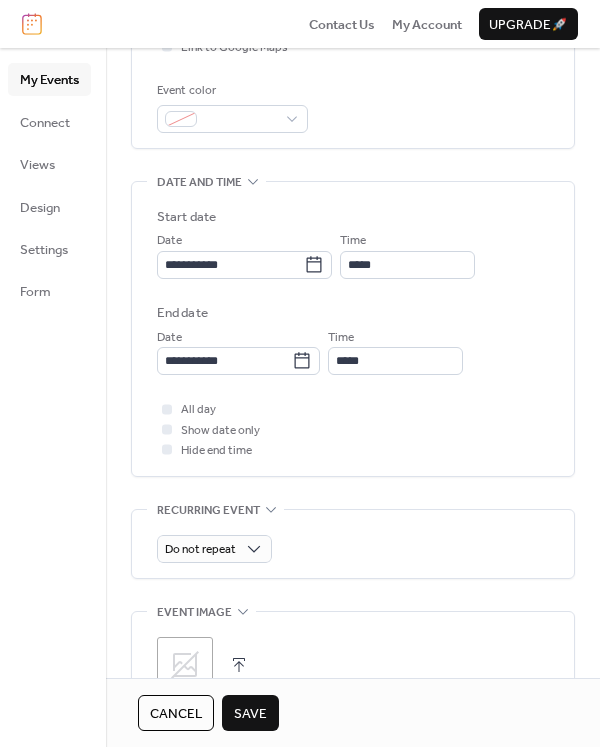 click on "All day Show date only Hide end time" at bounding box center [353, 429] 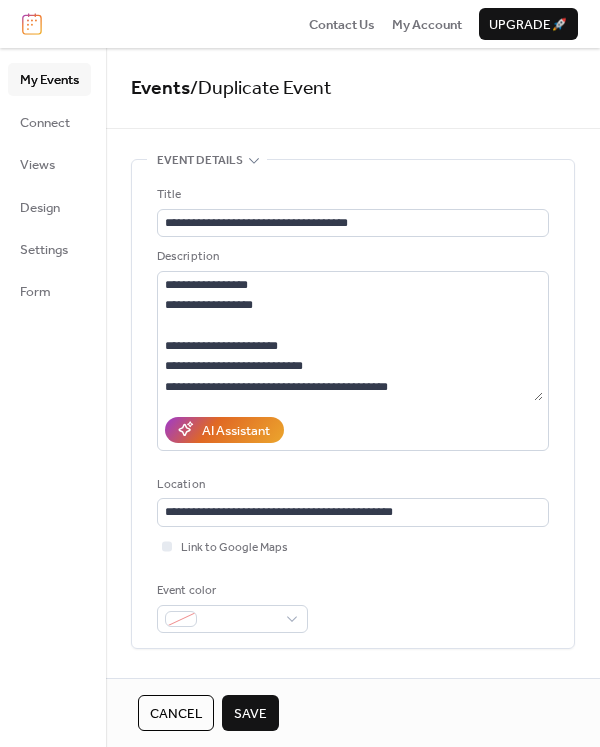 scroll, scrollTop: 300, scrollLeft: 0, axis: vertical 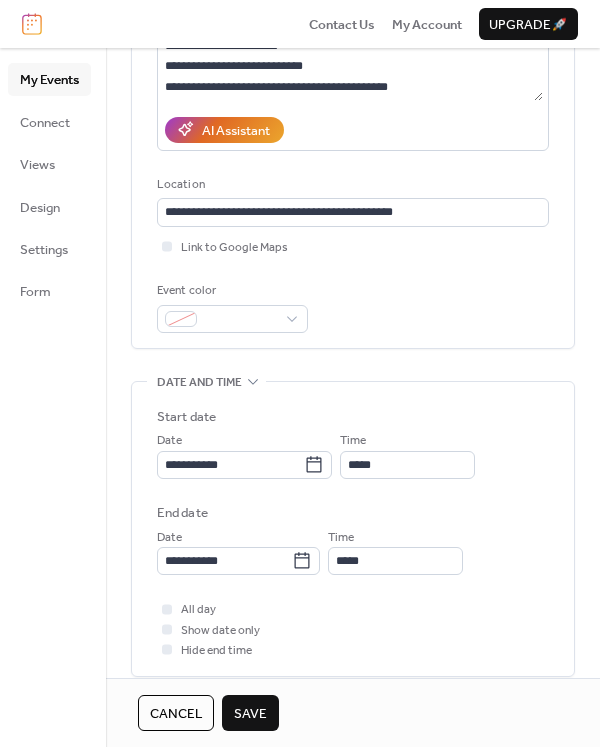 click on "Save" at bounding box center (250, 714) 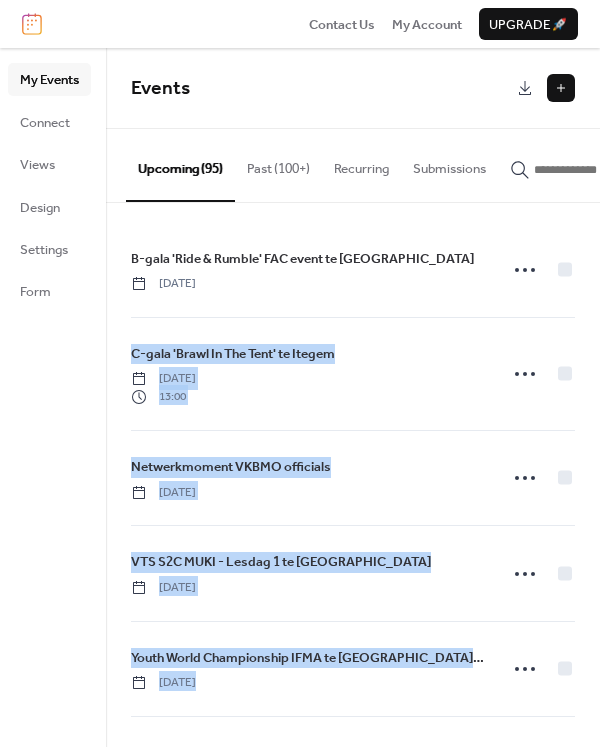 drag, startPoint x: 592, startPoint y: 254, endPoint x: 585, endPoint y: 651, distance: 397.0617 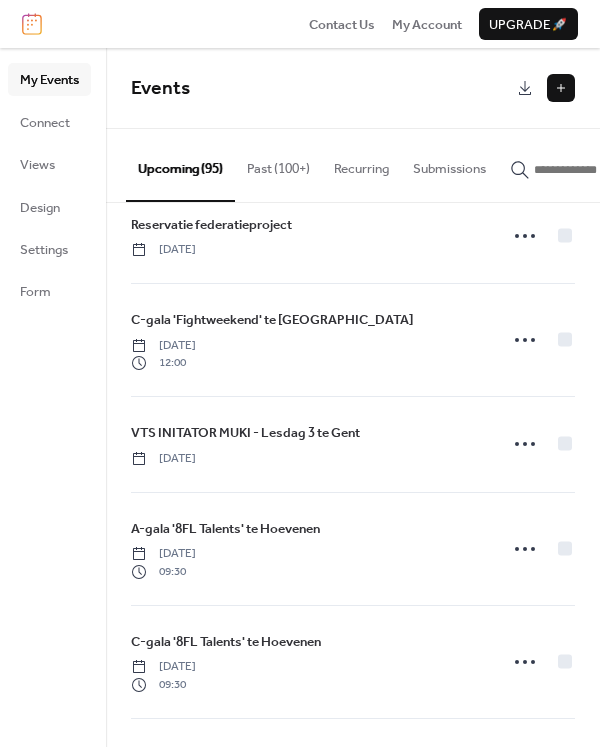scroll, scrollTop: 2686, scrollLeft: 0, axis: vertical 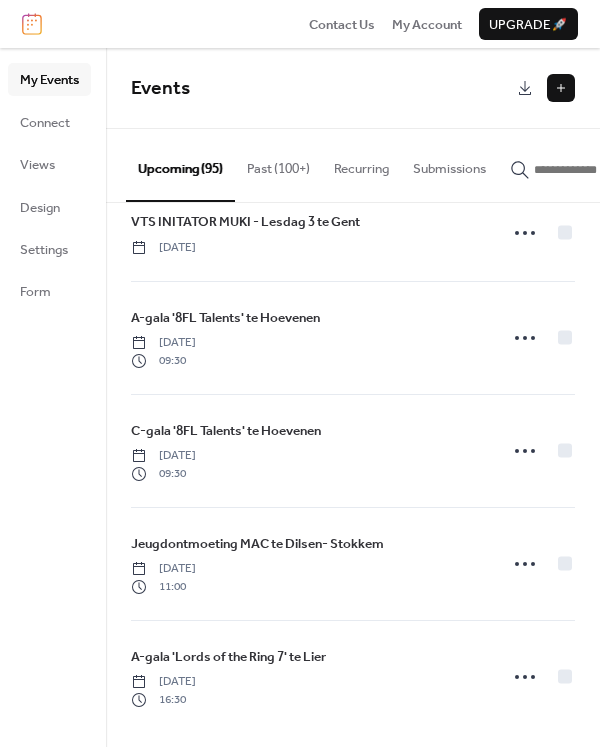 click on "Past (100+)" at bounding box center [278, 164] 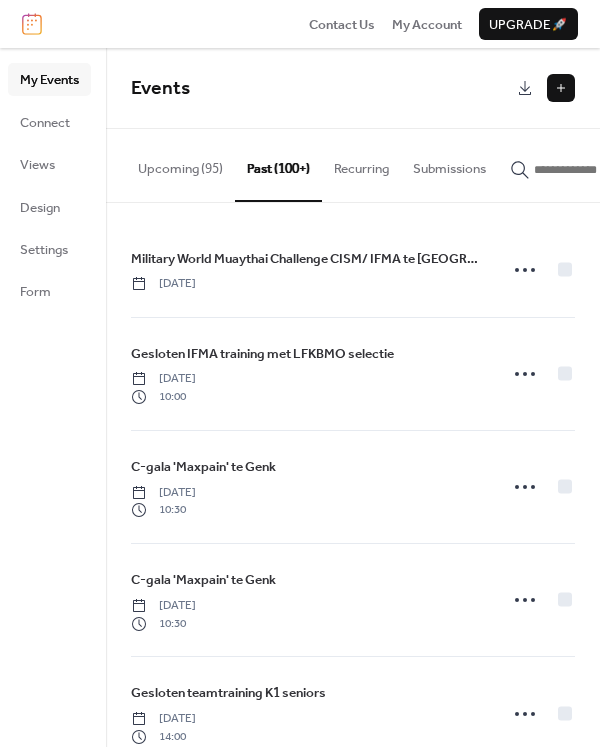 click on "Upcoming (95)" at bounding box center [180, 164] 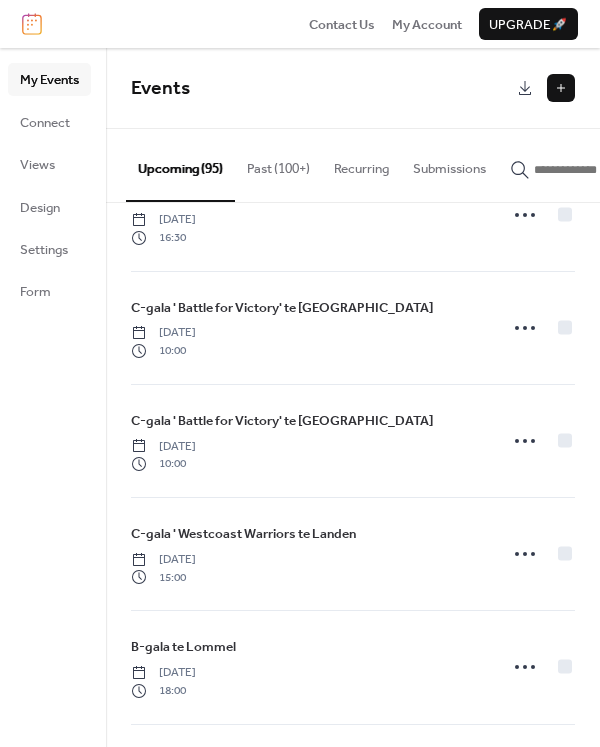 scroll, scrollTop: 7828, scrollLeft: 0, axis: vertical 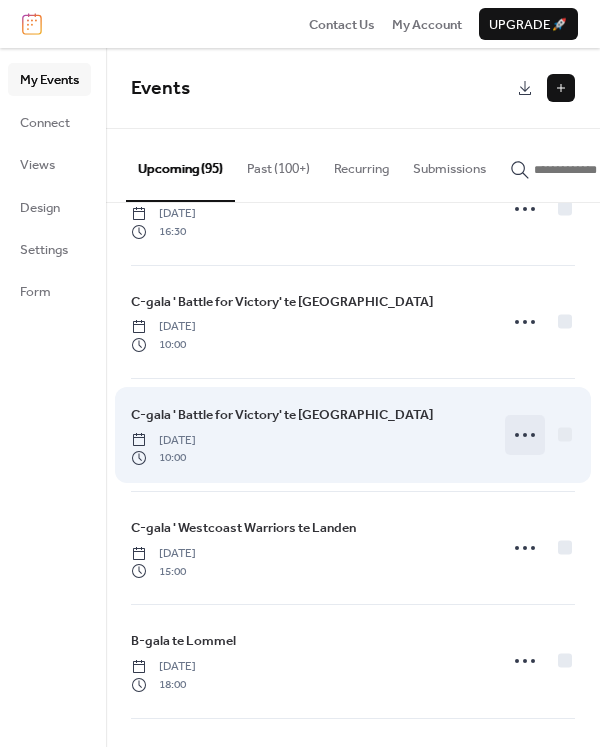 click 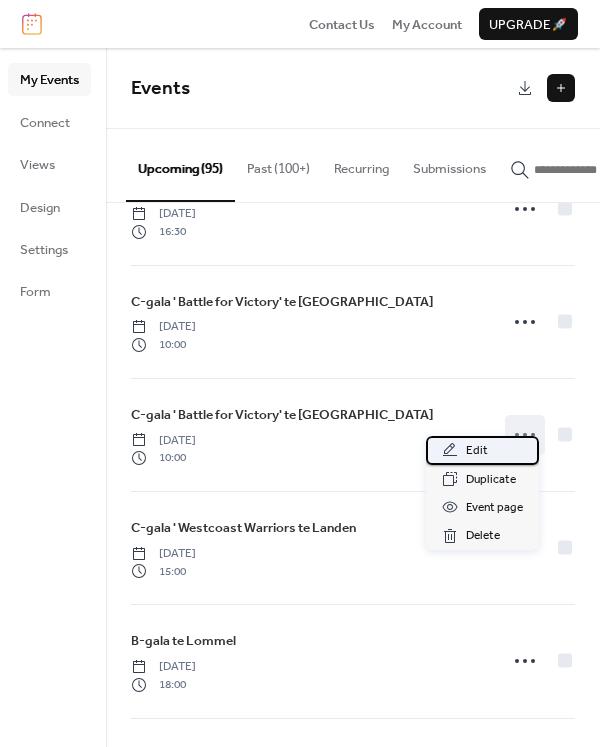 click on "Edit" at bounding box center [477, 451] 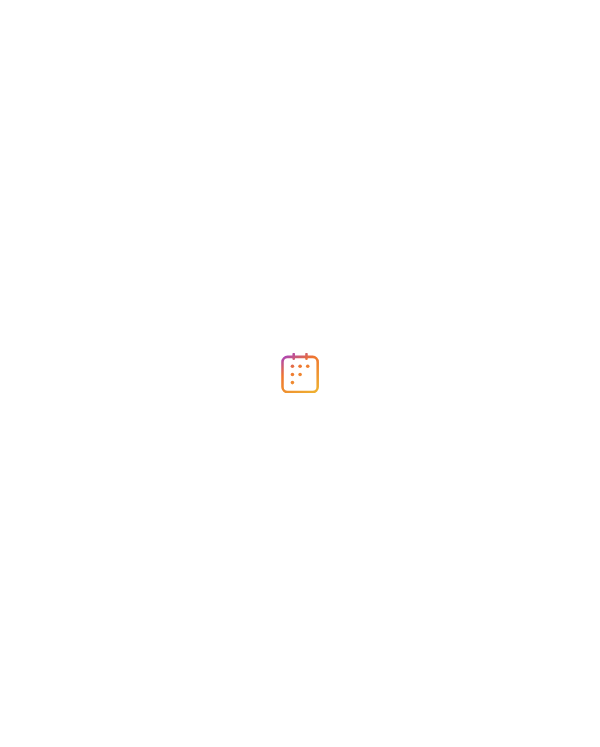 scroll, scrollTop: 0, scrollLeft: 0, axis: both 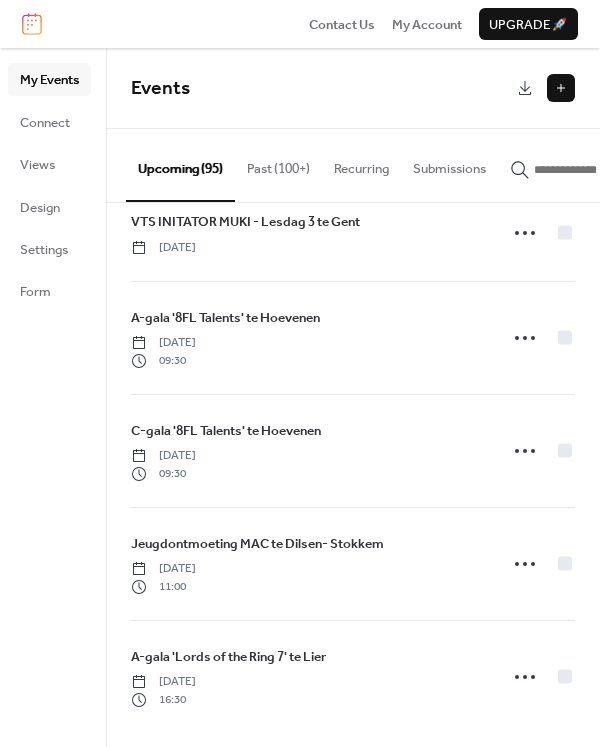 click on "Past (100+)" at bounding box center [278, 164] 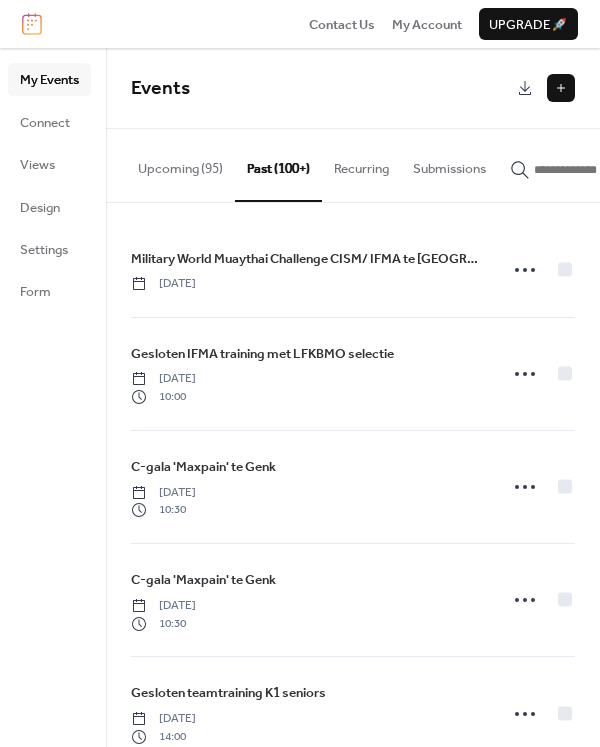 click on "Upcoming (95)" at bounding box center [180, 164] 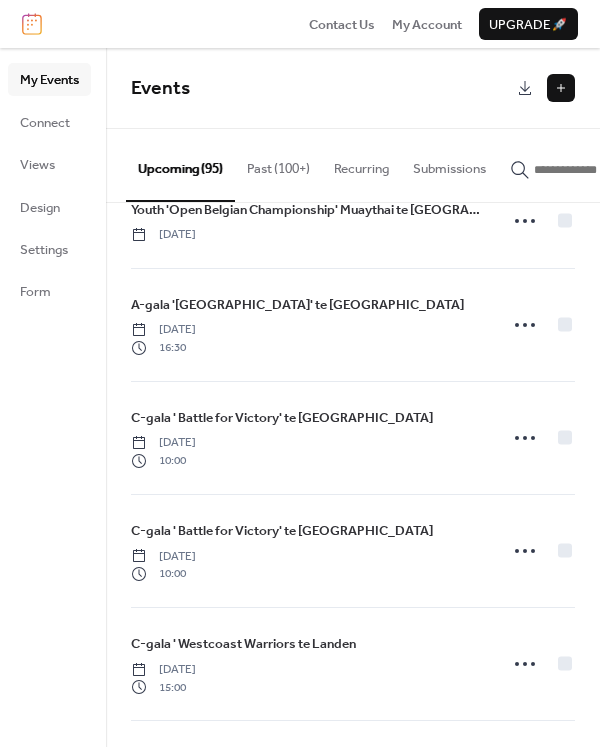 scroll, scrollTop: 7720, scrollLeft: 0, axis: vertical 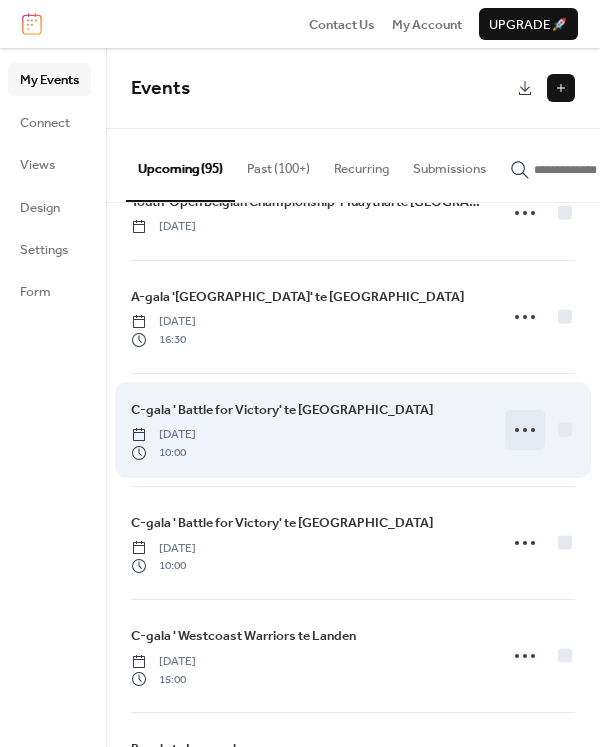 click 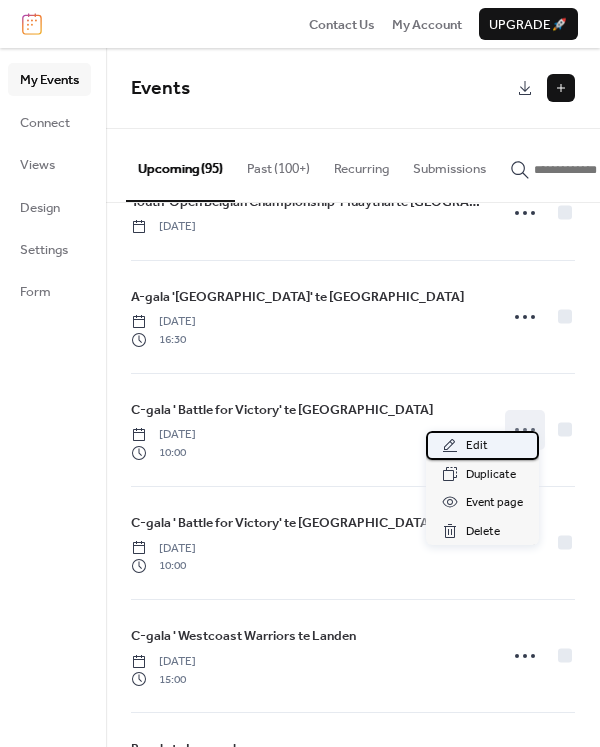 click on "Edit" at bounding box center [482, 445] 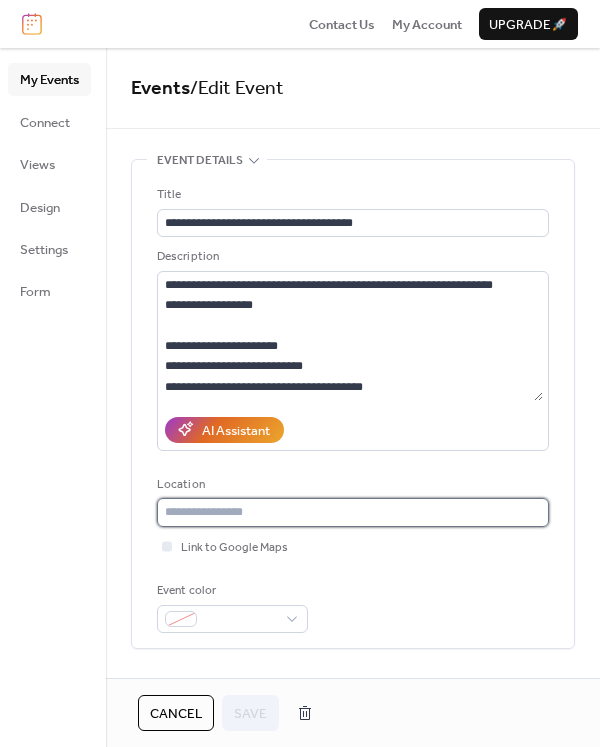 click at bounding box center [353, 512] 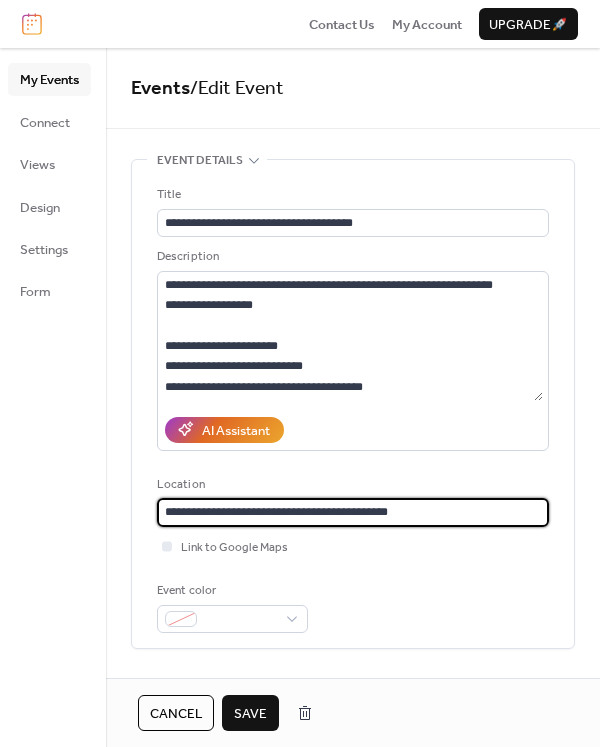 type on "**********" 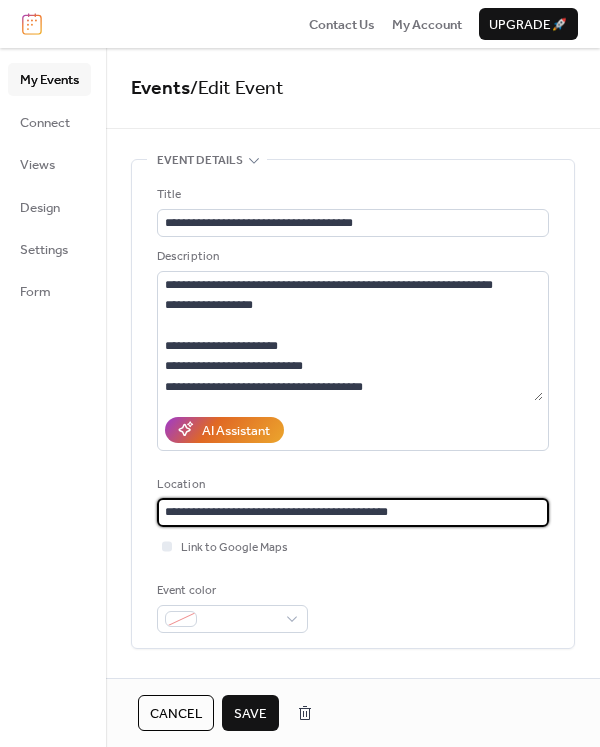 drag, startPoint x: 430, startPoint y: 515, endPoint x: 64, endPoint y: 515, distance: 366 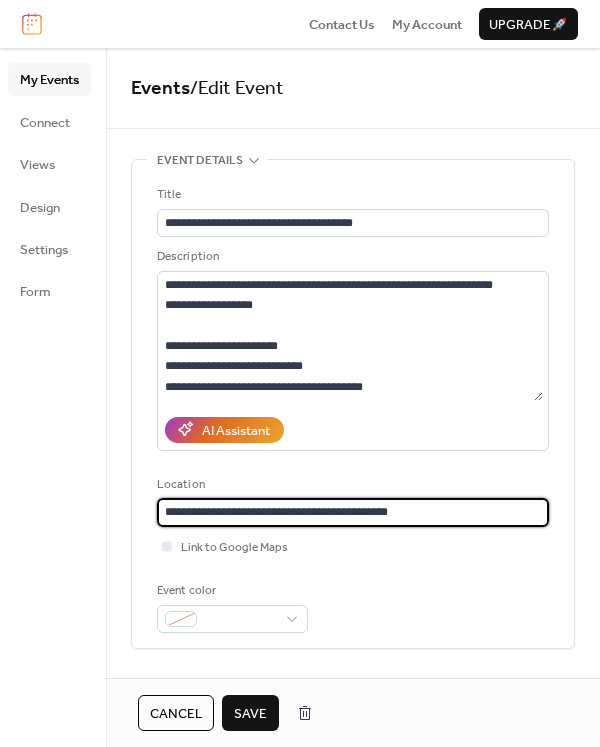 type 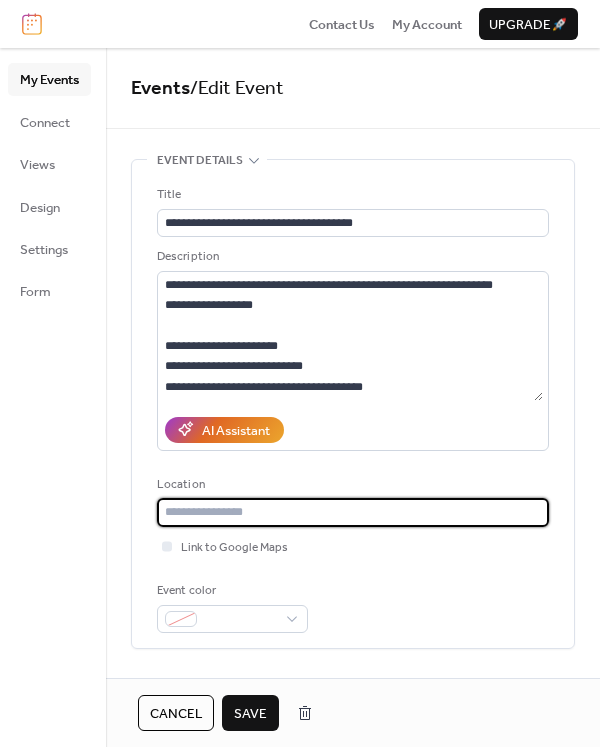 click on "**********" at bounding box center (353, 409) 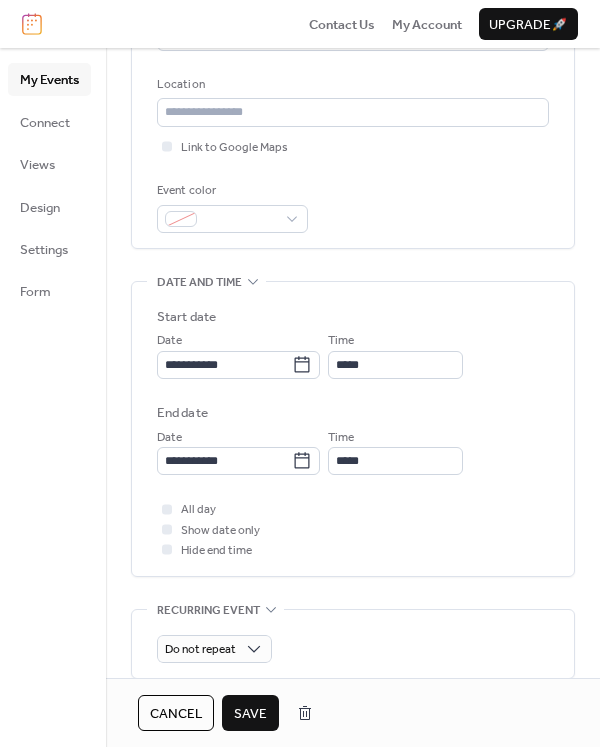 scroll, scrollTop: 700, scrollLeft: 0, axis: vertical 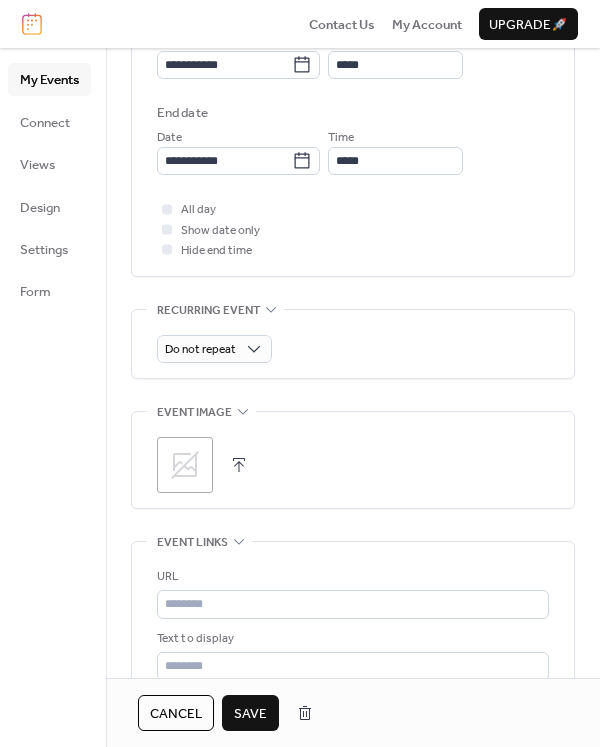 click on "Save" at bounding box center [250, 714] 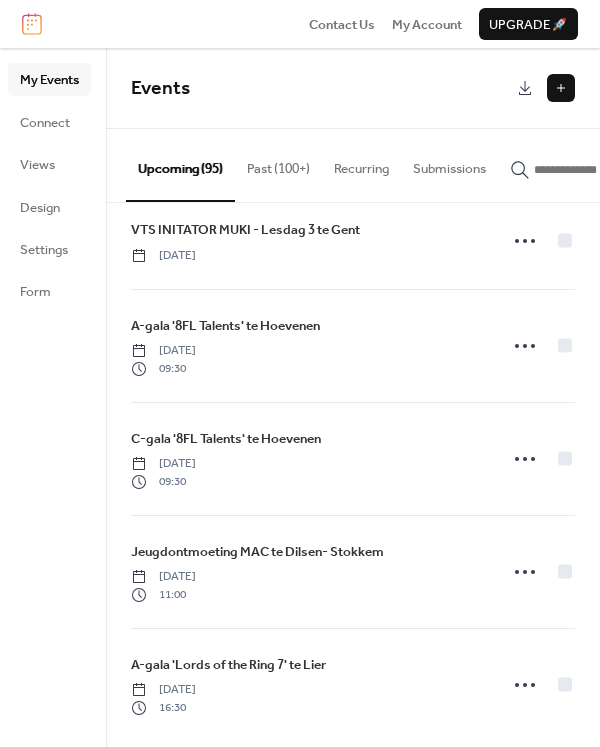 scroll, scrollTop: 2686, scrollLeft: 0, axis: vertical 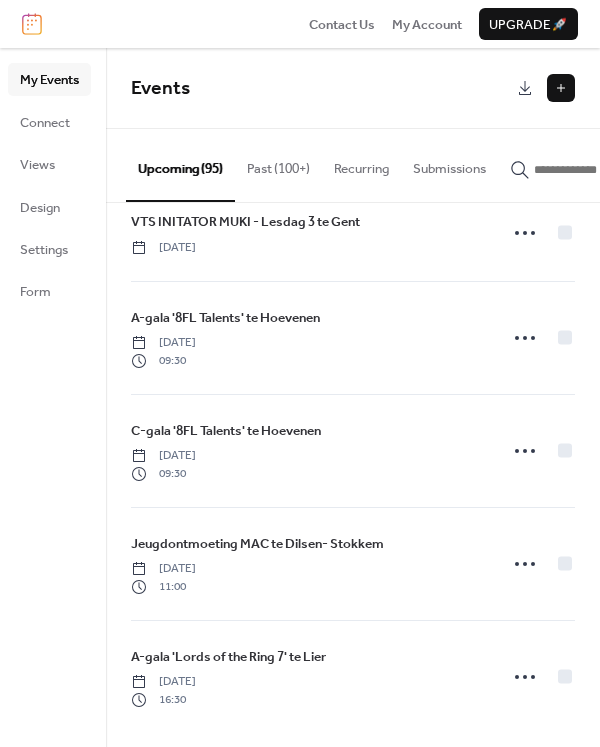 click on "Past (100+)" at bounding box center (278, 164) 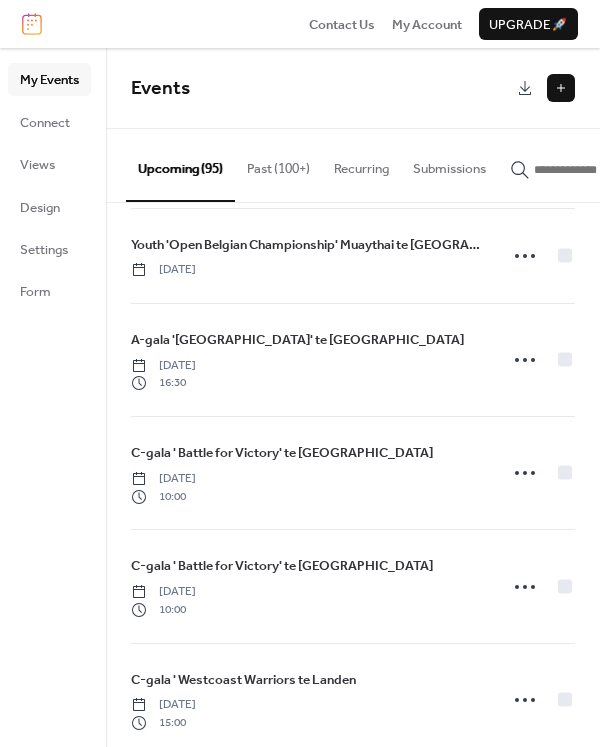 scroll, scrollTop: 6566, scrollLeft: 0, axis: vertical 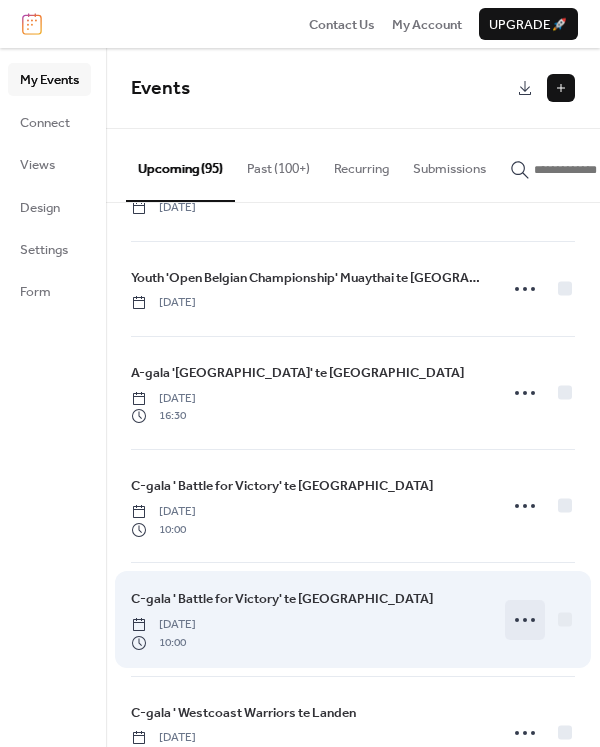 click 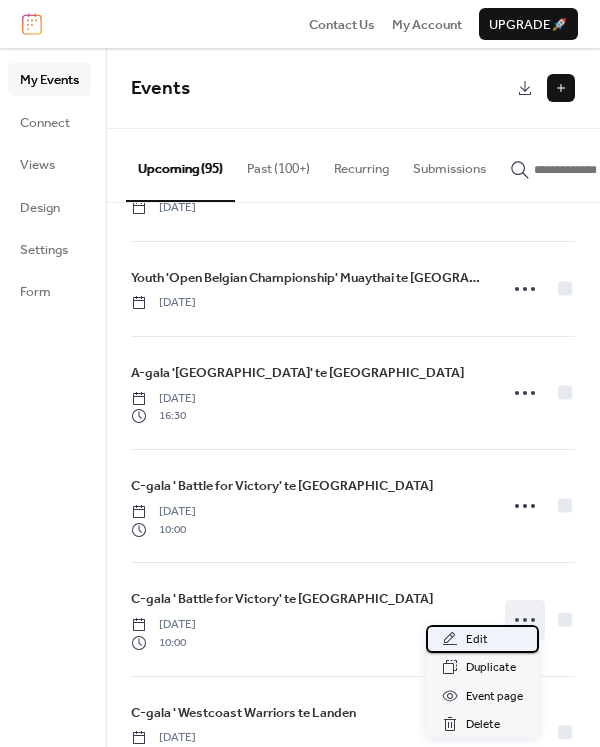 click on "Edit" at bounding box center [477, 640] 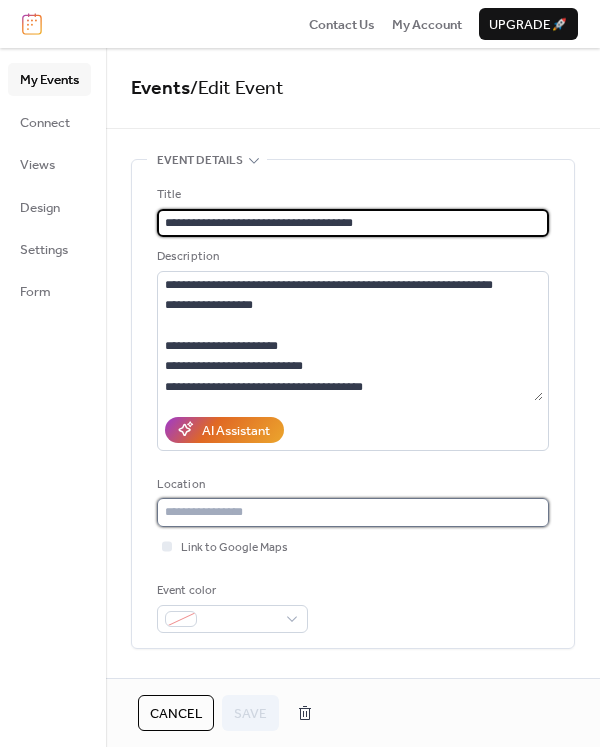 click at bounding box center (353, 512) 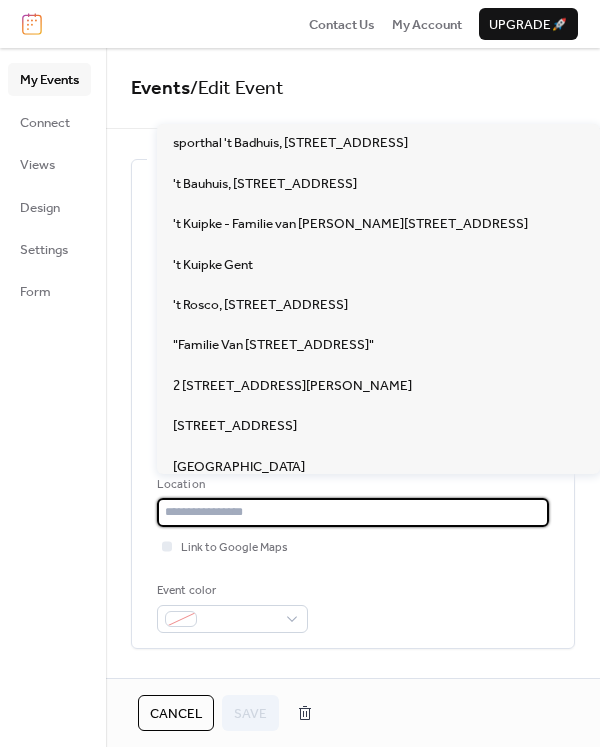 paste on "**********" 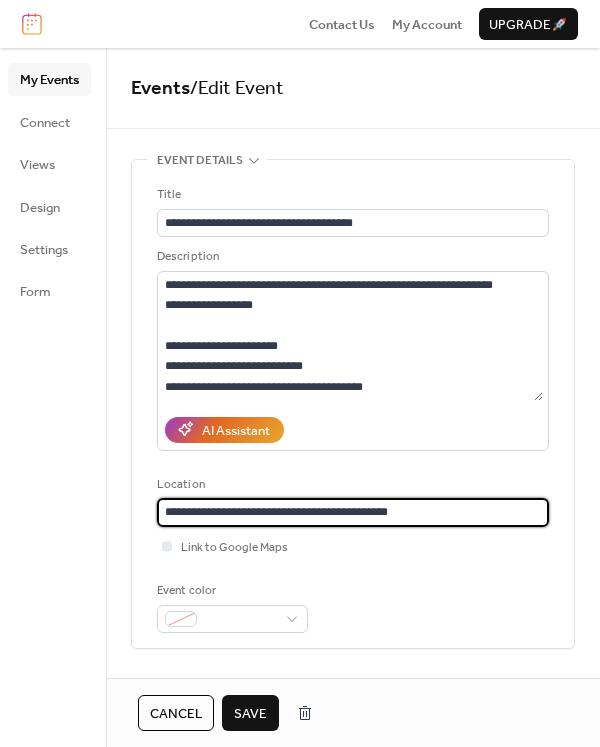 type on "**********" 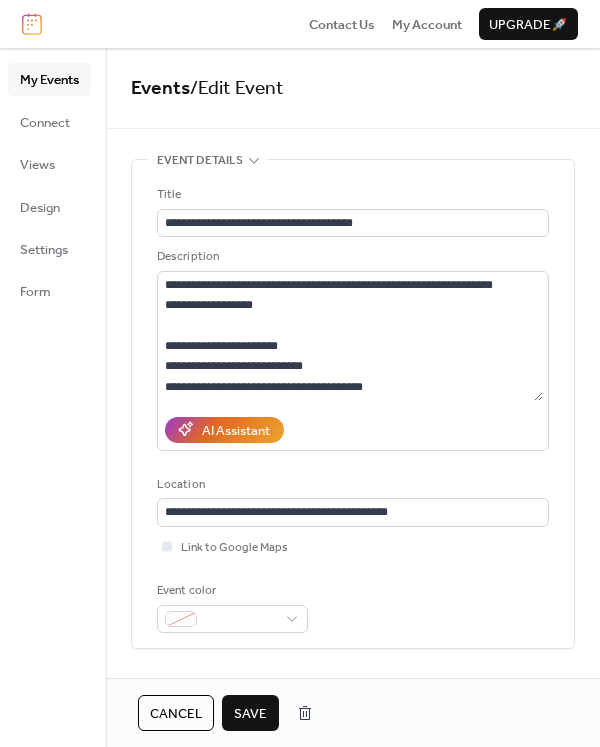 click on "Save" at bounding box center [250, 714] 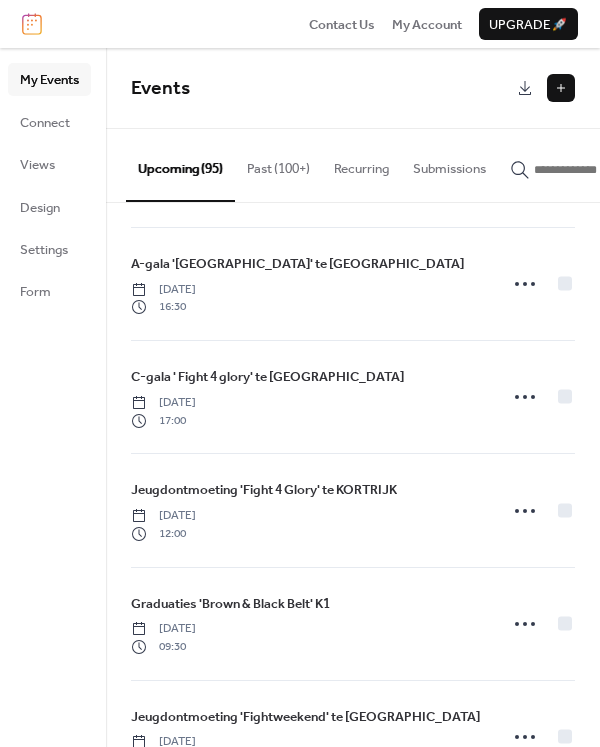 scroll, scrollTop: 2686, scrollLeft: 0, axis: vertical 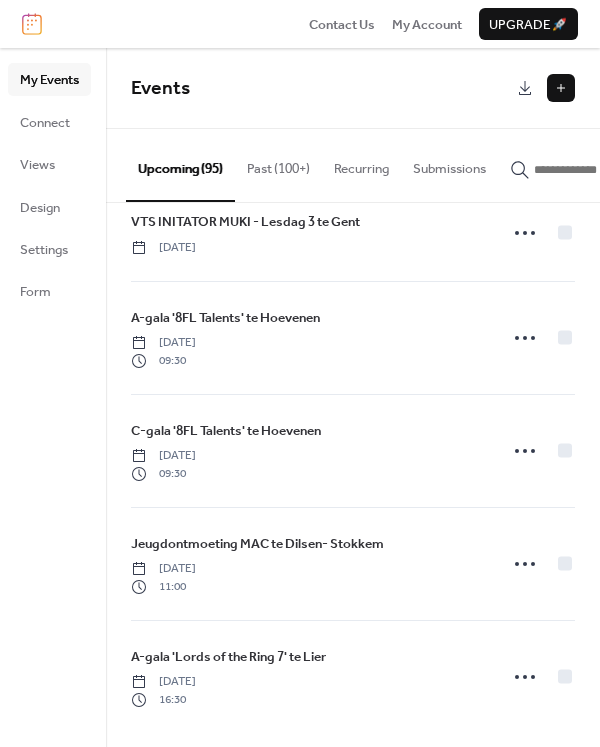 click on "Past (100+)" at bounding box center [278, 164] 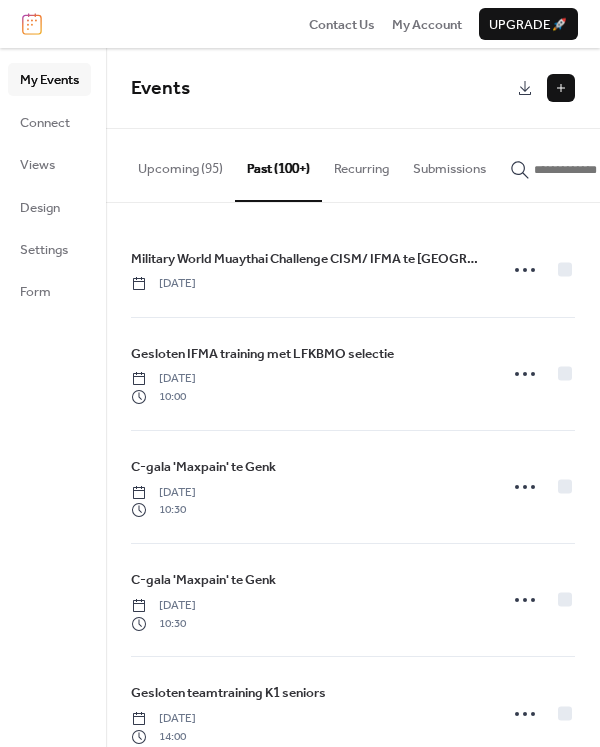 click on "Upcoming (95)" at bounding box center (180, 164) 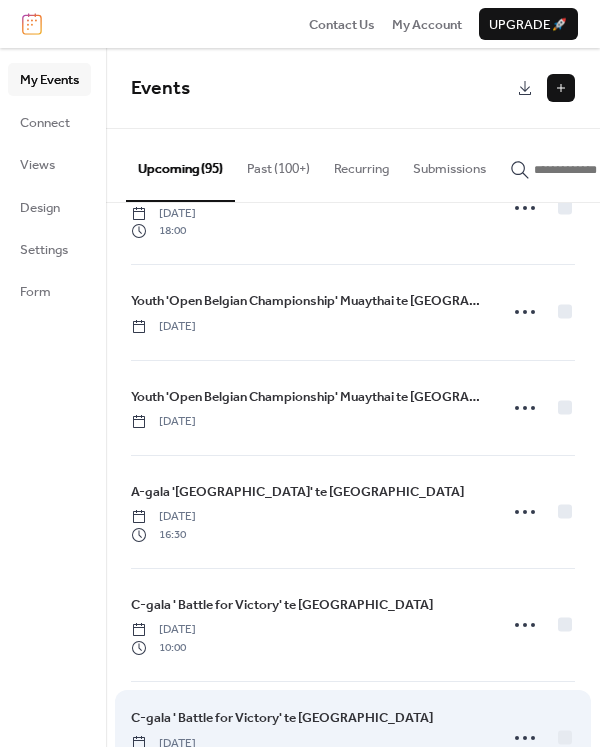 scroll, scrollTop: 7728, scrollLeft: 0, axis: vertical 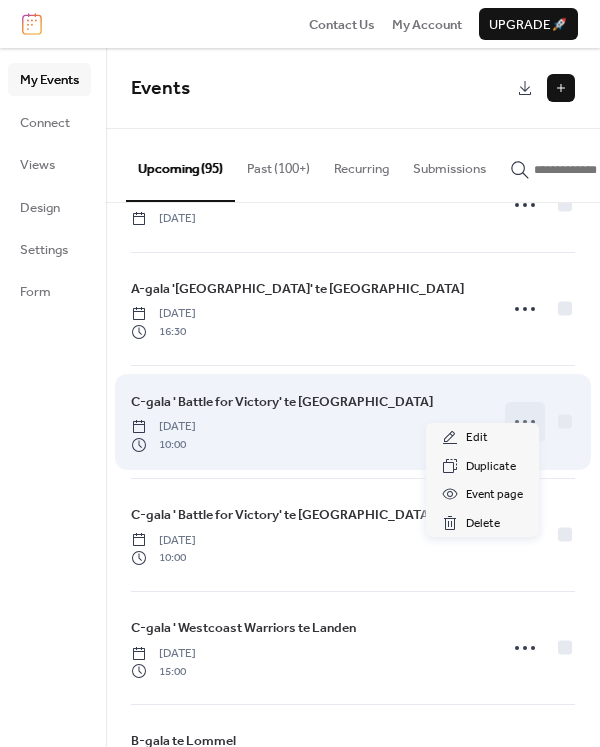 click 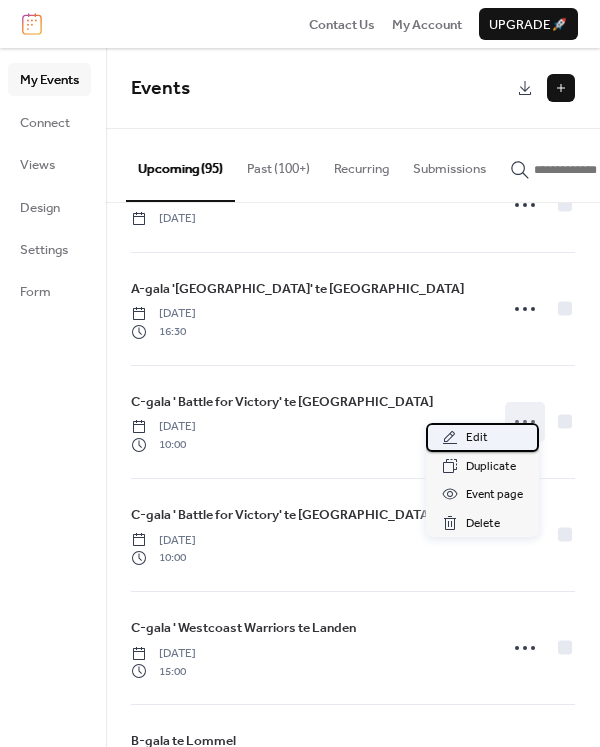 click on "Edit" at bounding box center [482, 437] 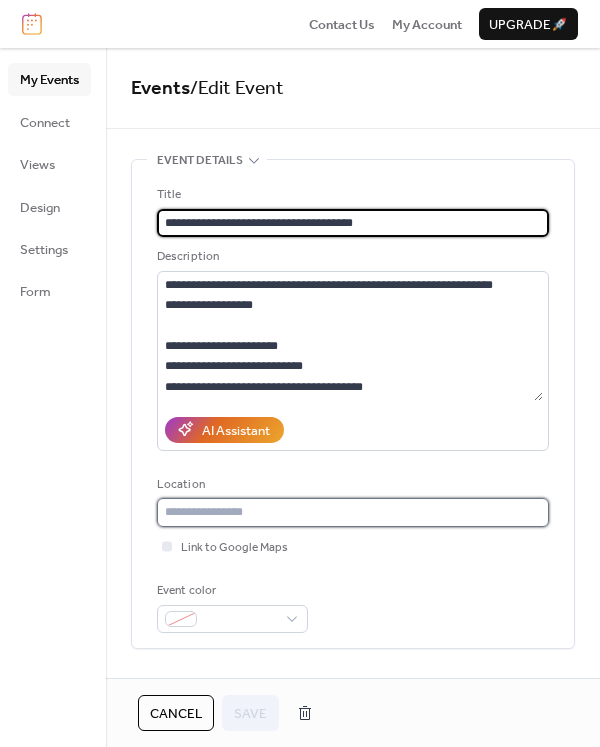 click at bounding box center (353, 512) 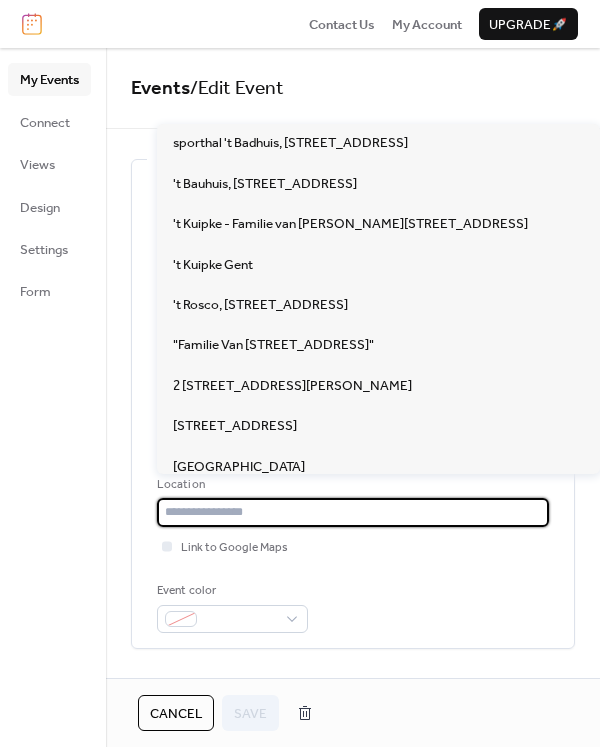 paste on "**********" 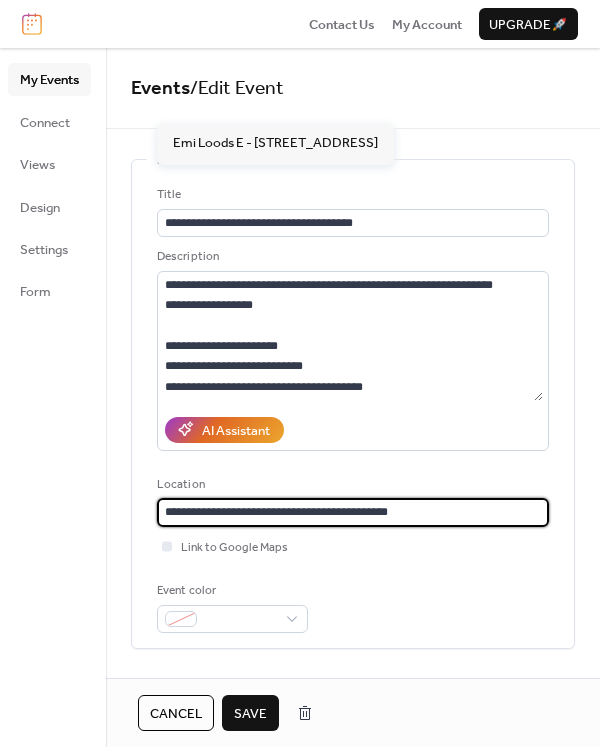 type on "**********" 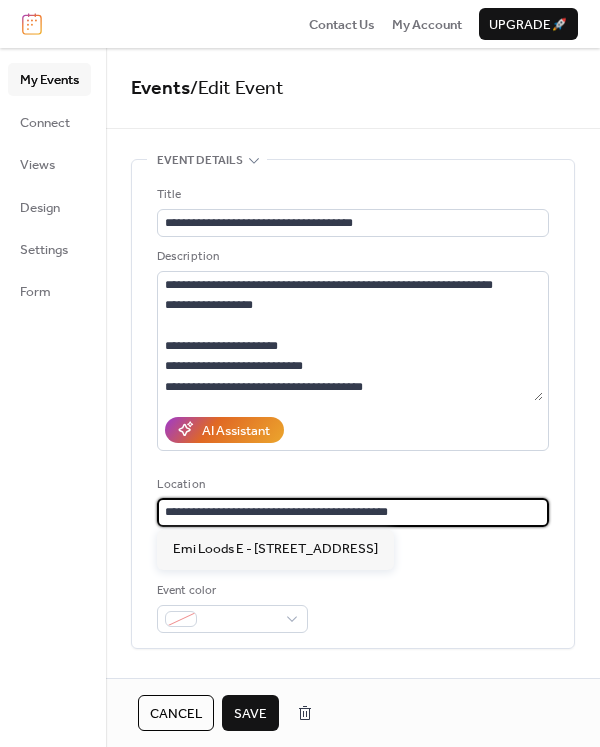 drag, startPoint x: 237, startPoint y: 510, endPoint x: 30, endPoint y: 512, distance: 207.00966 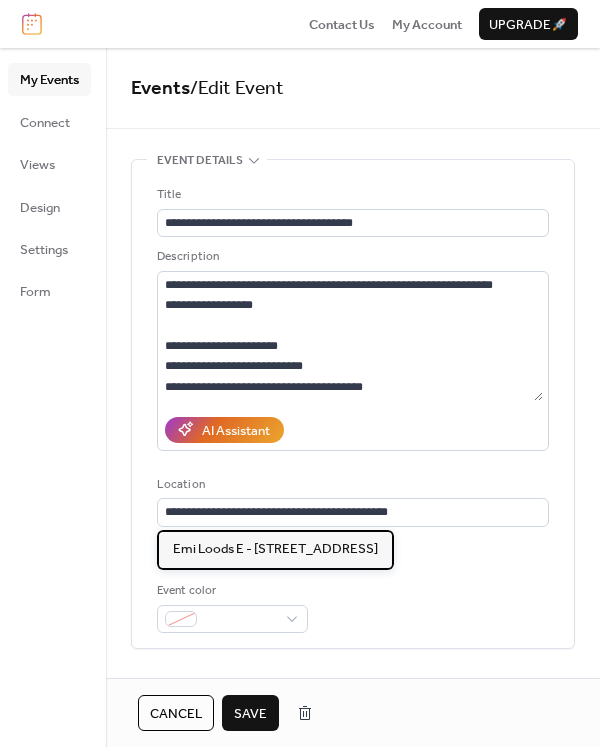 click on "Emi Loods E - [STREET_ADDRESS]" at bounding box center [275, 549] 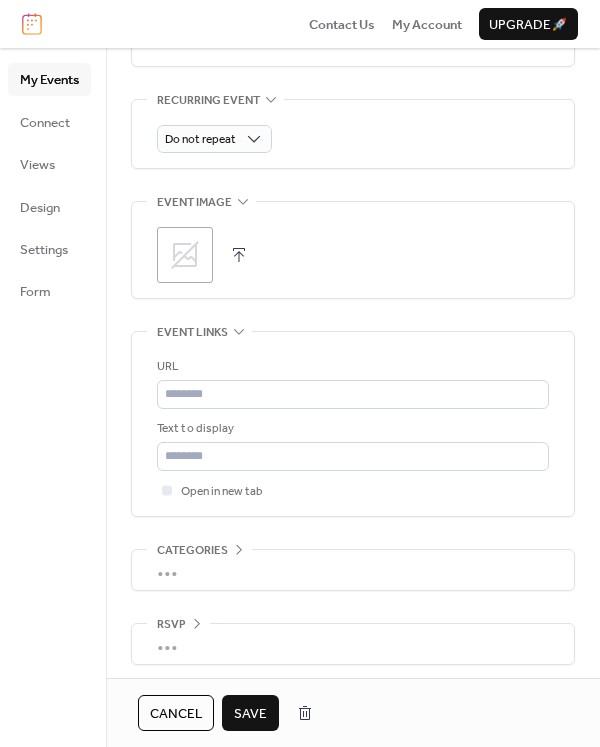 scroll, scrollTop: 911, scrollLeft: 0, axis: vertical 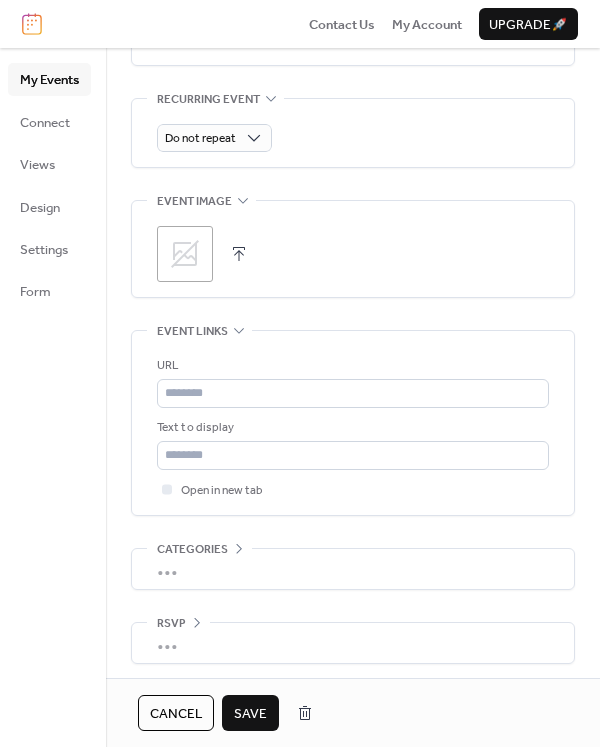 click on "Save" at bounding box center (250, 714) 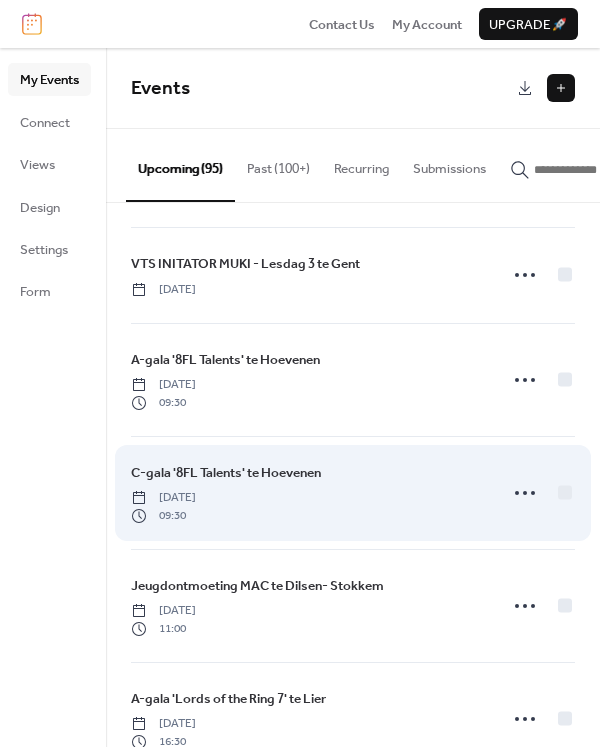 scroll, scrollTop: 2686, scrollLeft: 0, axis: vertical 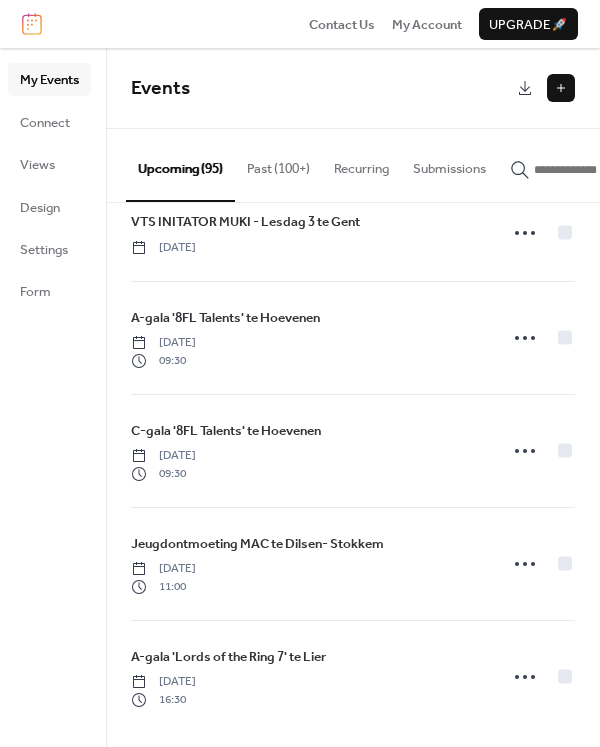 click on "Past (100+)" at bounding box center (278, 164) 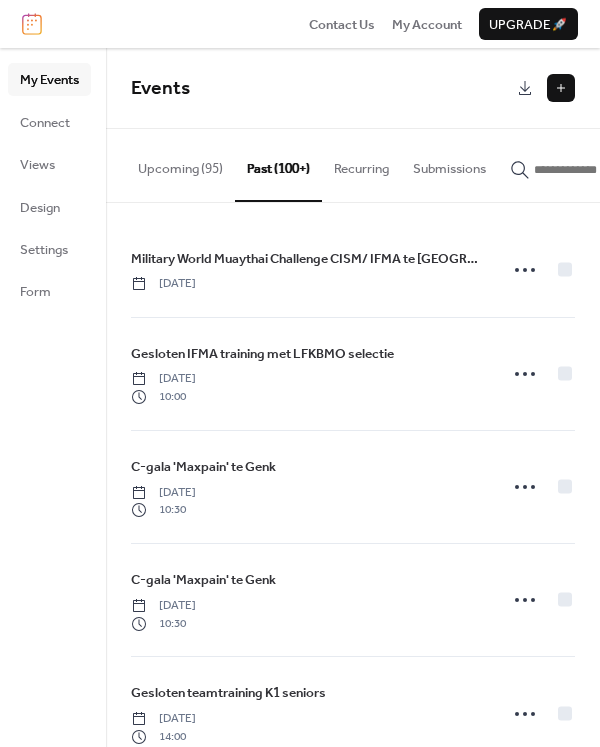 click on "Upcoming (95)" at bounding box center (180, 164) 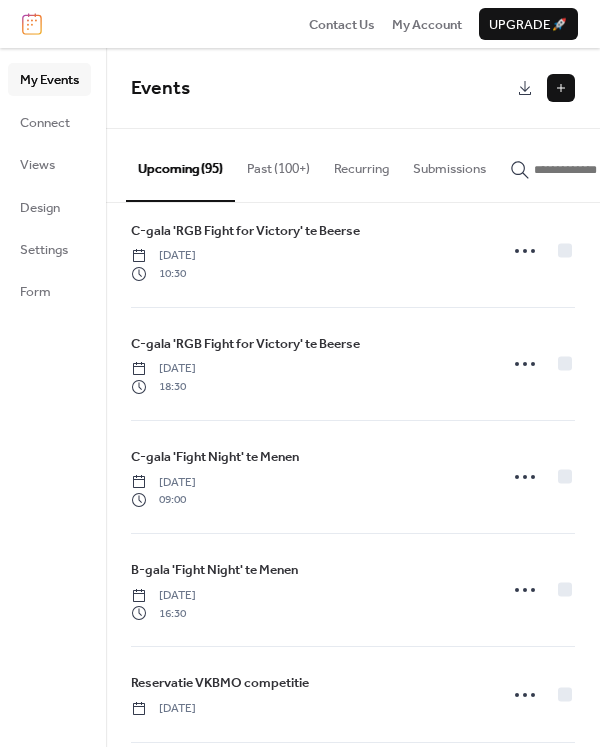 scroll, scrollTop: 6018, scrollLeft: 0, axis: vertical 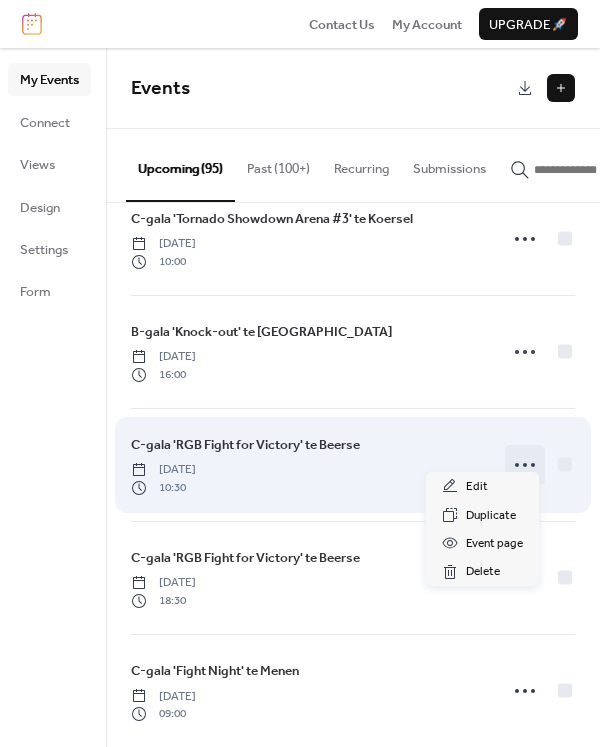 click 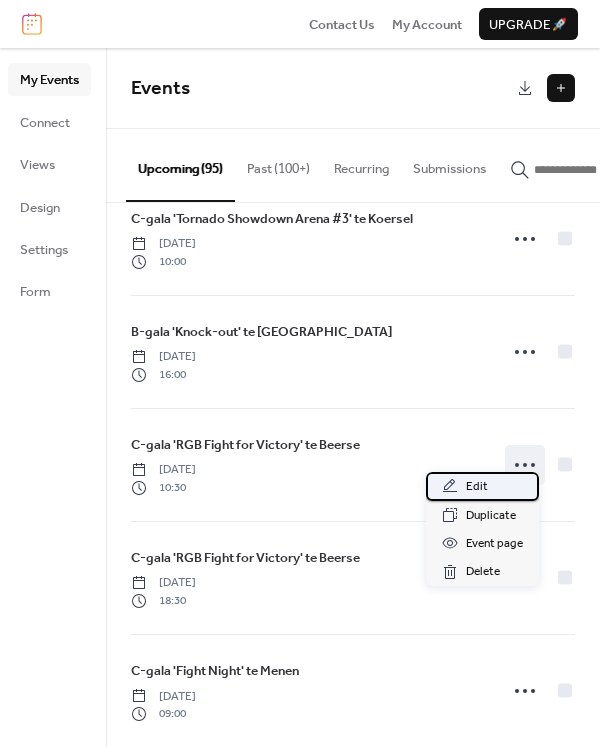 click on "Edit" at bounding box center (482, 486) 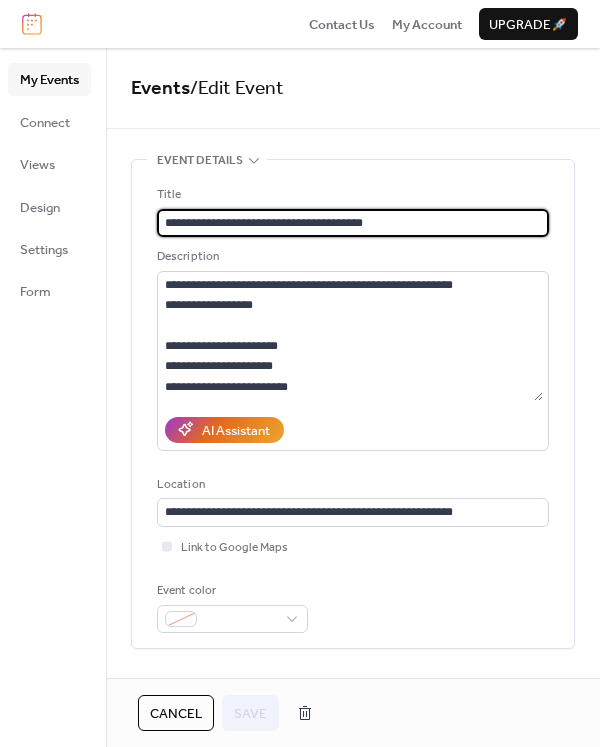 click on "Cancel" at bounding box center [176, 714] 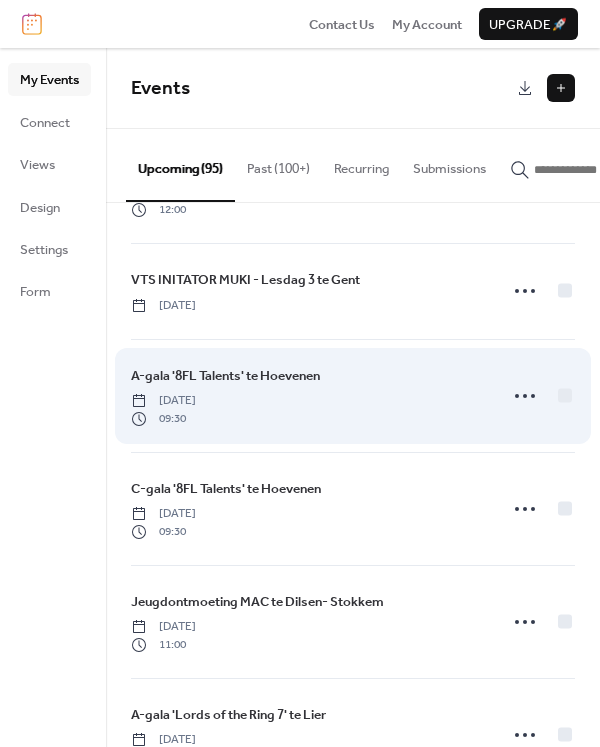 scroll, scrollTop: 2686, scrollLeft: 0, axis: vertical 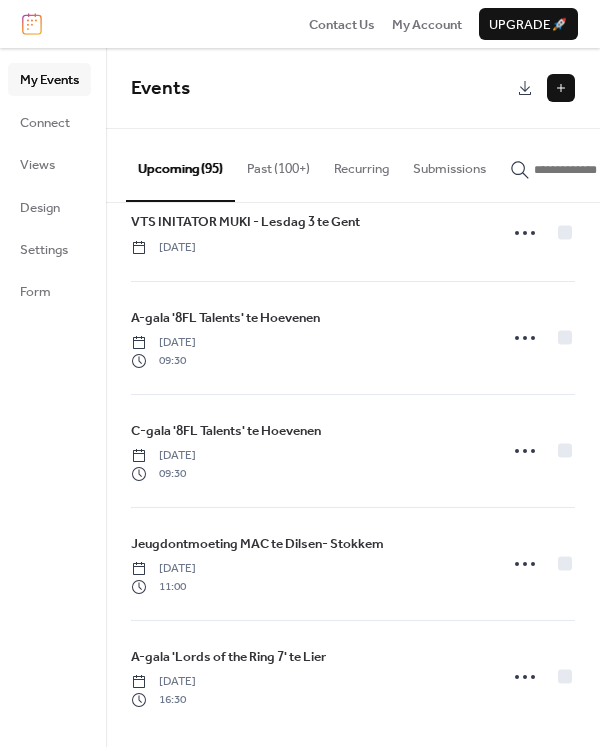 click at bounding box center [561, 88] 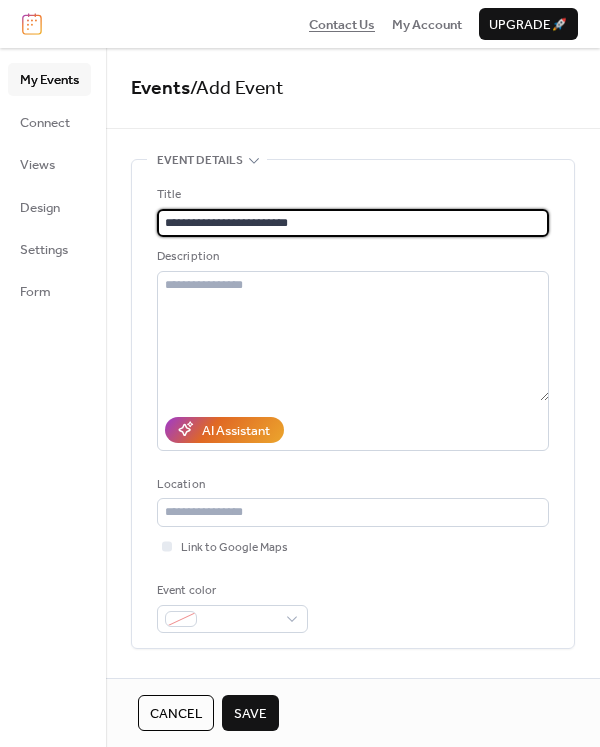 type on "**********" 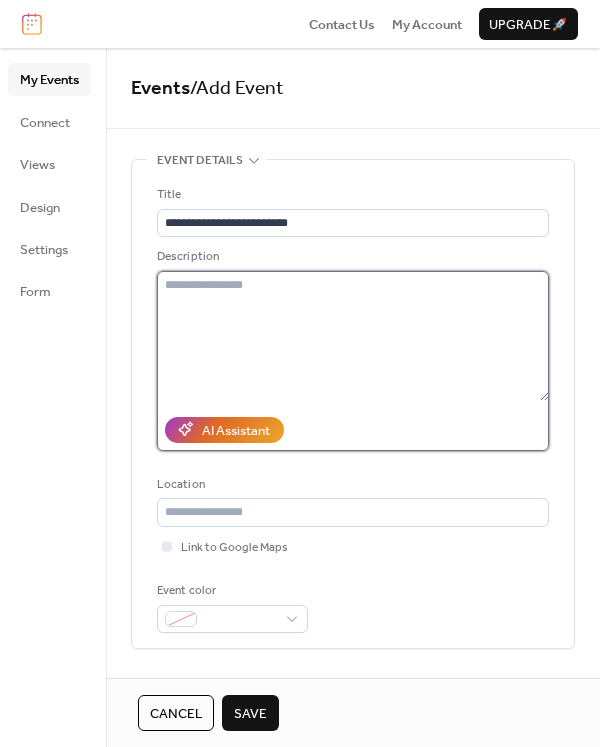 click at bounding box center (353, 336) 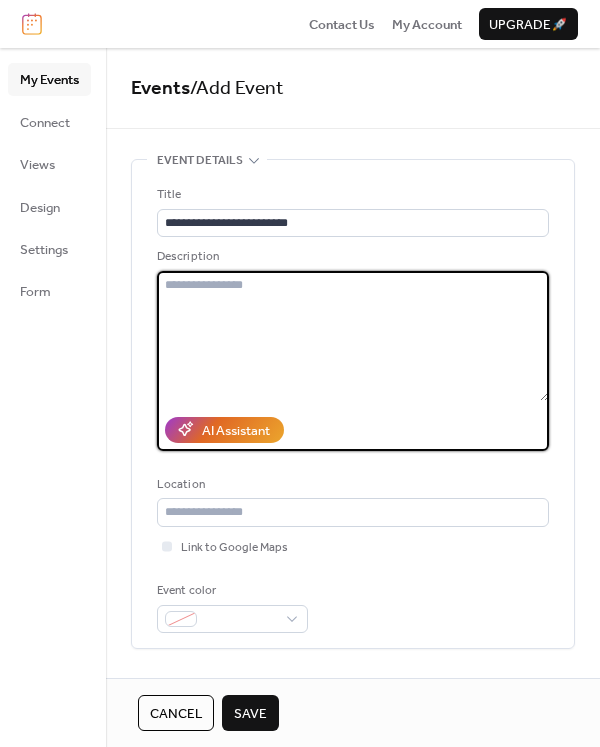 paste on "**********" 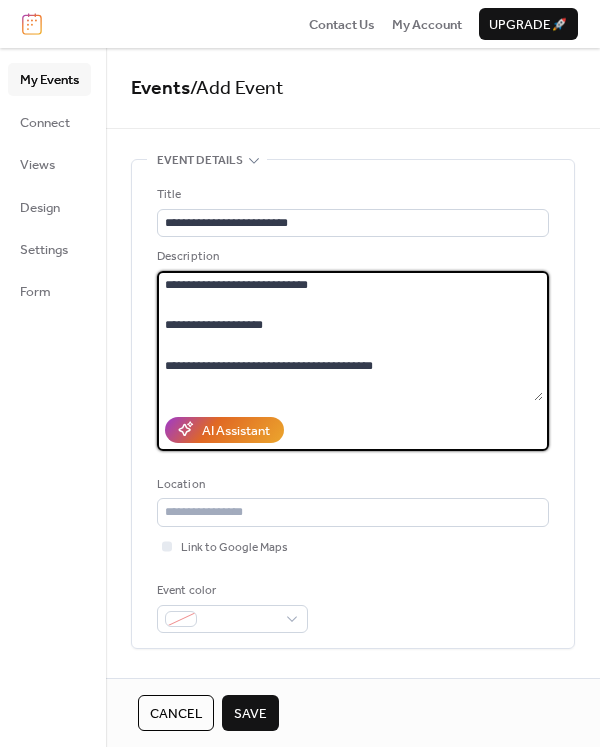 scroll, scrollTop: 222, scrollLeft: 0, axis: vertical 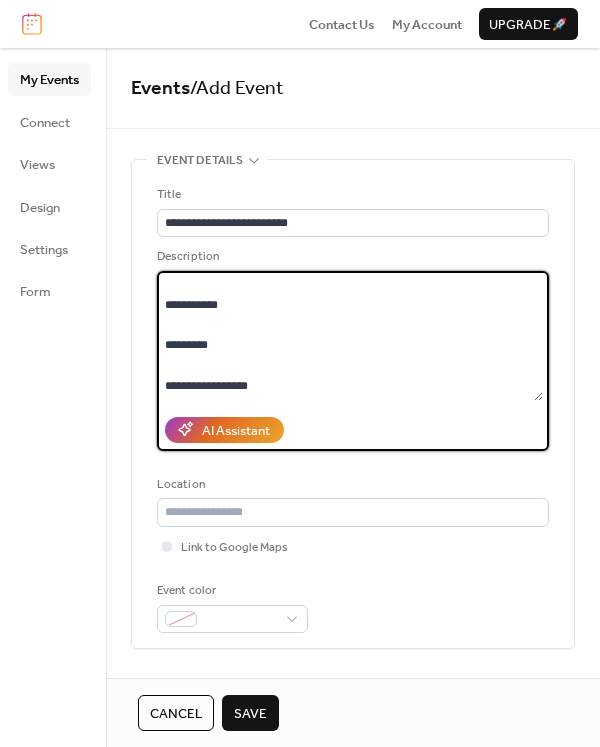 click on "**********" at bounding box center [350, 336] 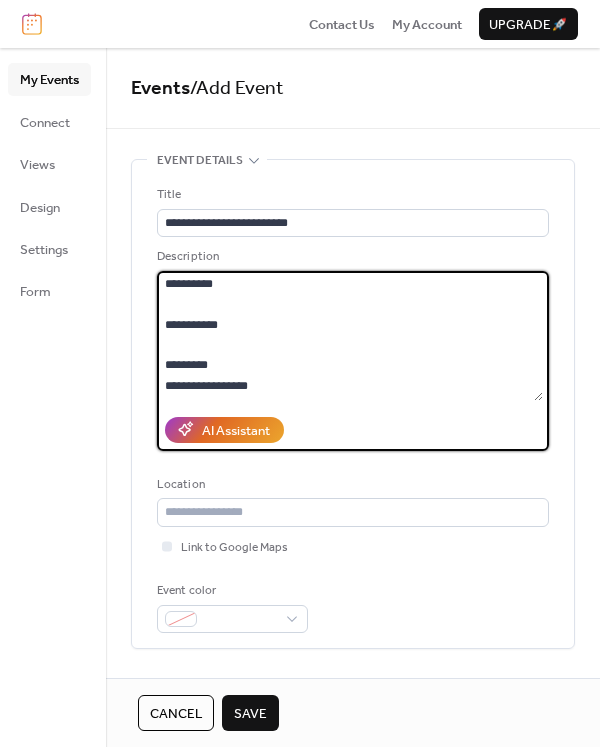 scroll, scrollTop: 204, scrollLeft: 0, axis: vertical 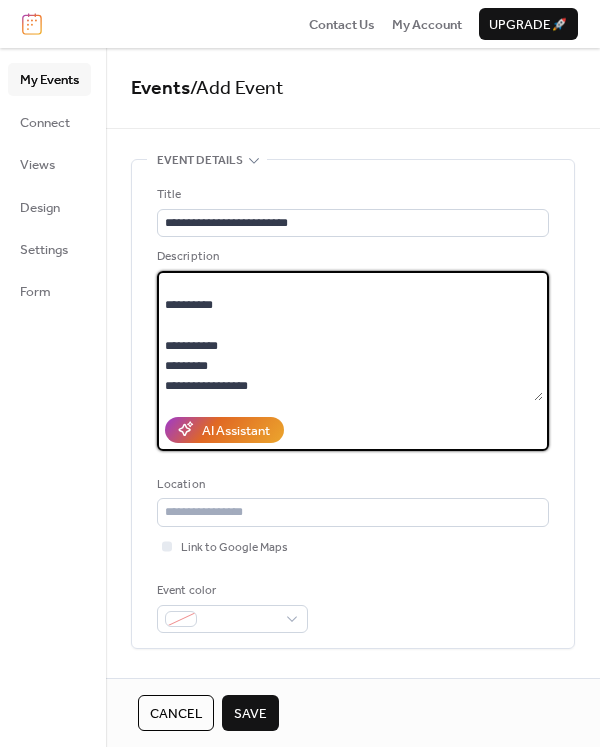 click on "**********" at bounding box center (350, 336) 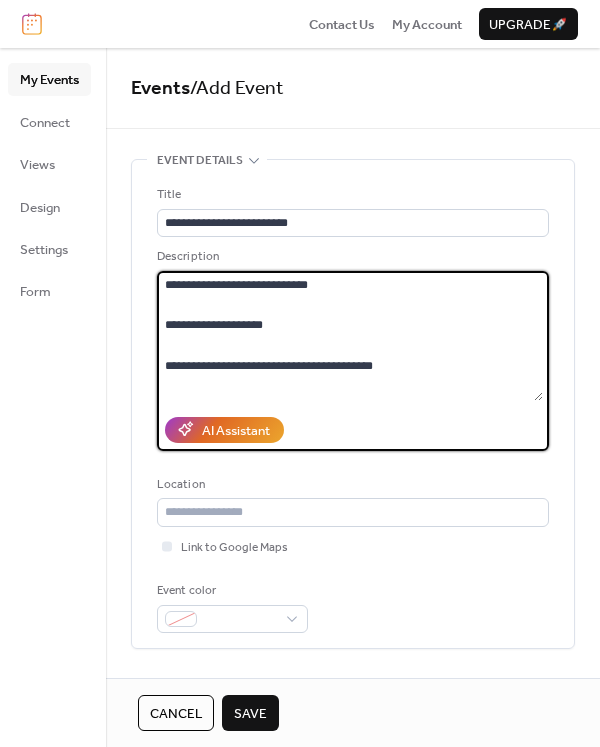 click on "**********" at bounding box center (350, 336) 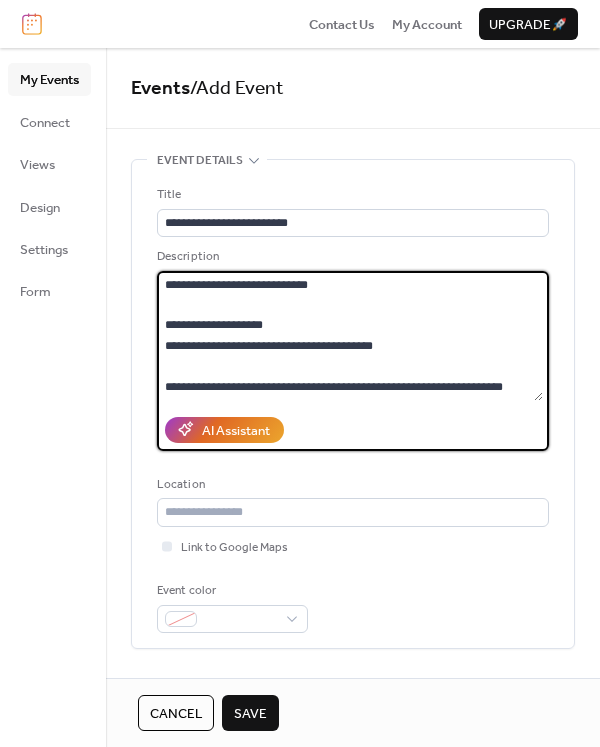 click on "**********" at bounding box center [350, 336] 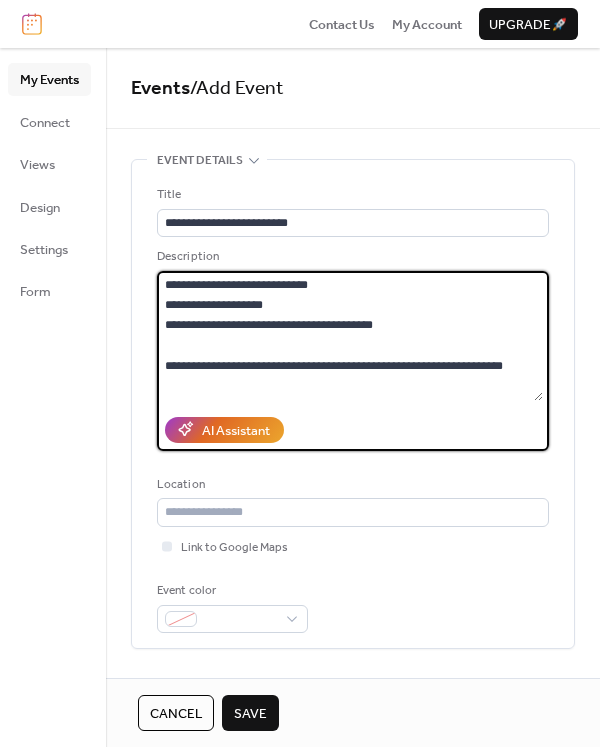 click on "**********" at bounding box center [350, 336] 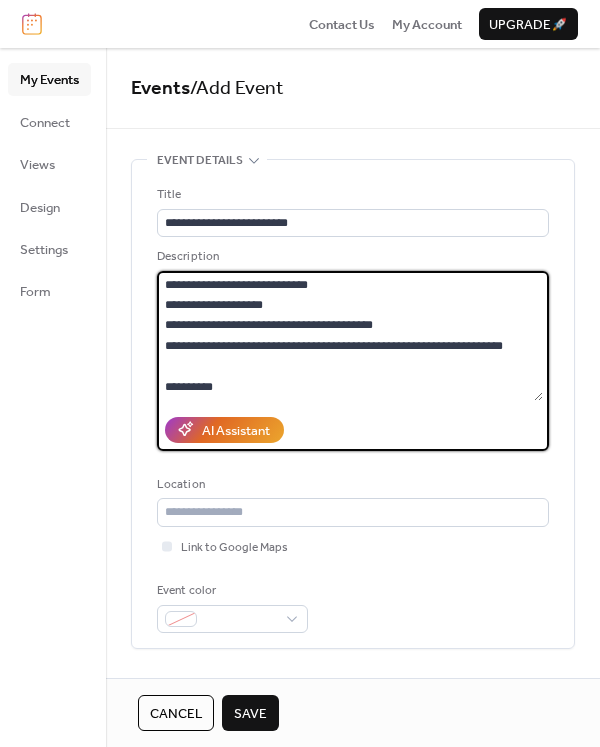 click on "**********" at bounding box center [350, 336] 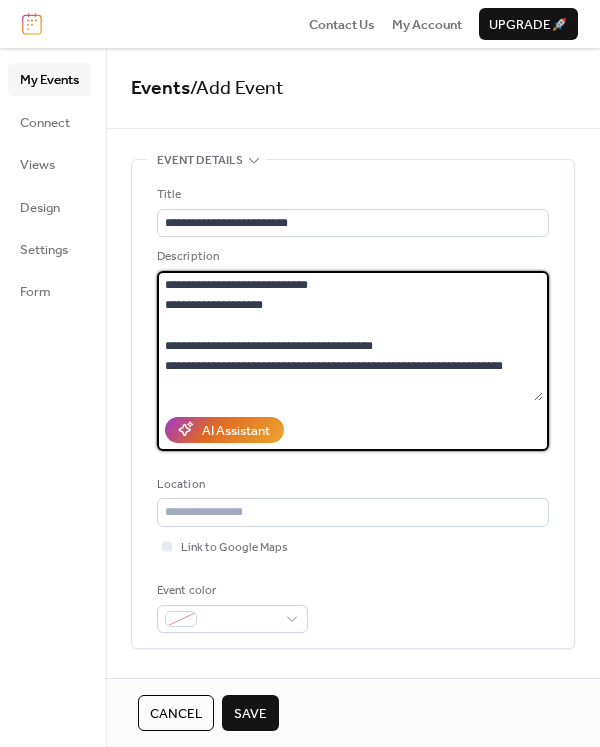 click on "**********" at bounding box center [350, 336] 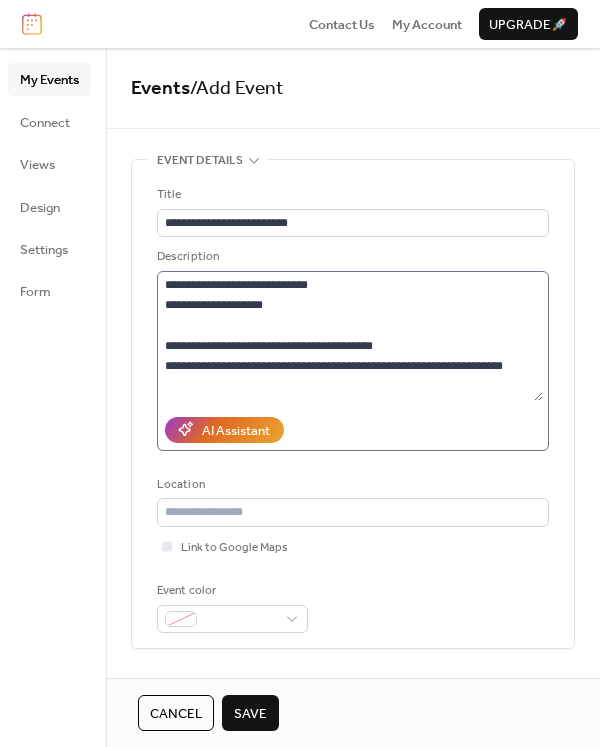scroll, scrollTop: 100, scrollLeft: 0, axis: vertical 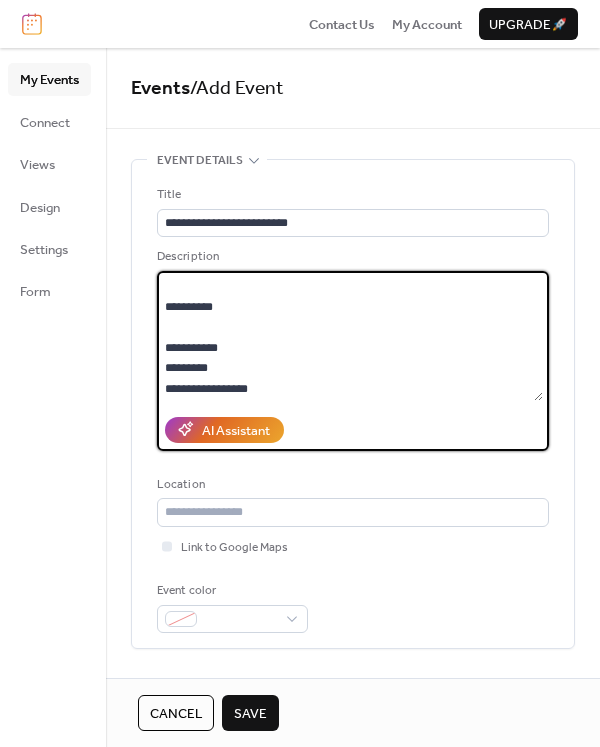 click on "**********" at bounding box center [350, 336] 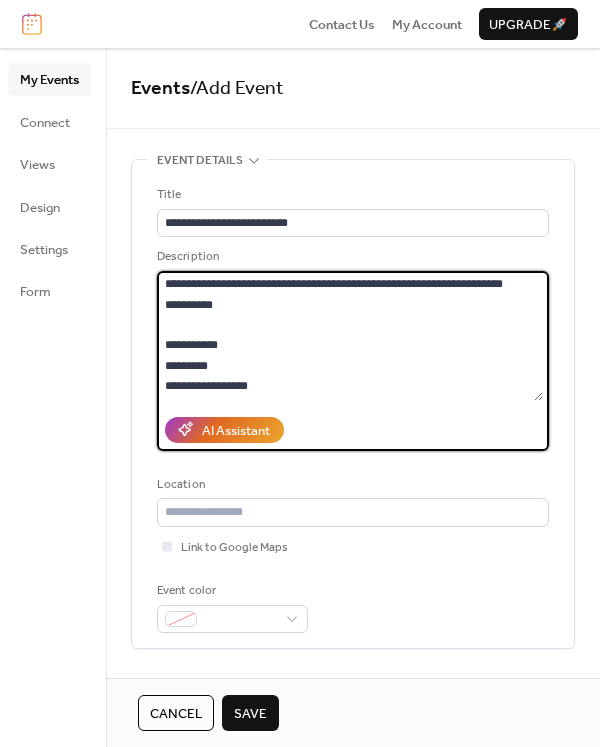 scroll, scrollTop: 79, scrollLeft: 0, axis: vertical 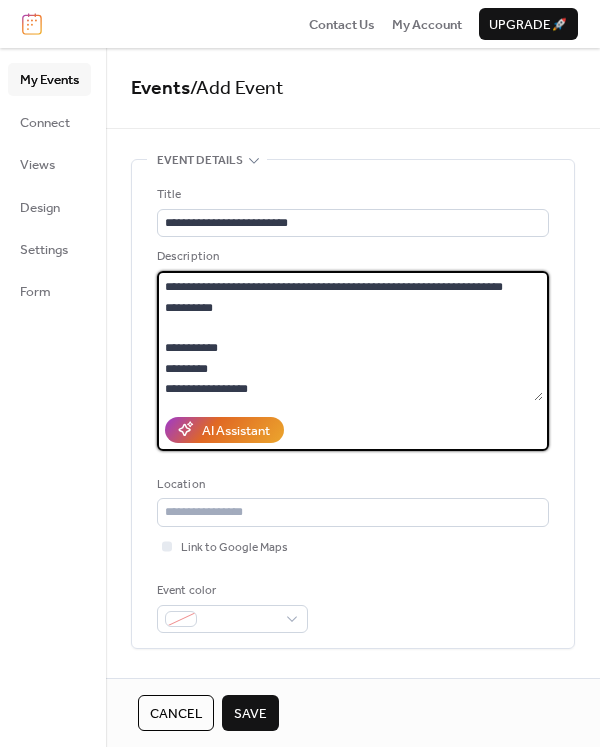 click on "**********" at bounding box center (350, 336) 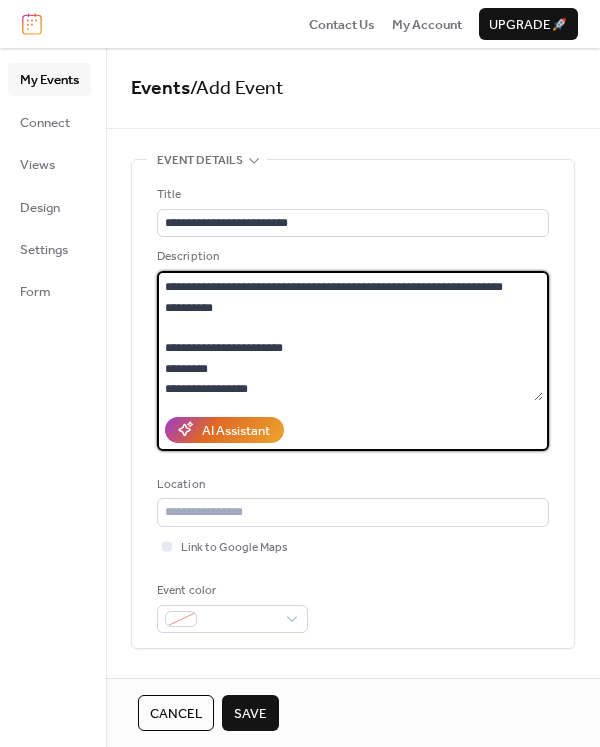 click on "**********" at bounding box center (350, 336) 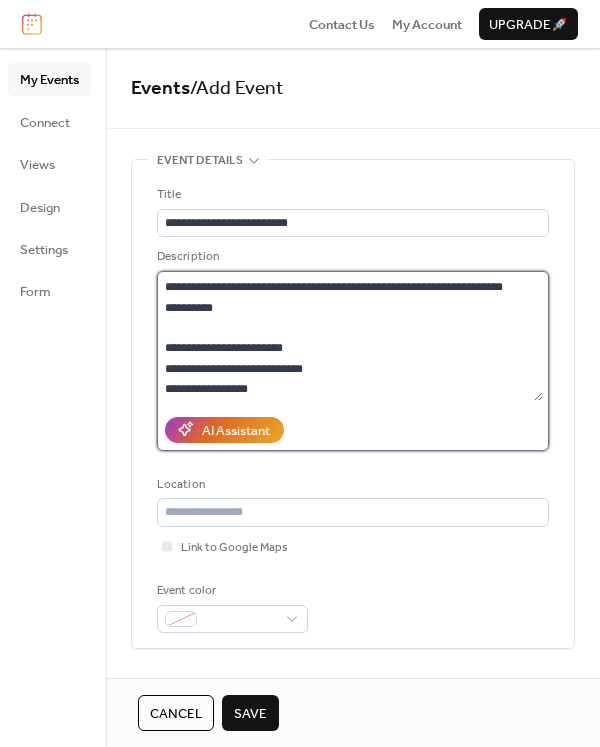 click on "**********" at bounding box center [350, 336] 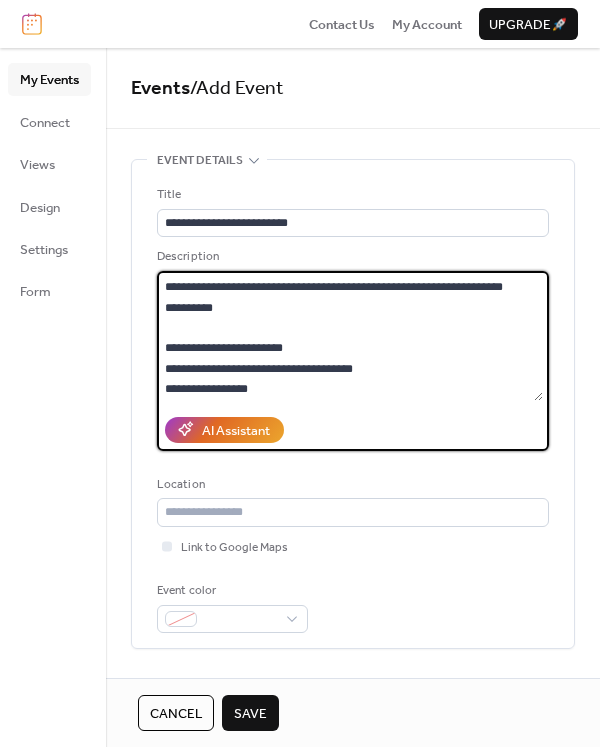 click on "**********" at bounding box center (350, 336) 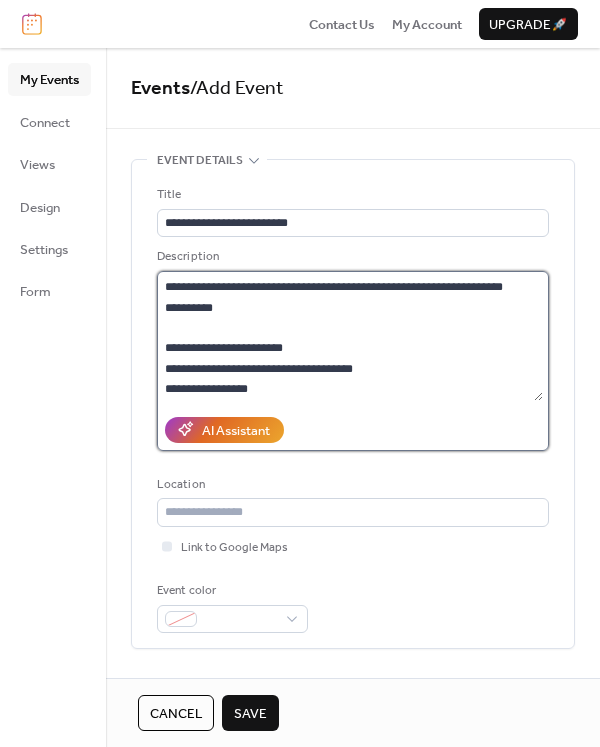 click on "**********" at bounding box center [350, 336] 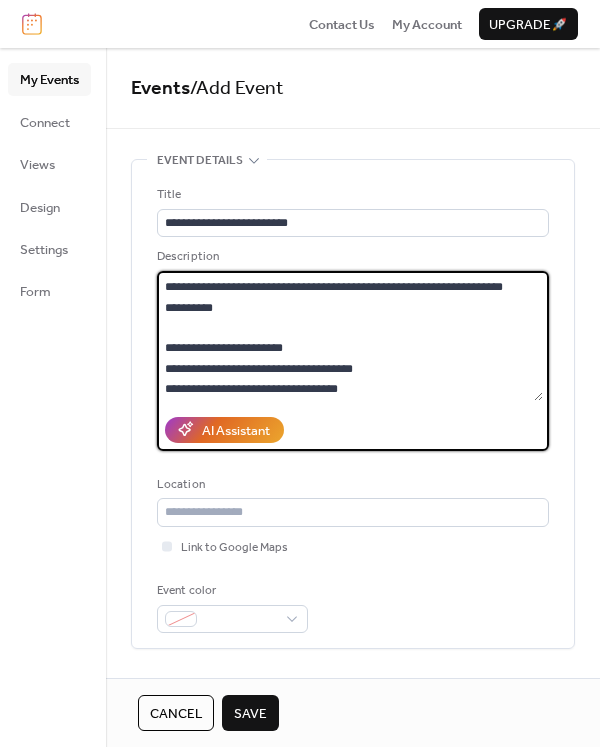 scroll, scrollTop: 99, scrollLeft: 0, axis: vertical 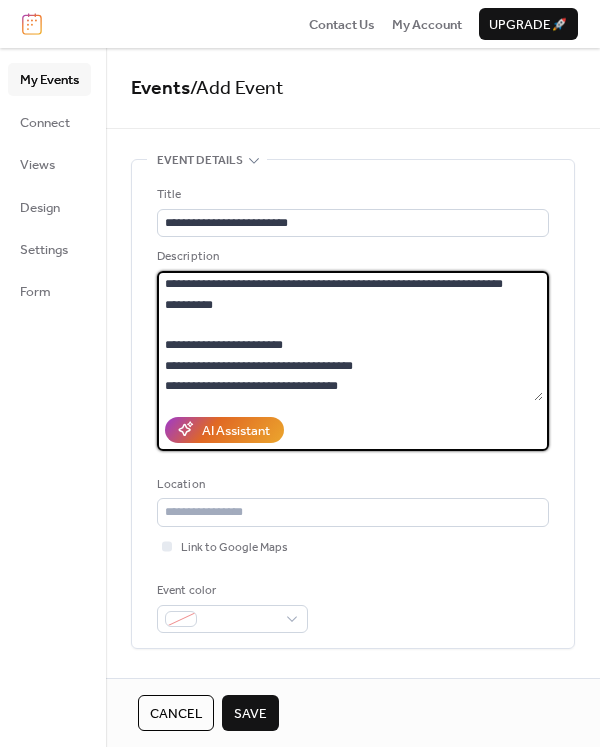 type on "**********" 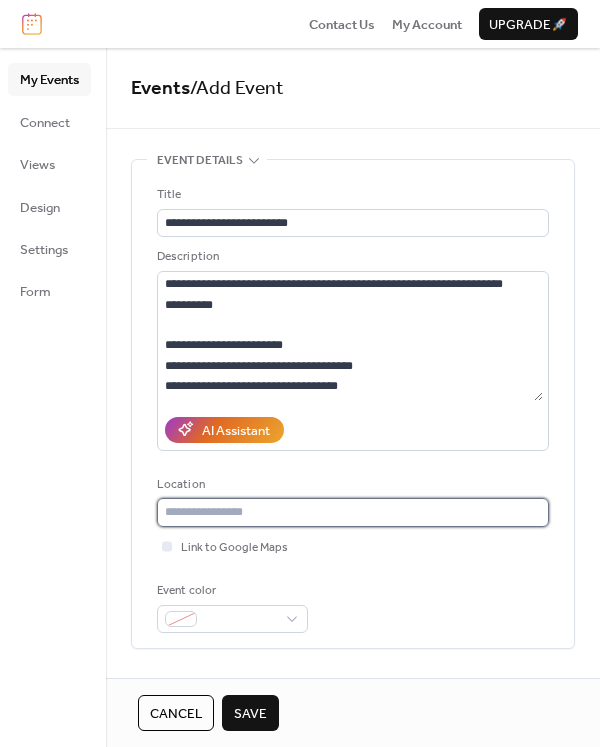 click at bounding box center (353, 512) 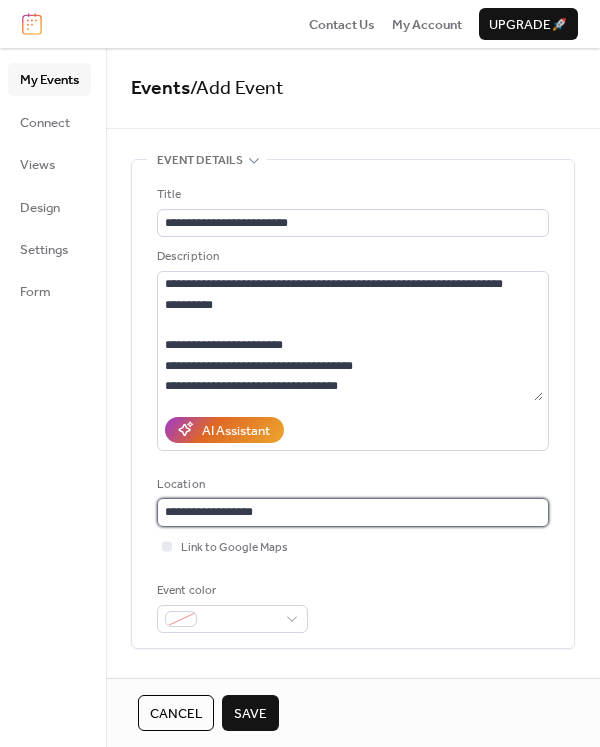 click on "**********" at bounding box center (353, 512) 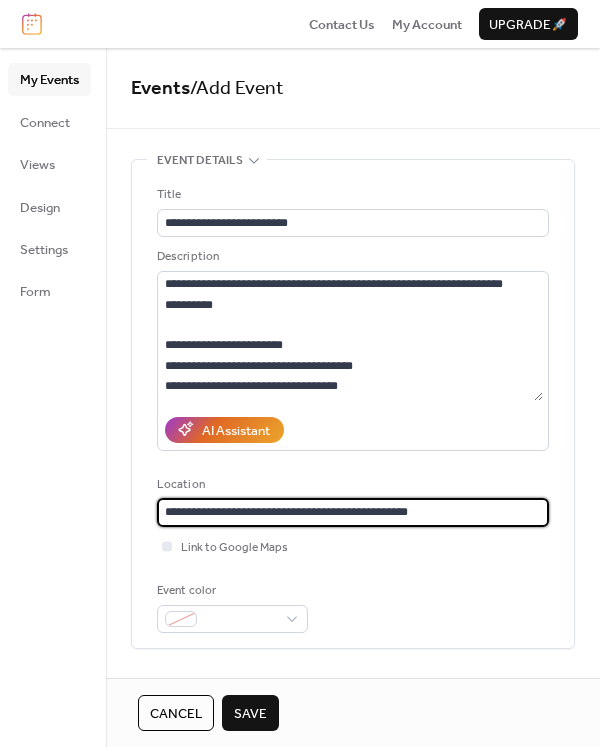 type on "**********" 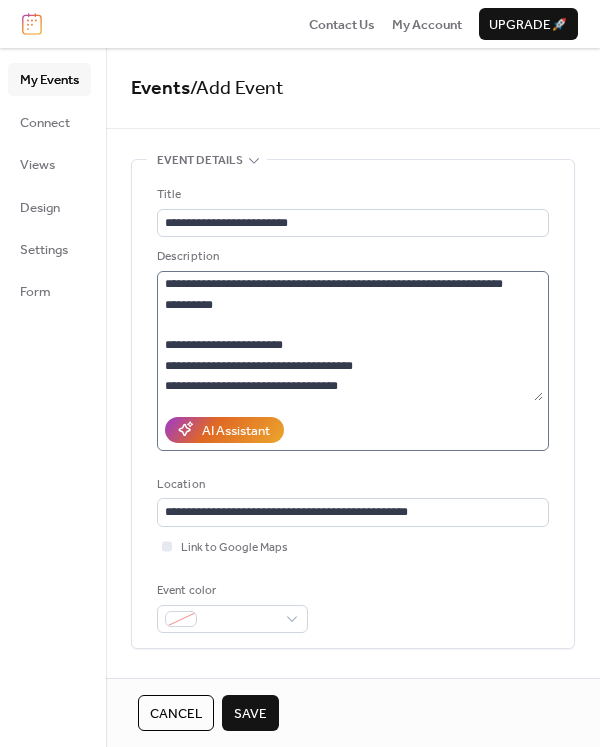 scroll, scrollTop: 122, scrollLeft: 0, axis: vertical 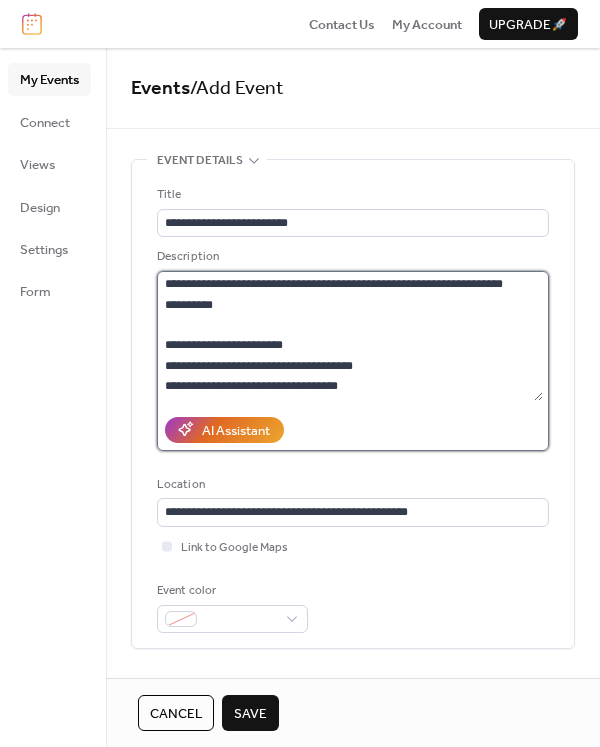 type 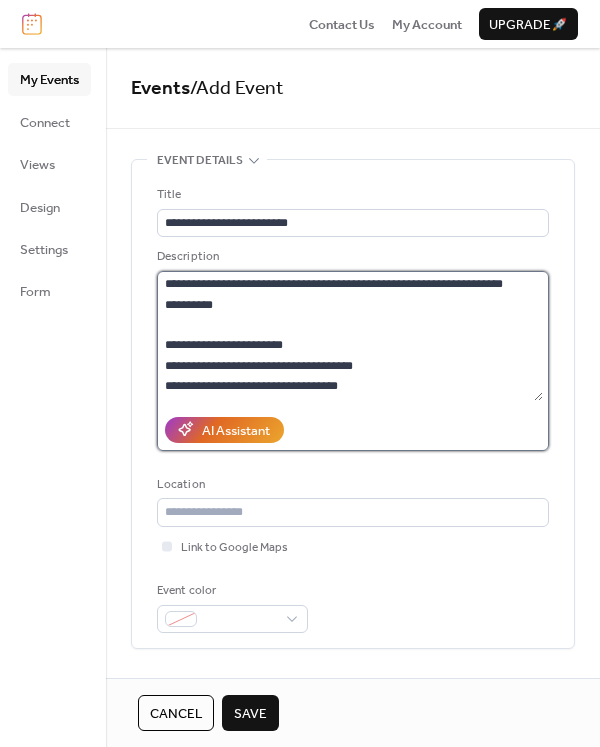 click on "**********" at bounding box center (350, 336) 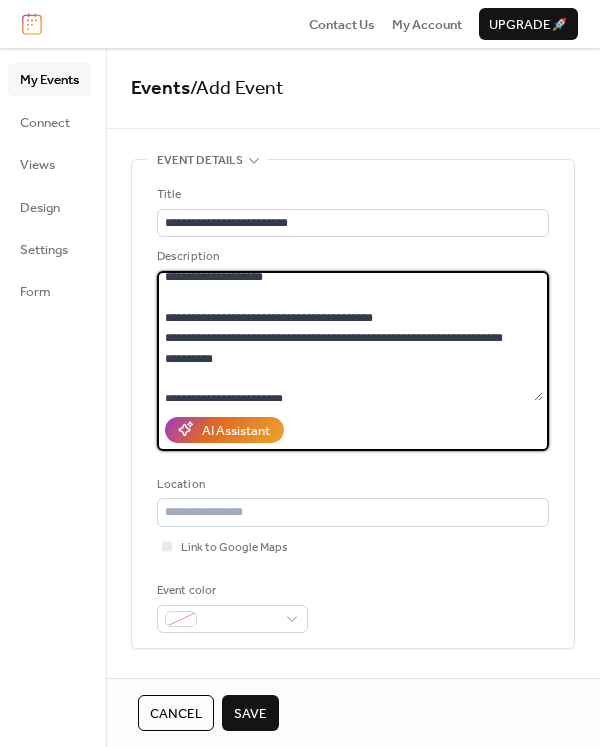 scroll, scrollTop: 0, scrollLeft: 0, axis: both 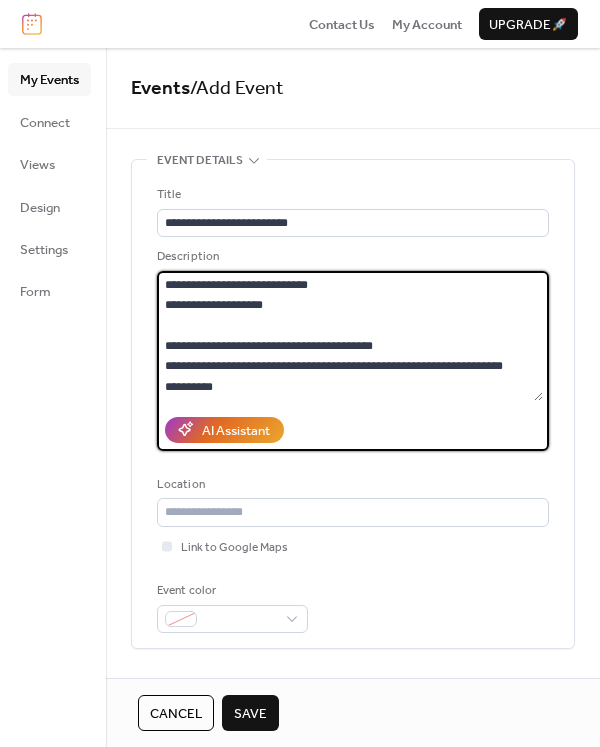 drag, startPoint x: 167, startPoint y: 357, endPoint x: 268, endPoint y: 360, distance: 101.04455 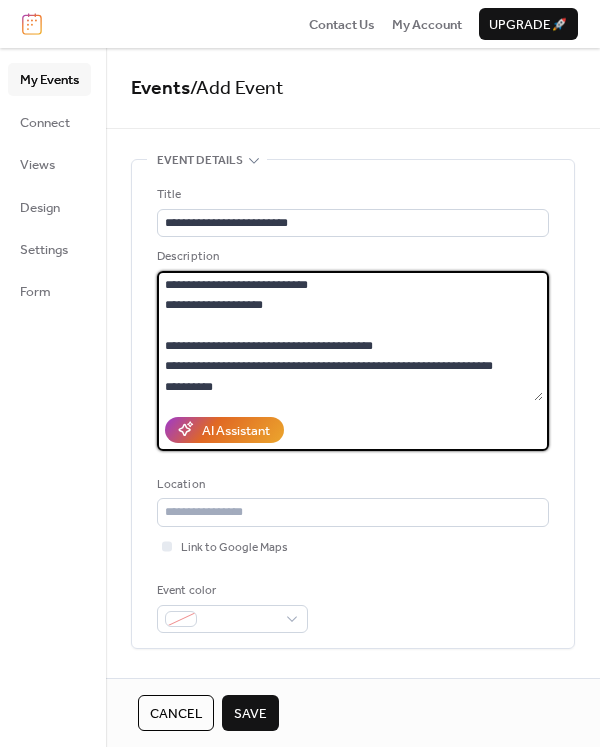 click on "**********" at bounding box center [350, 336] 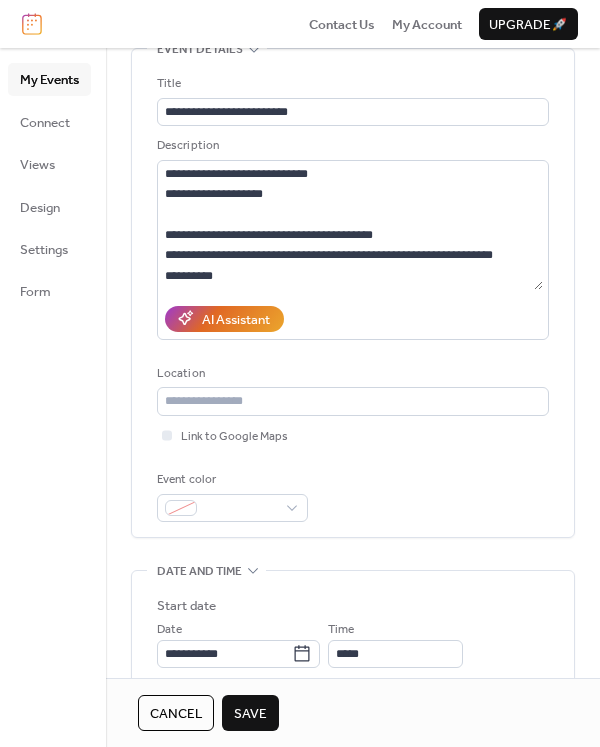 scroll, scrollTop: 11, scrollLeft: 0, axis: vertical 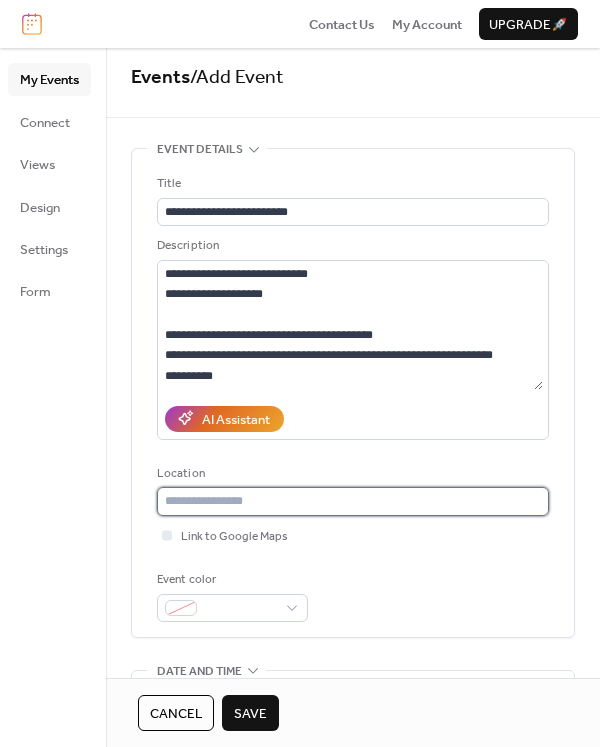 click at bounding box center (353, 501) 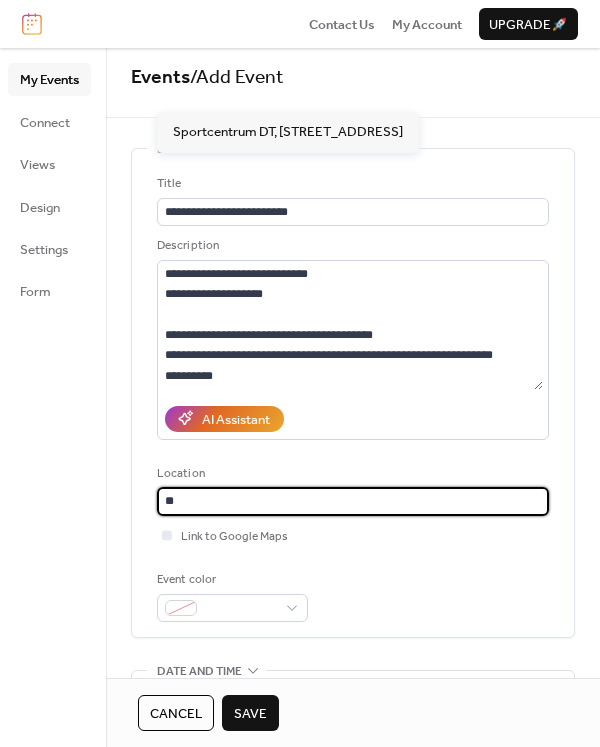 type on "*" 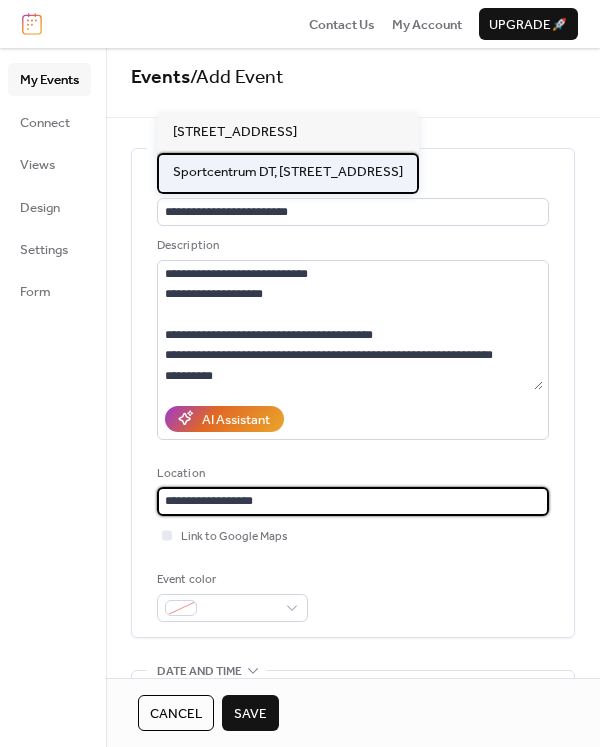 click on "Sportcentrum DT, [STREET_ADDRESS]" at bounding box center (288, 172) 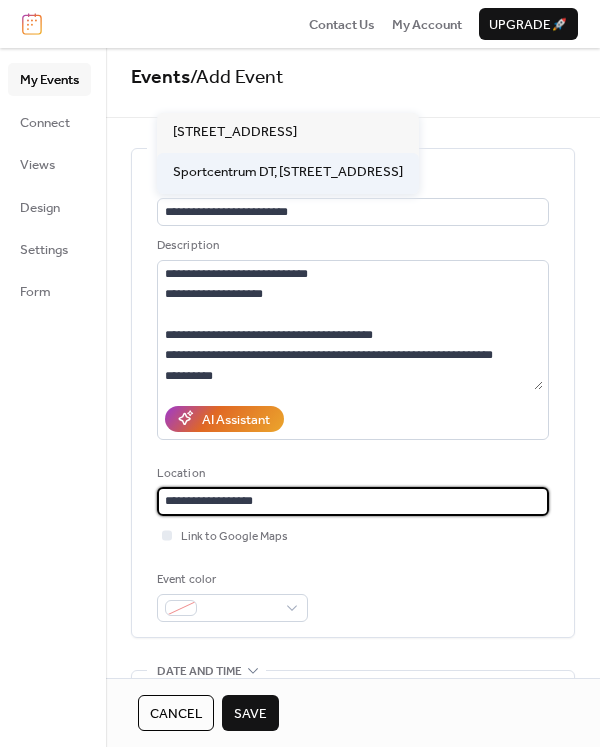 type on "**********" 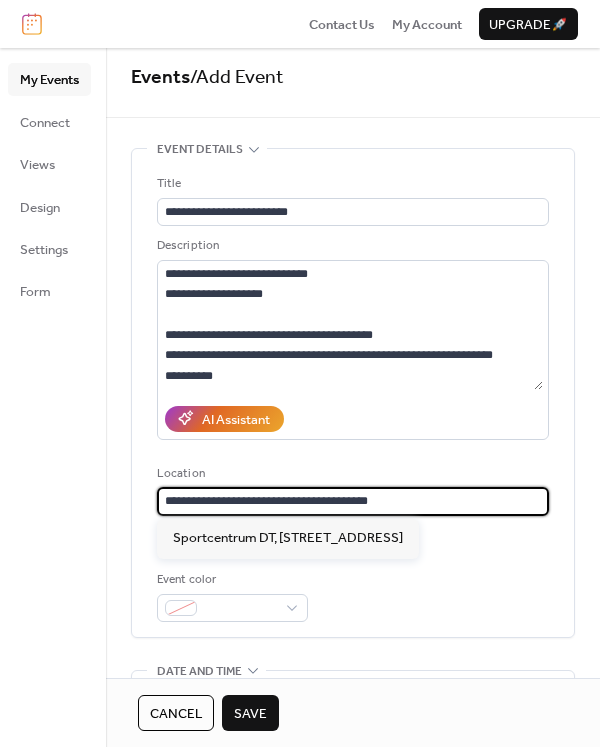 drag, startPoint x: 406, startPoint y: 496, endPoint x: -4, endPoint y: 498, distance: 410.00488 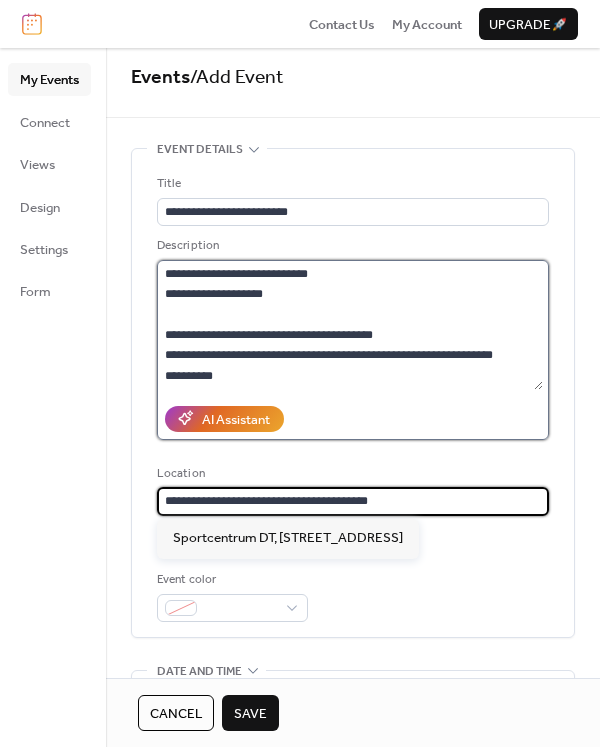 click on "**********" at bounding box center (350, 325) 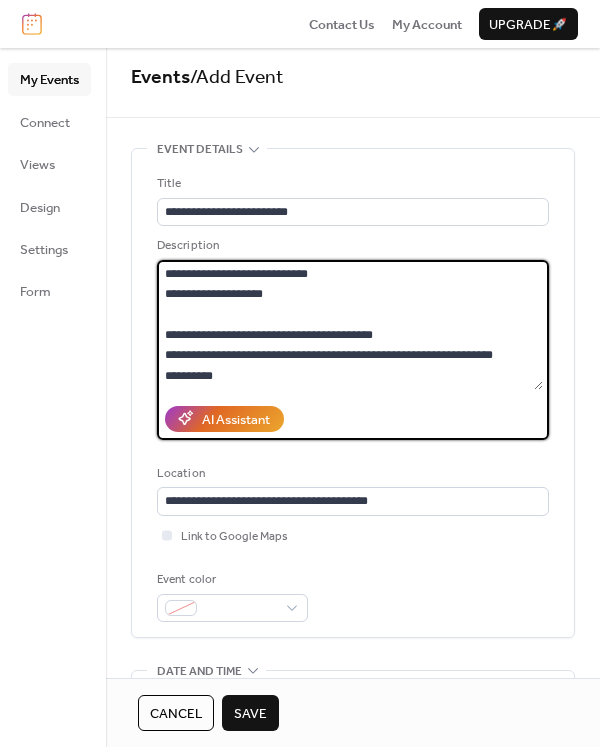 paste on "**********" 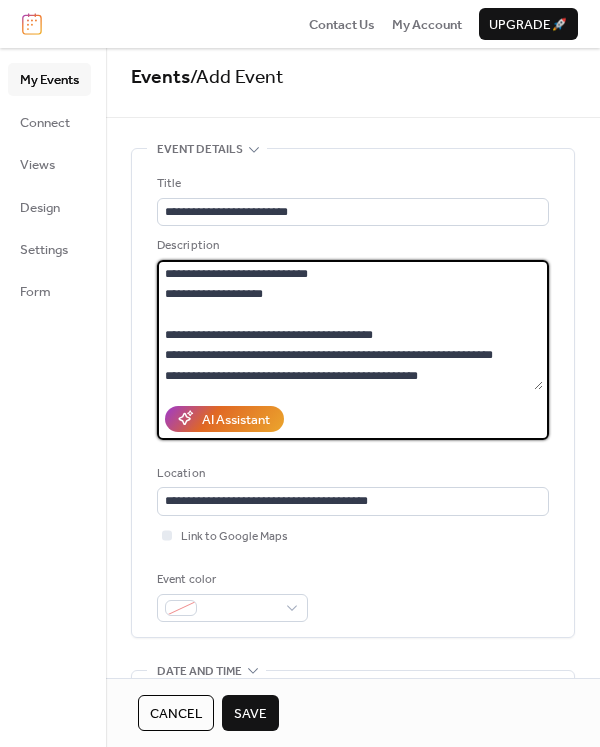 type on "**********" 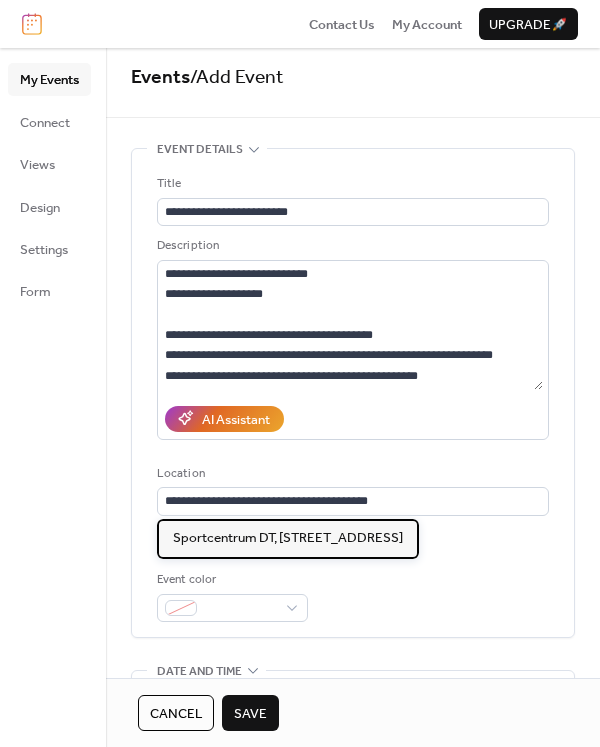 click on "Sportcentrum DT, [STREET_ADDRESS]" at bounding box center [288, 538] 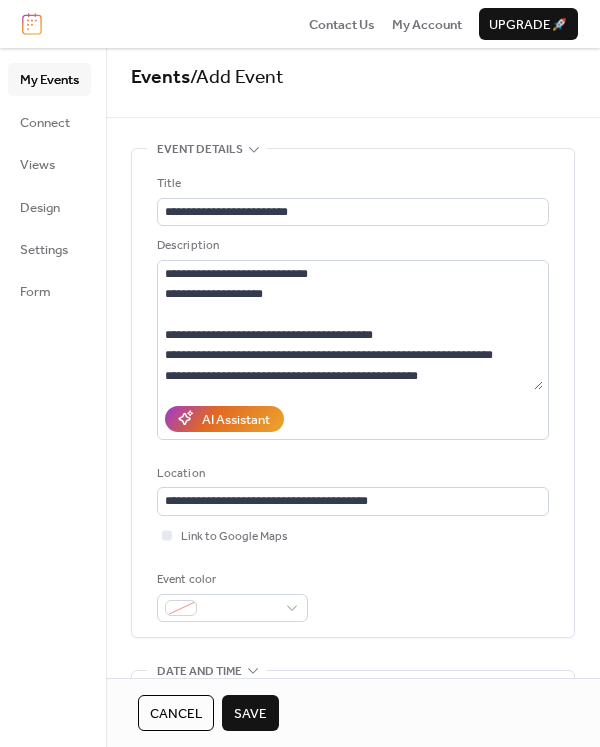 drag, startPoint x: 494, startPoint y: 538, endPoint x: 490, endPoint y: 551, distance: 13.601471 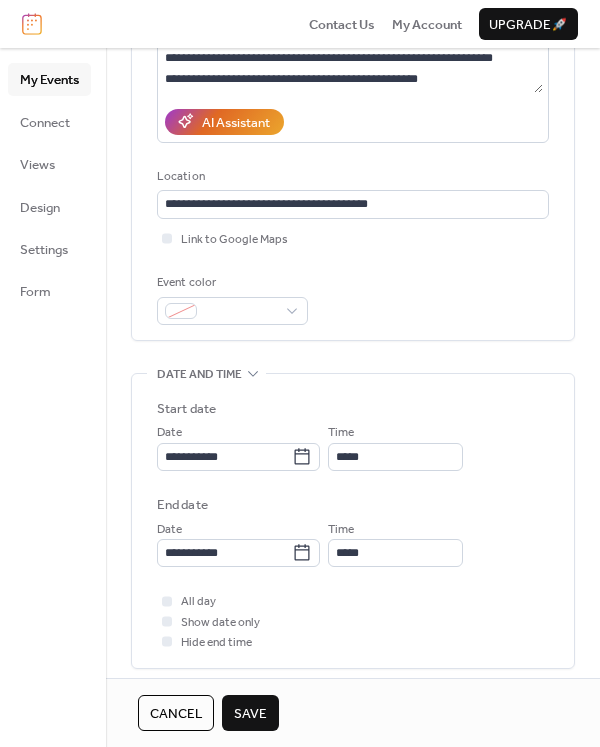 scroll, scrollTop: 311, scrollLeft: 0, axis: vertical 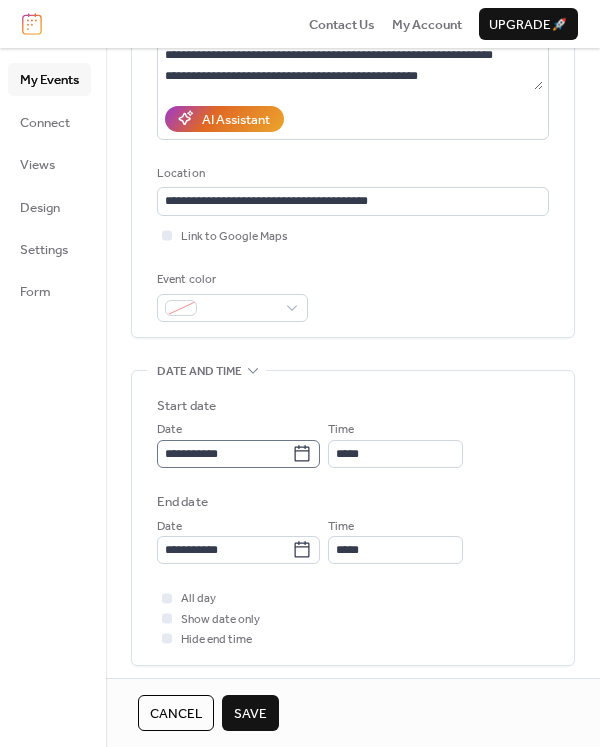 click 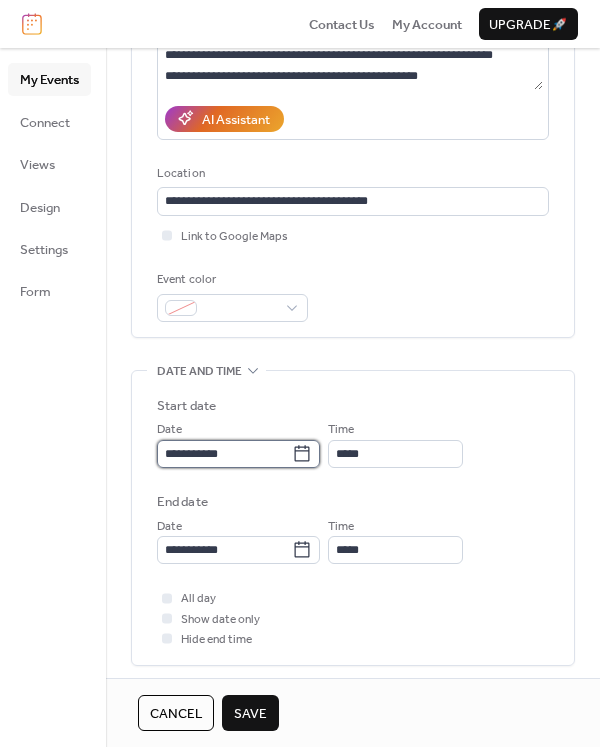 click on "**********" at bounding box center (224, 454) 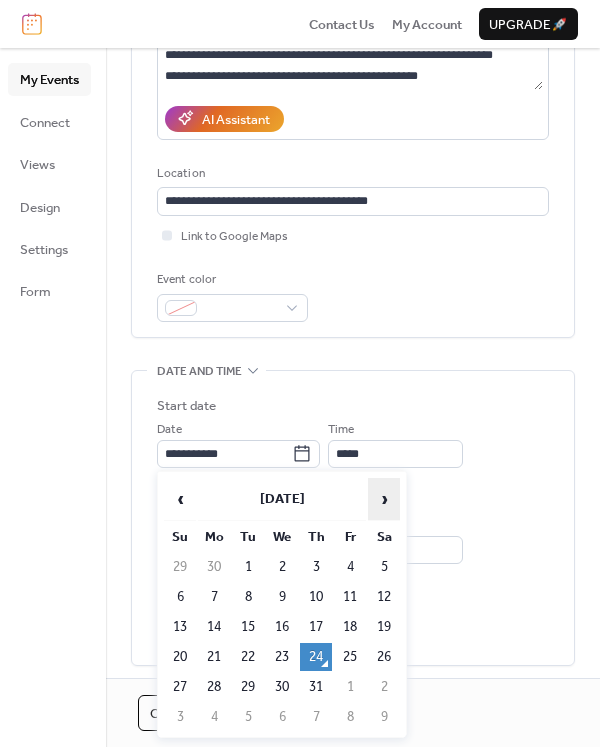 click on "›" at bounding box center [384, 499] 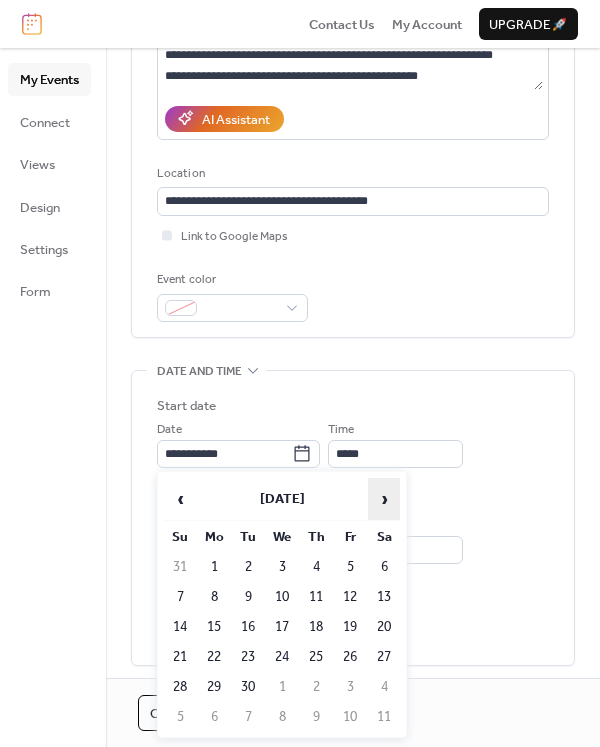click on "›" at bounding box center (384, 499) 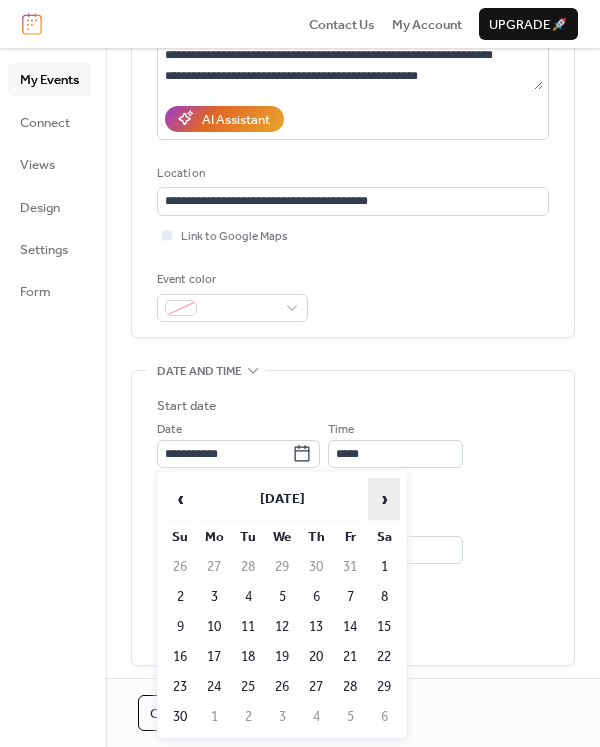 click on "›" at bounding box center (384, 499) 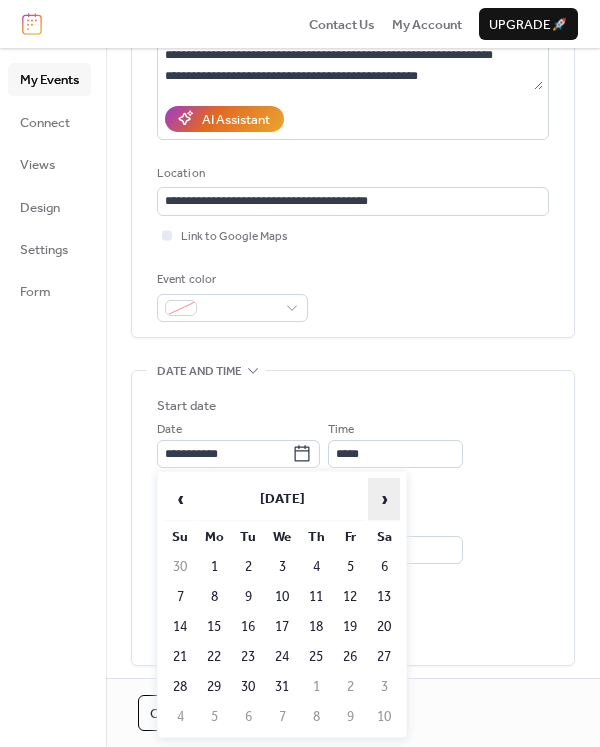 click on "›" at bounding box center [384, 499] 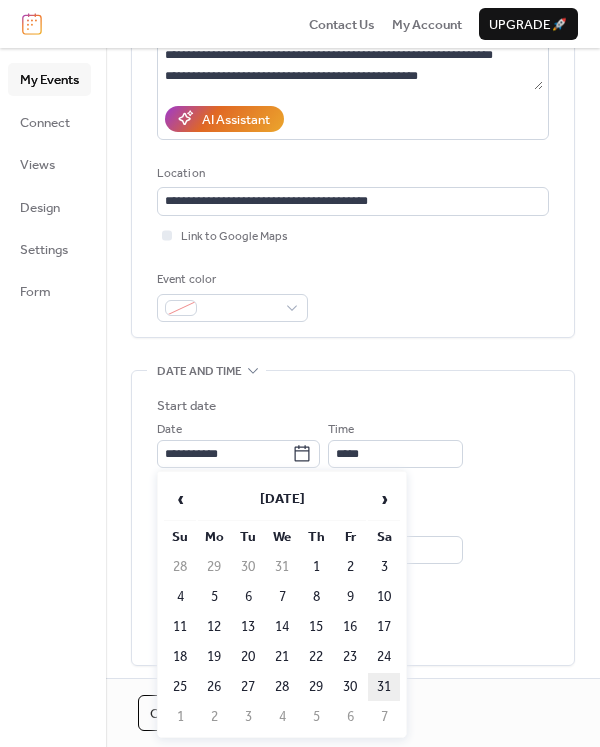 click on "31" at bounding box center (384, 687) 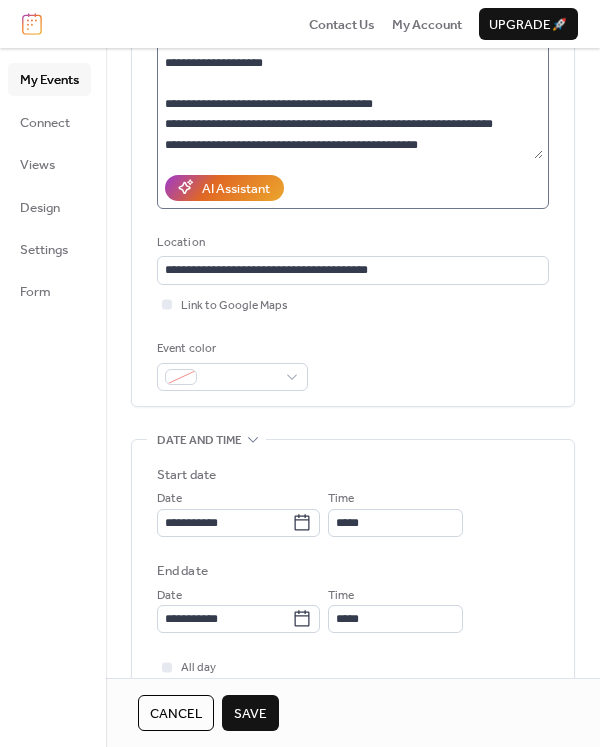 scroll, scrollTop: 211, scrollLeft: 0, axis: vertical 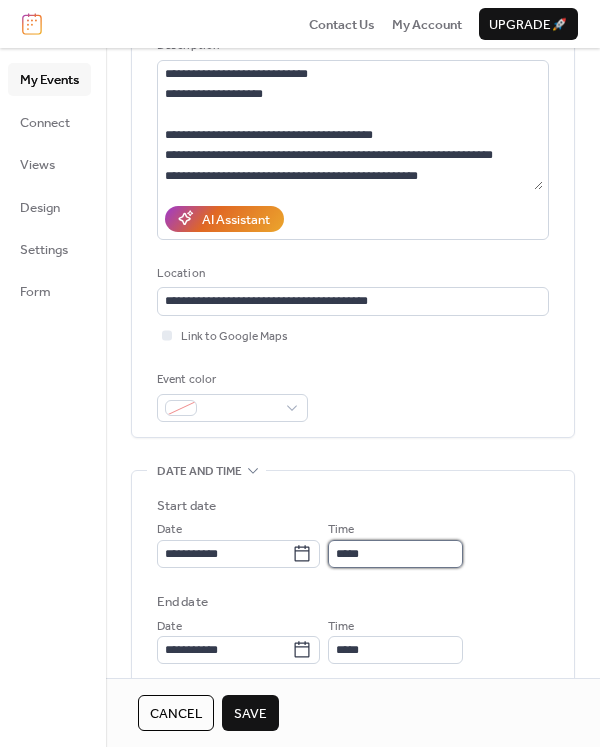 click on "*****" at bounding box center (395, 554) 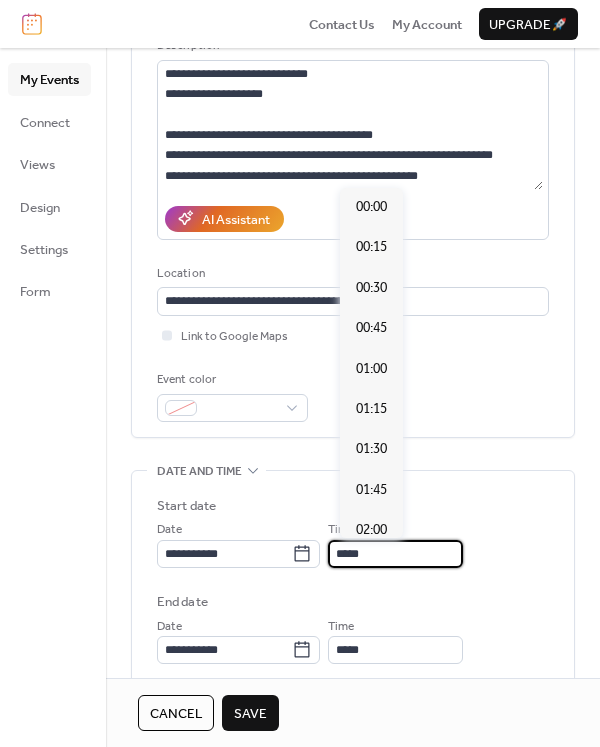 scroll, scrollTop: 1907, scrollLeft: 0, axis: vertical 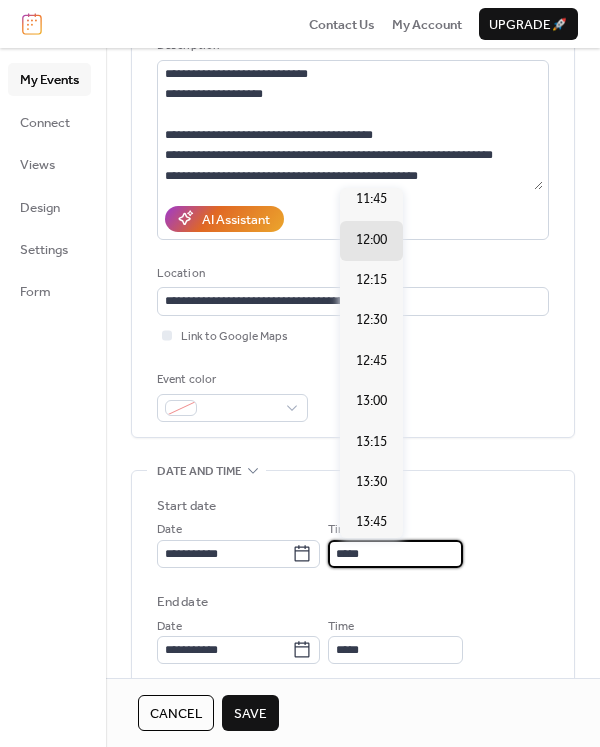 click on "14:00" at bounding box center (371, 563) 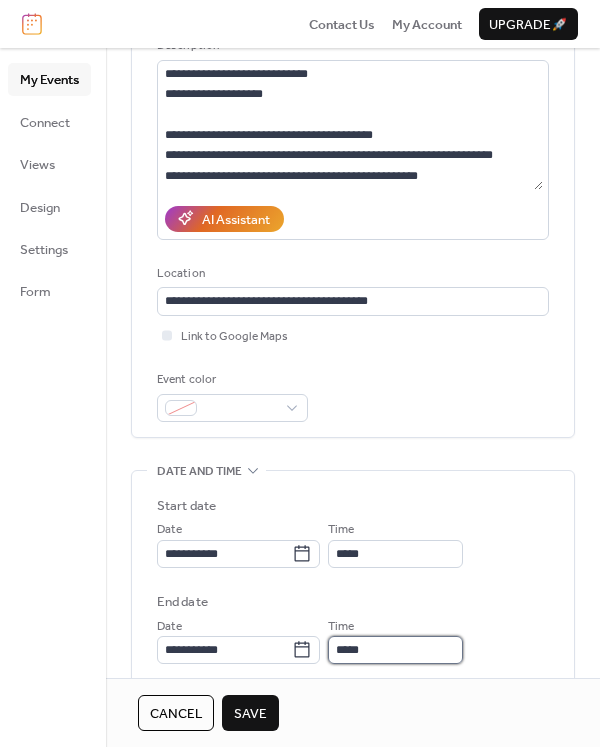 click on "*****" at bounding box center [395, 650] 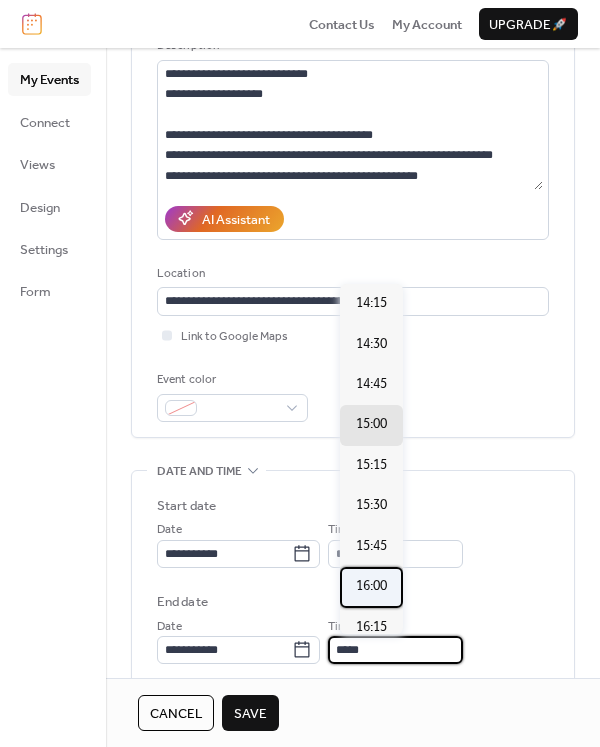 click on "16:00" at bounding box center [371, 586] 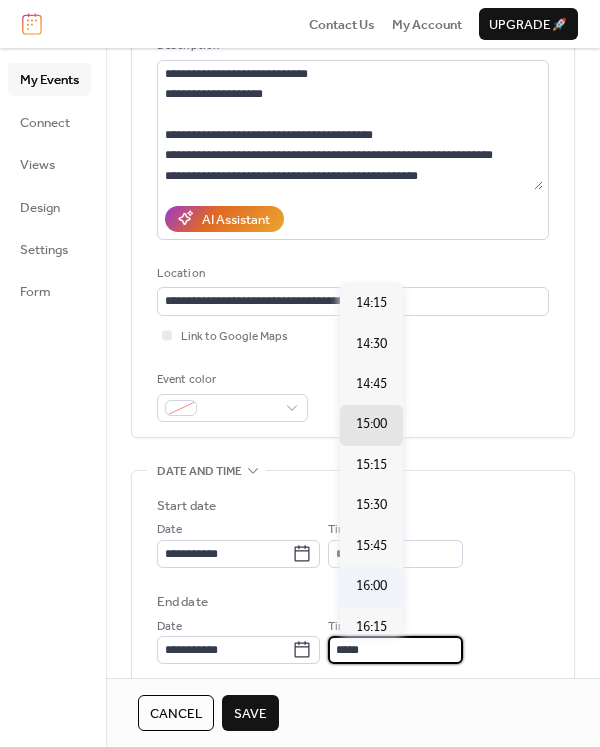 type on "*****" 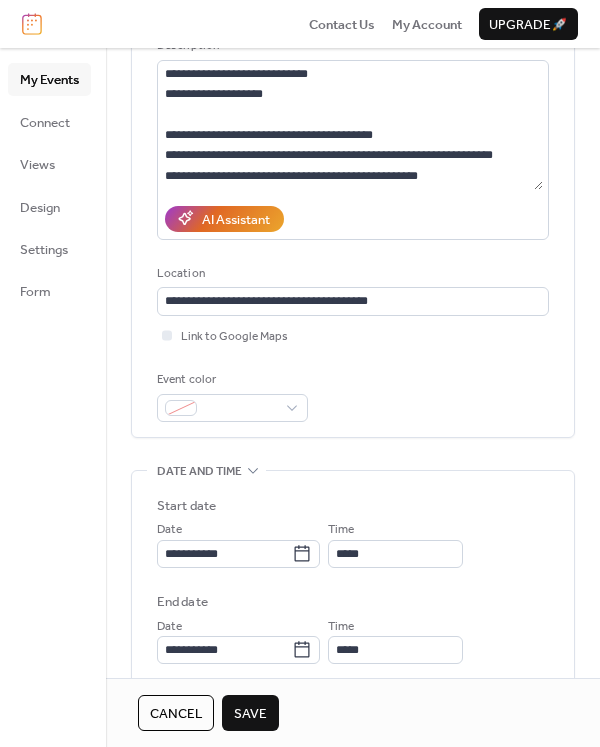 click on "**********" at bounding box center [353, 618] 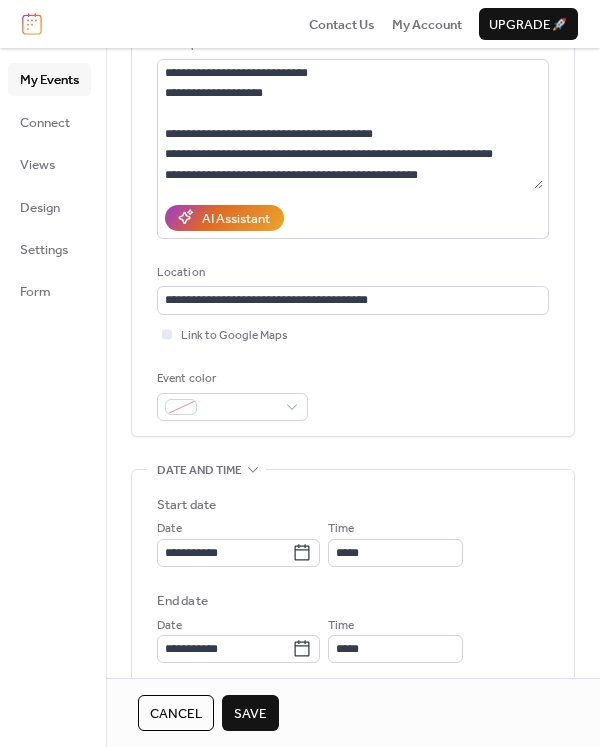 scroll, scrollTop: 112, scrollLeft: 0, axis: vertical 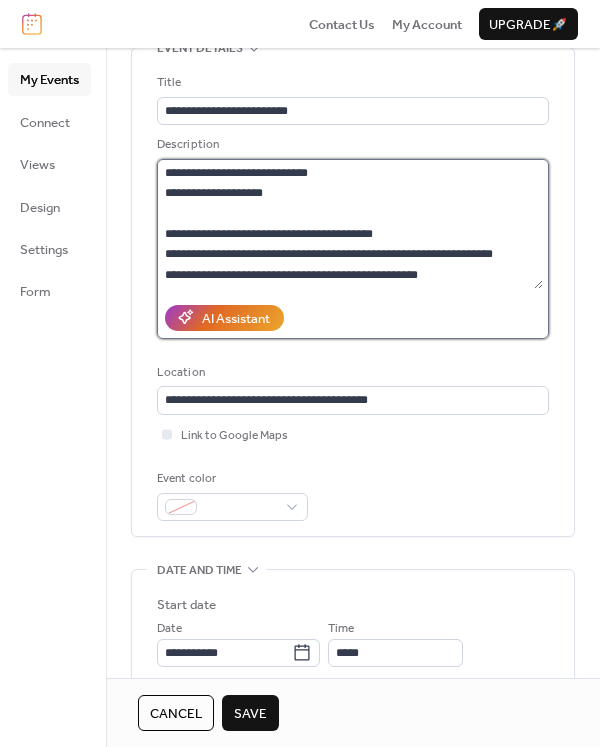 click on "**********" at bounding box center (350, 224) 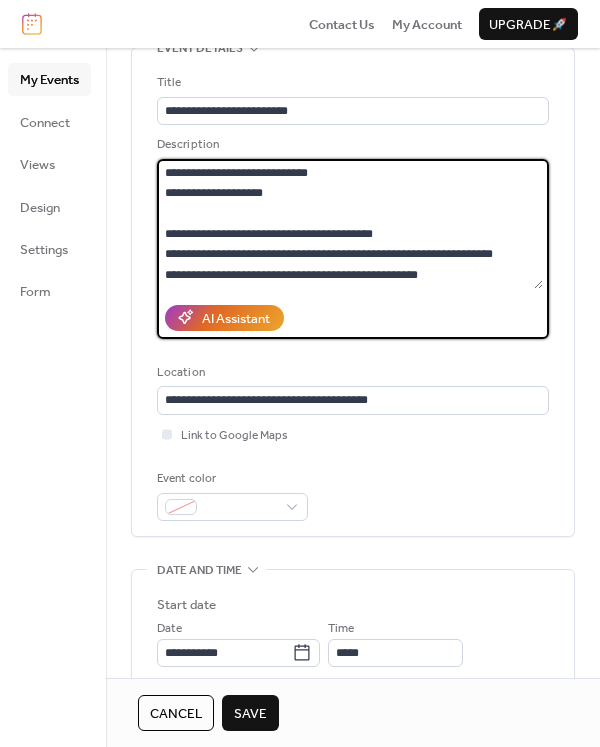 scroll, scrollTop: 81, scrollLeft: 0, axis: vertical 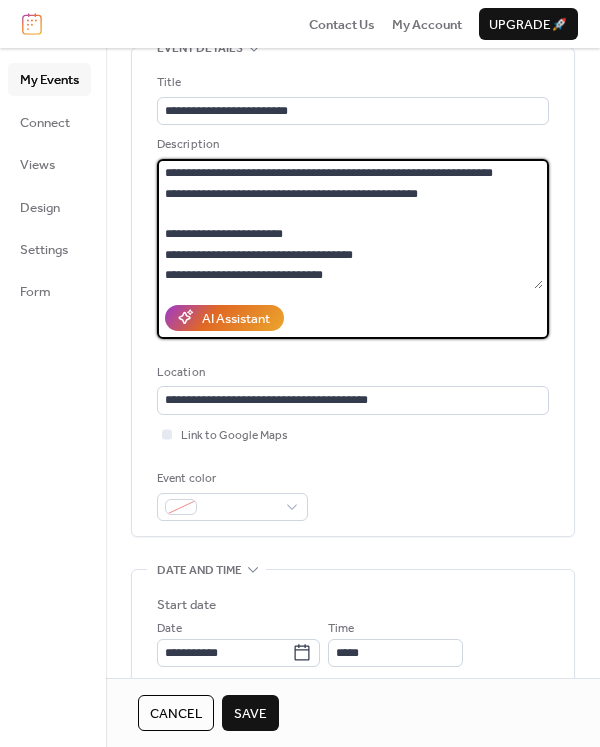 click on "**********" at bounding box center (350, 224) 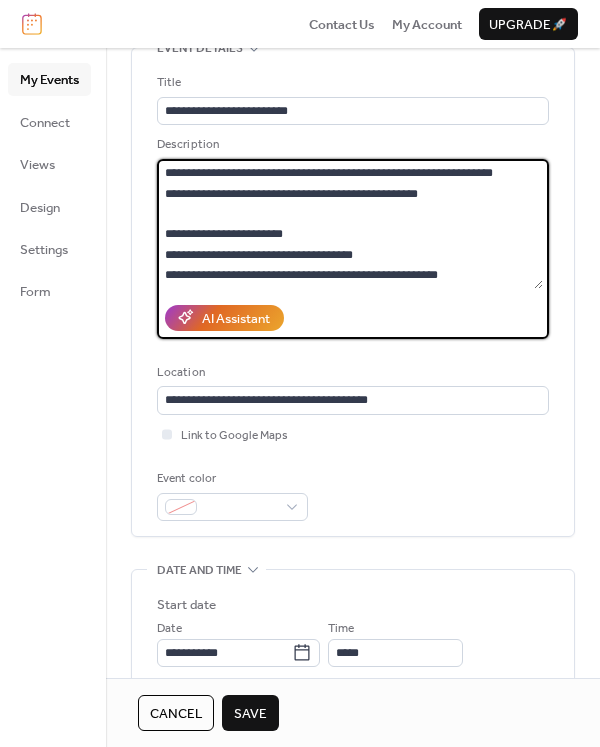 drag, startPoint x: 330, startPoint y: 273, endPoint x: 234, endPoint y: 278, distance: 96.13012 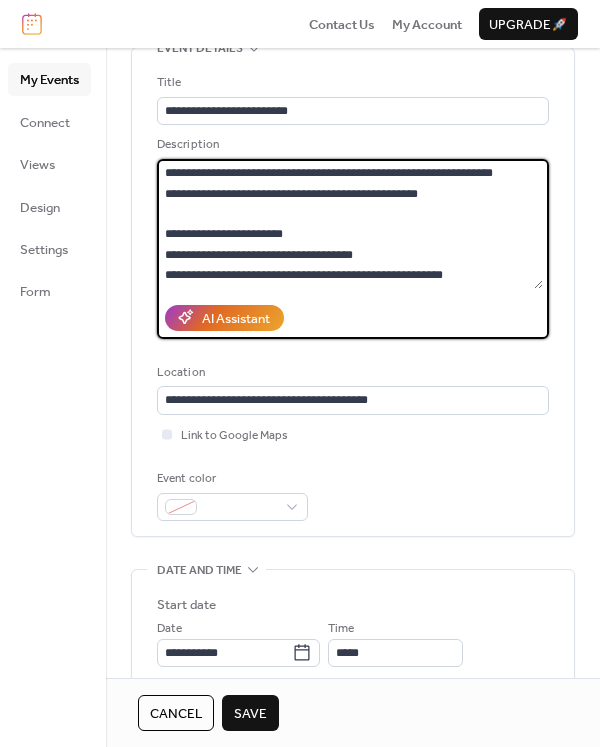 drag, startPoint x: 338, startPoint y: 270, endPoint x: 233, endPoint y: 279, distance: 105.38501 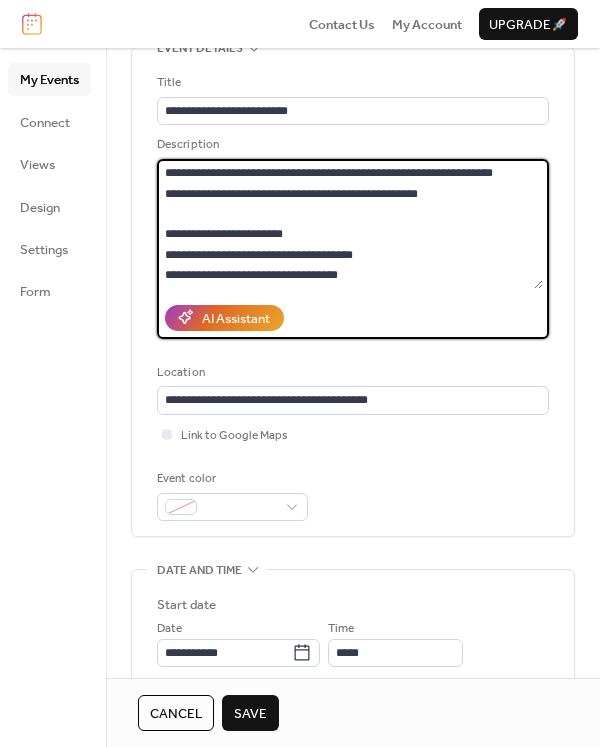 click on "**********" at bounding box center [350, 224] 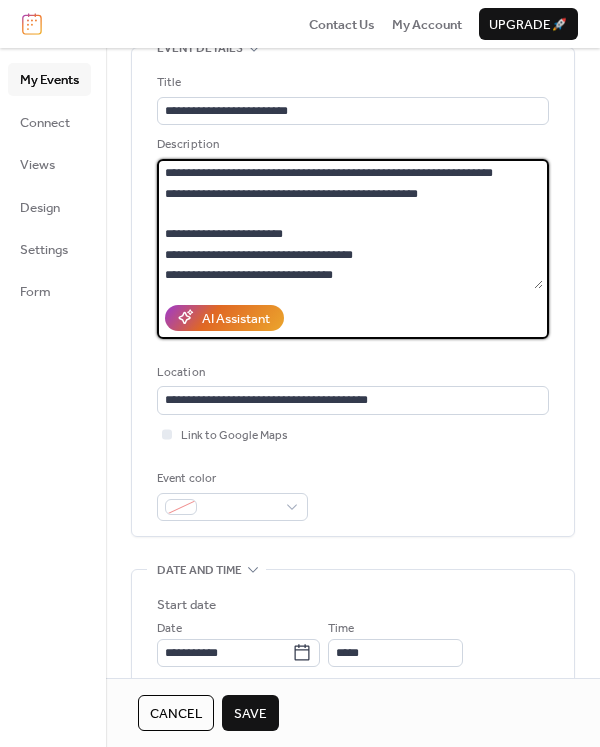 type on "**********" 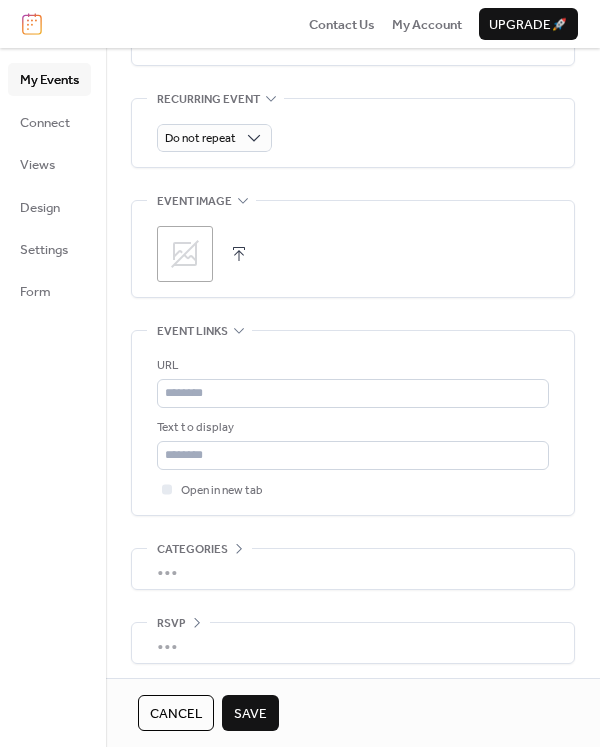 scroll, scrollTop: 512, scrollLeft: 0, axis: vertical 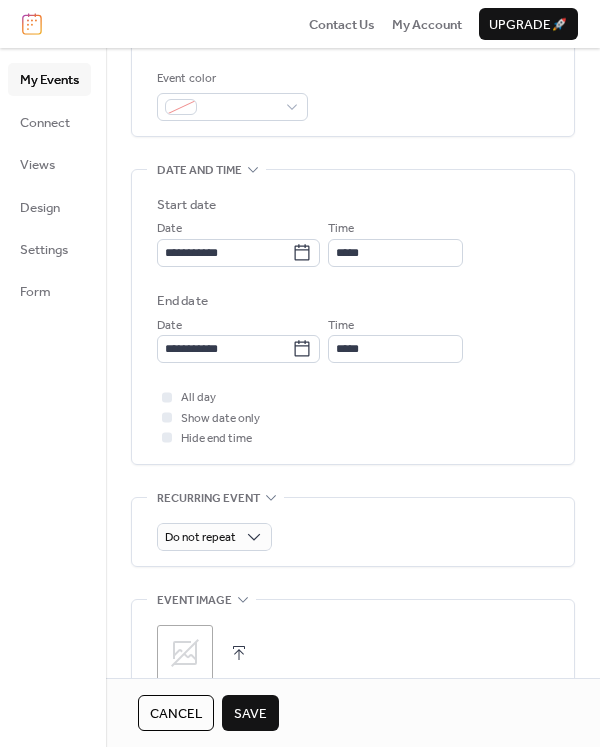 click on "Save" at bounding box center [250, 714] 